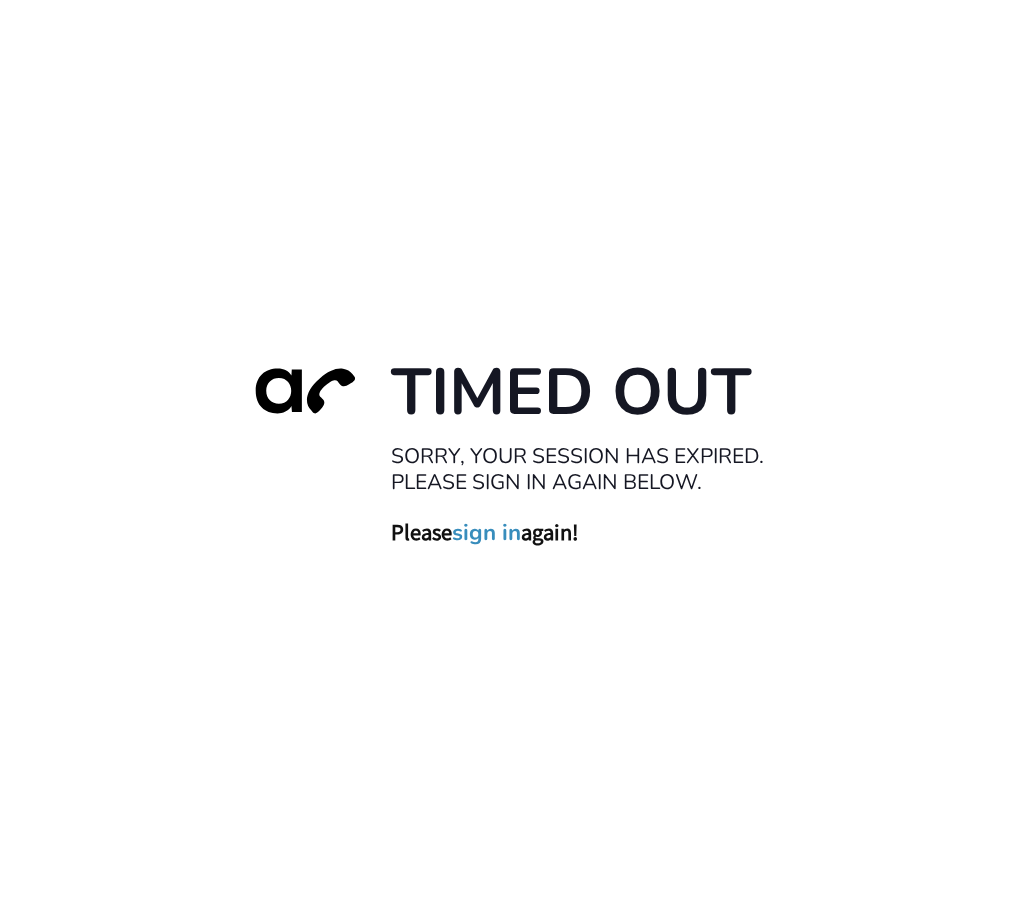 scroll, scrollTop: 0, scrollLeft: 0, axis: both 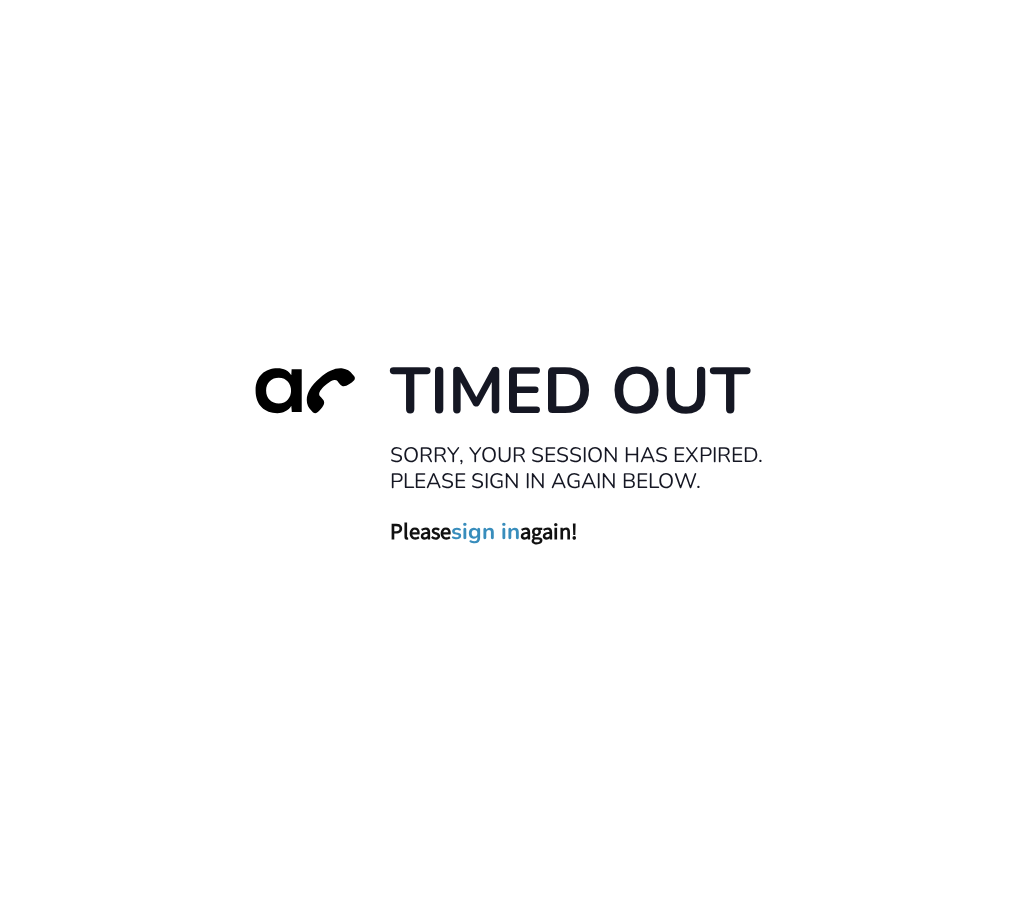 click on "sign in" at bounding box center (486, 532) 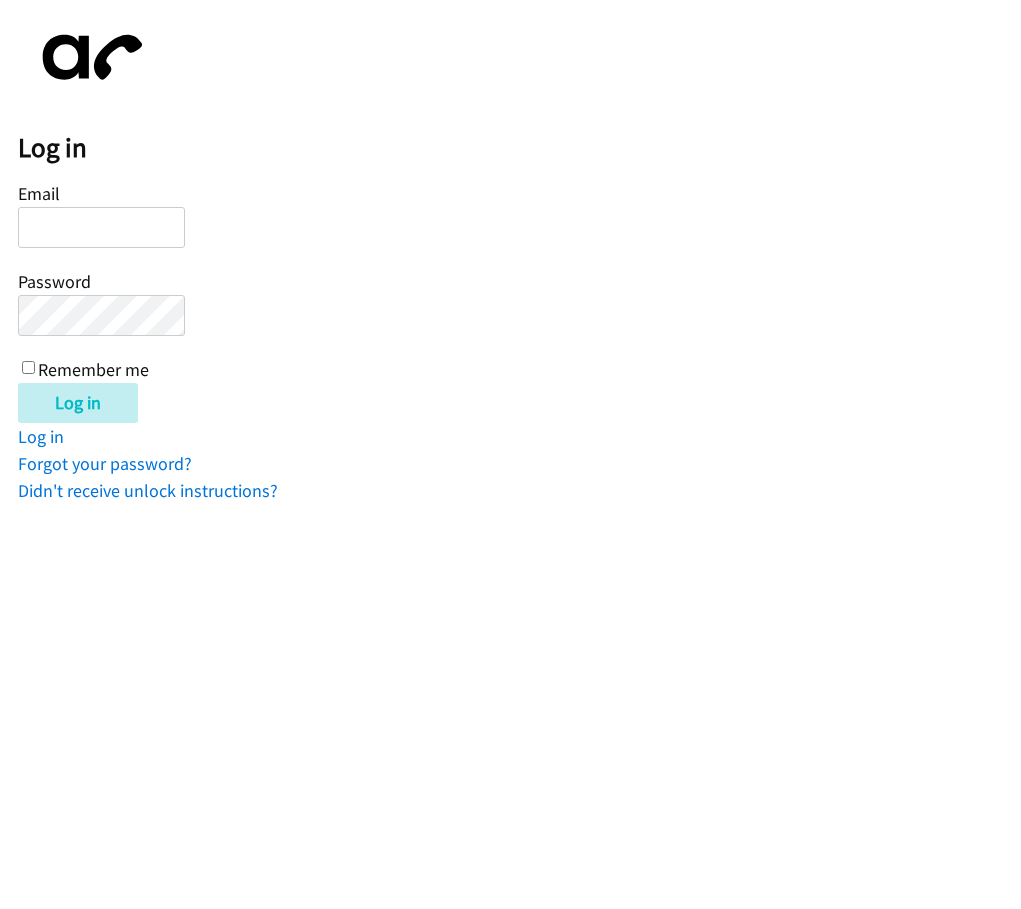 scroll, scrollTop: 0, scrollLeft: 0, axis: both 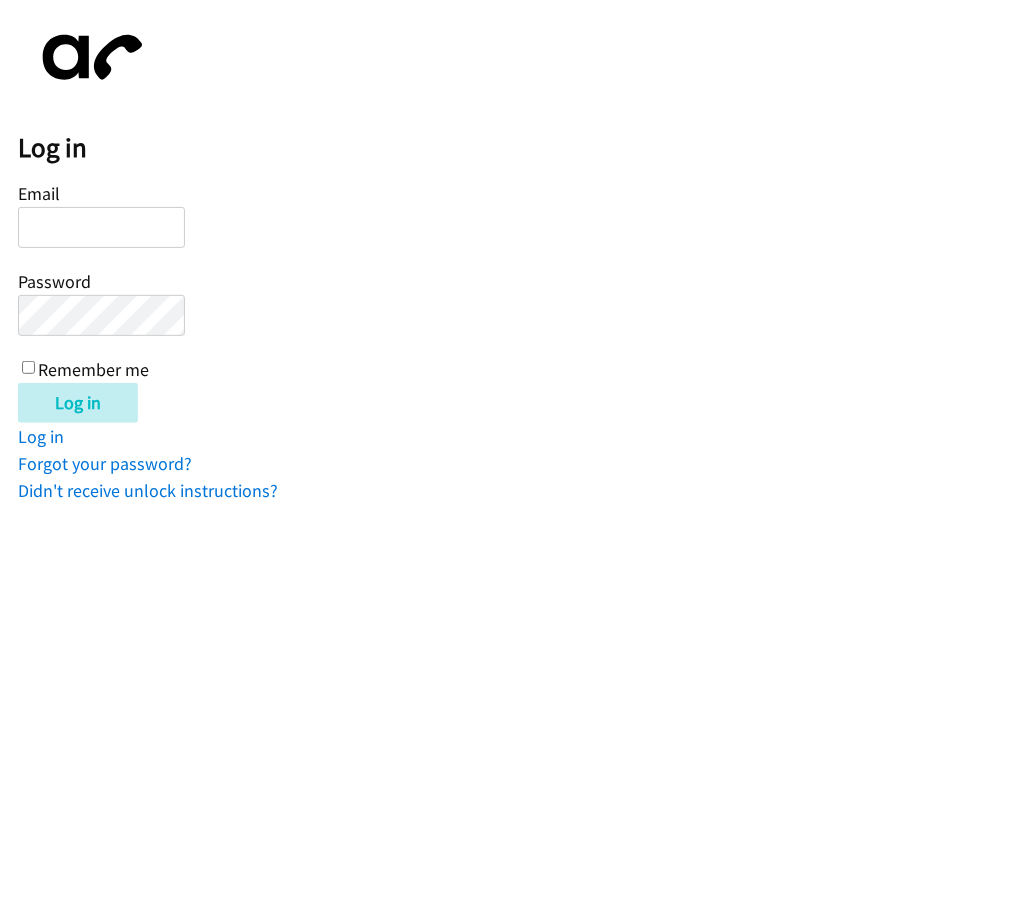 click on "Email
Password
Remember me" at bounding box center (101, 280) 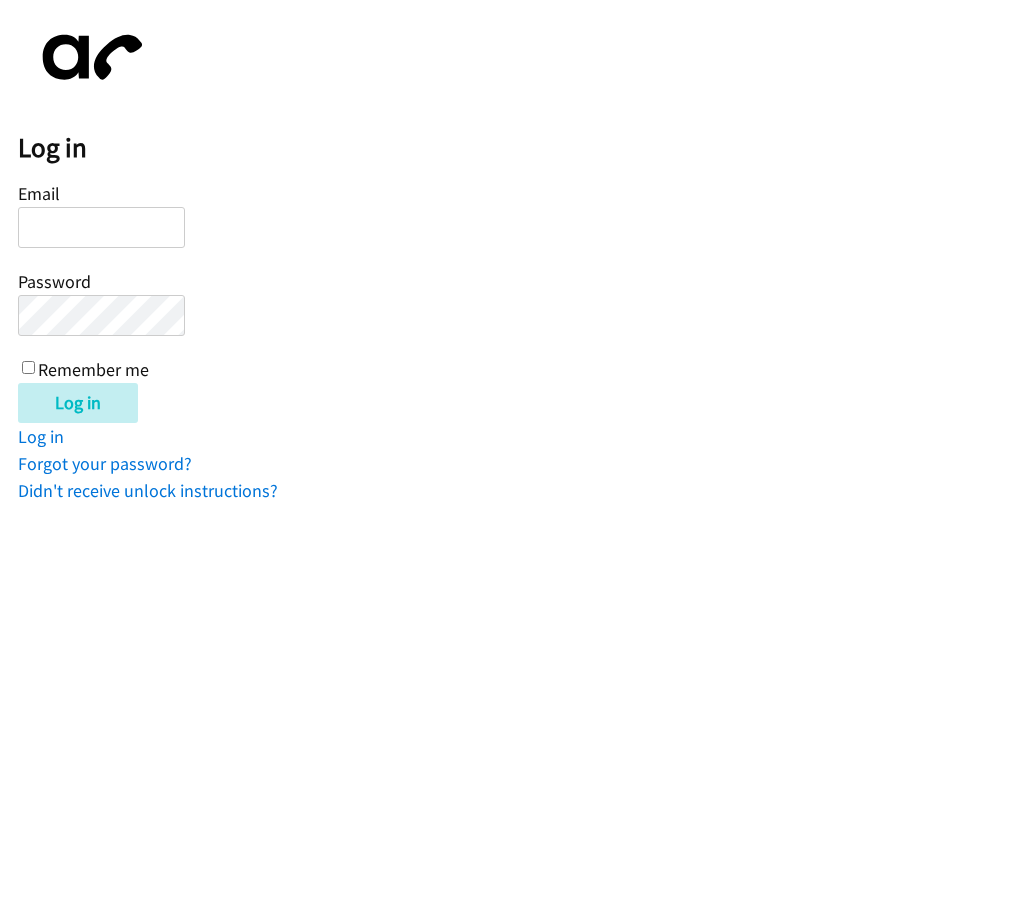 scroll, scrollTop: 0, scrollLeft: 0, axis: both 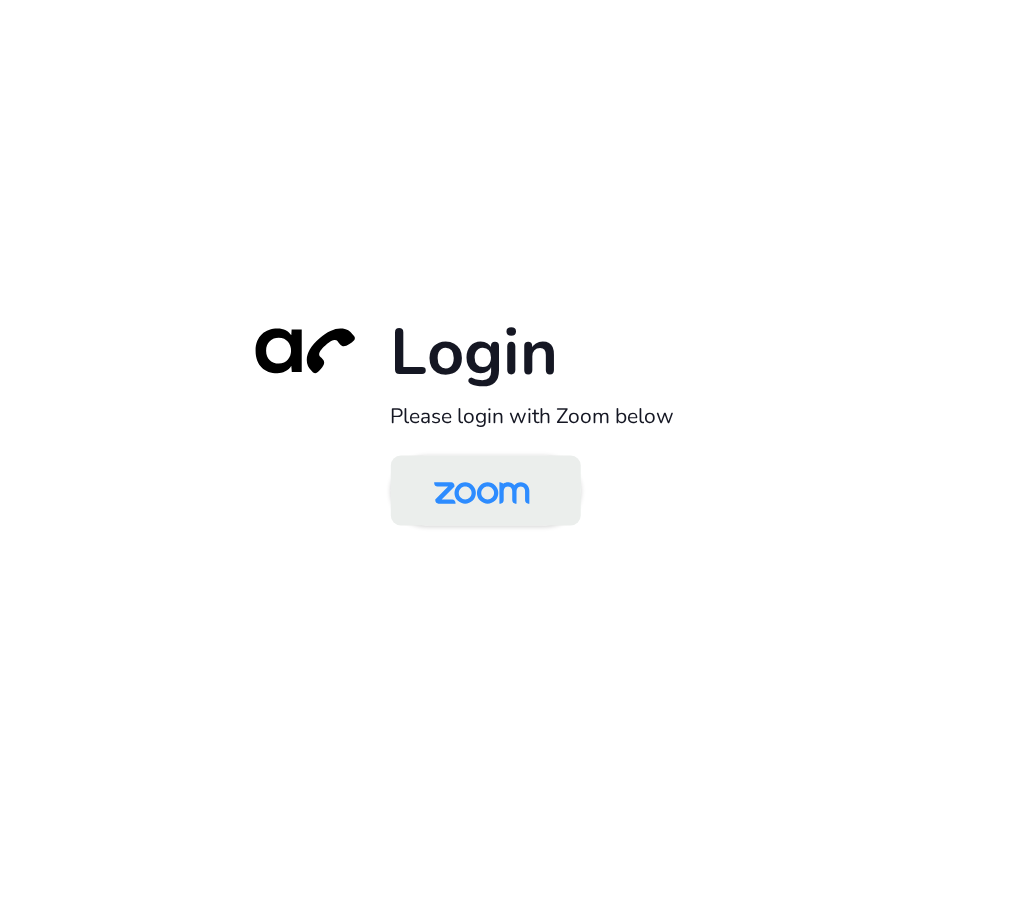click at bounding box center (482, 492) 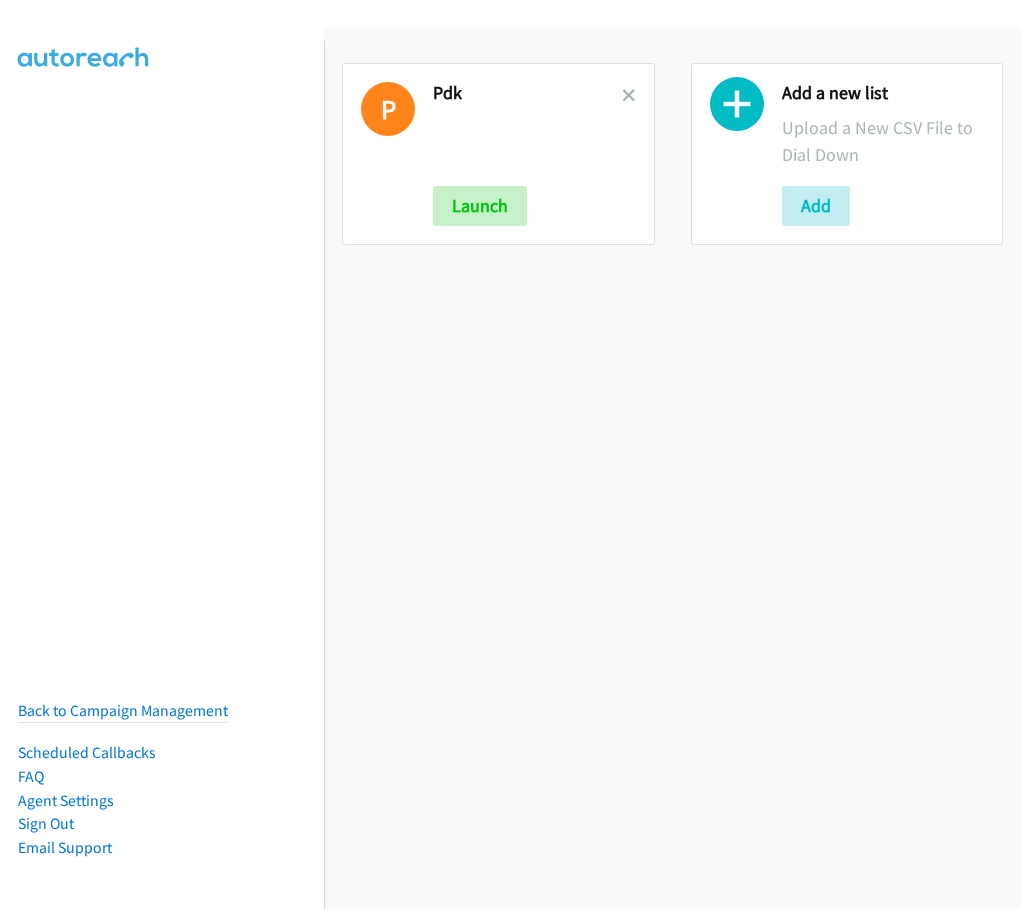 scroll, scrollTop: 0, scrollLeft: 0, axis: both 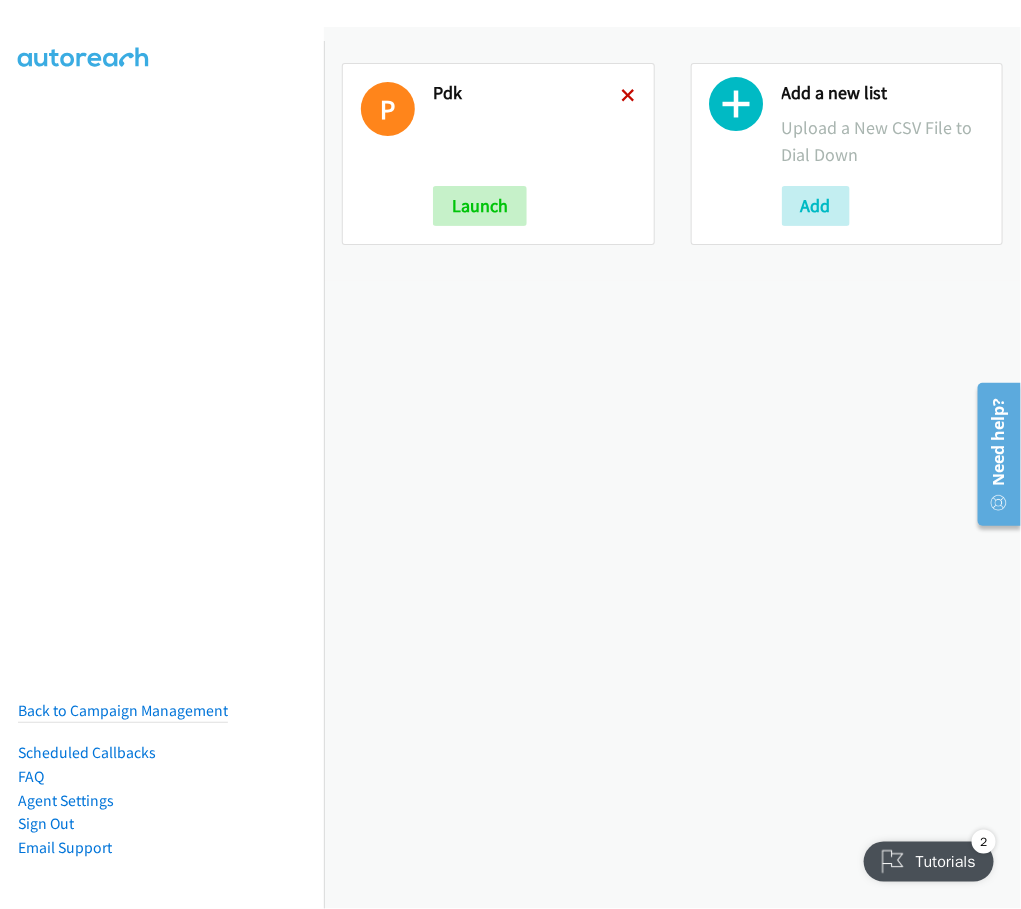 click at bounding box center [629, 97] 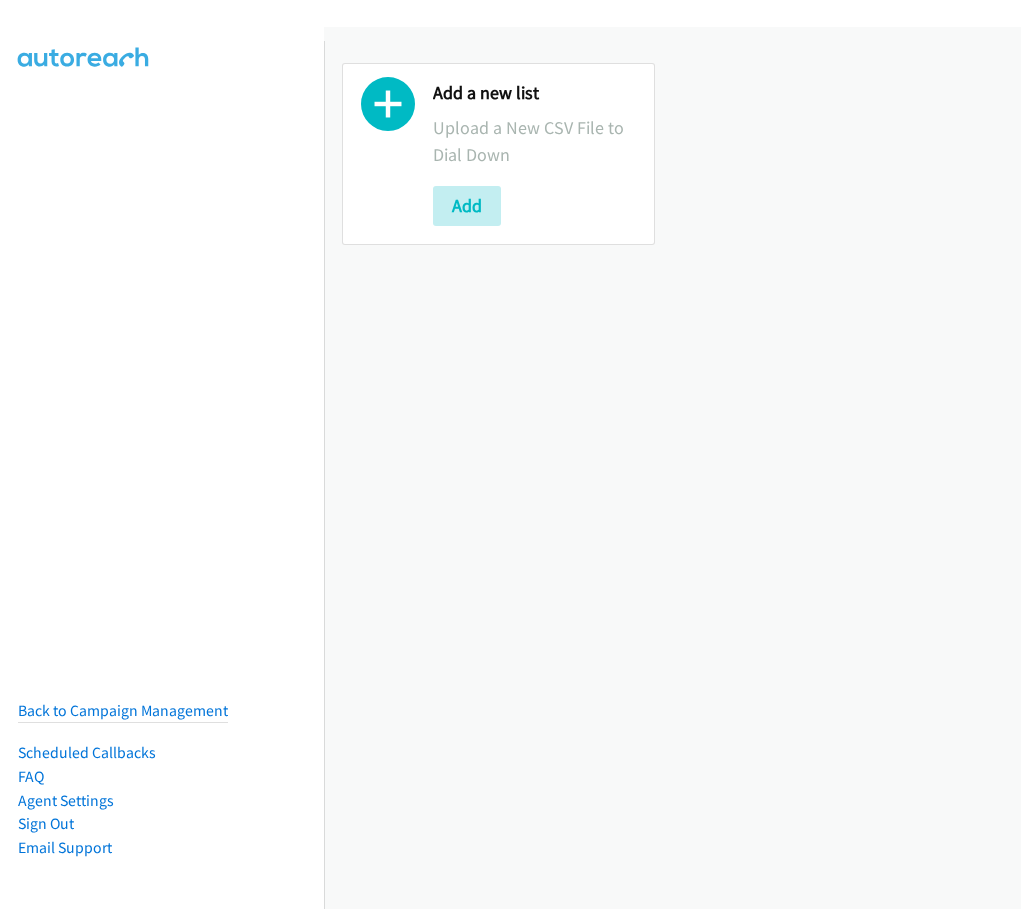 scroll, scrollTop: 0, scrollLeft: 0, axis: both 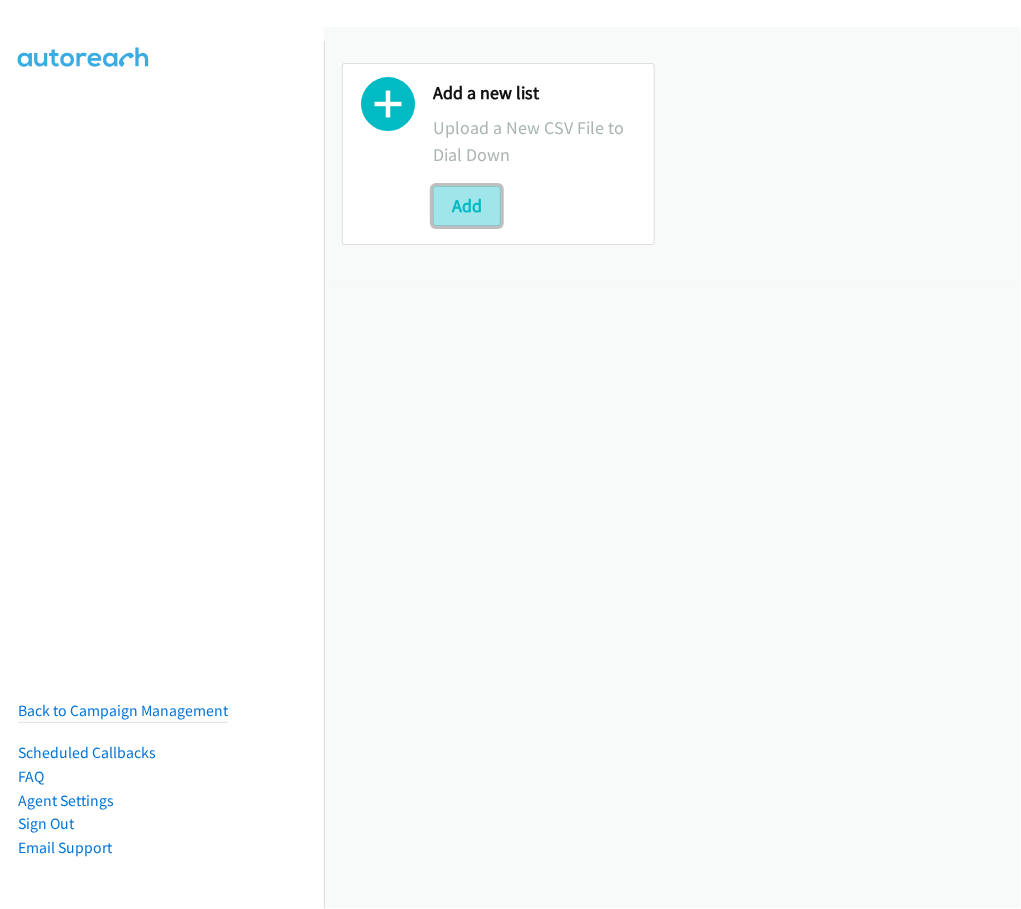 click on "Add" at bounding box center [467, 206] 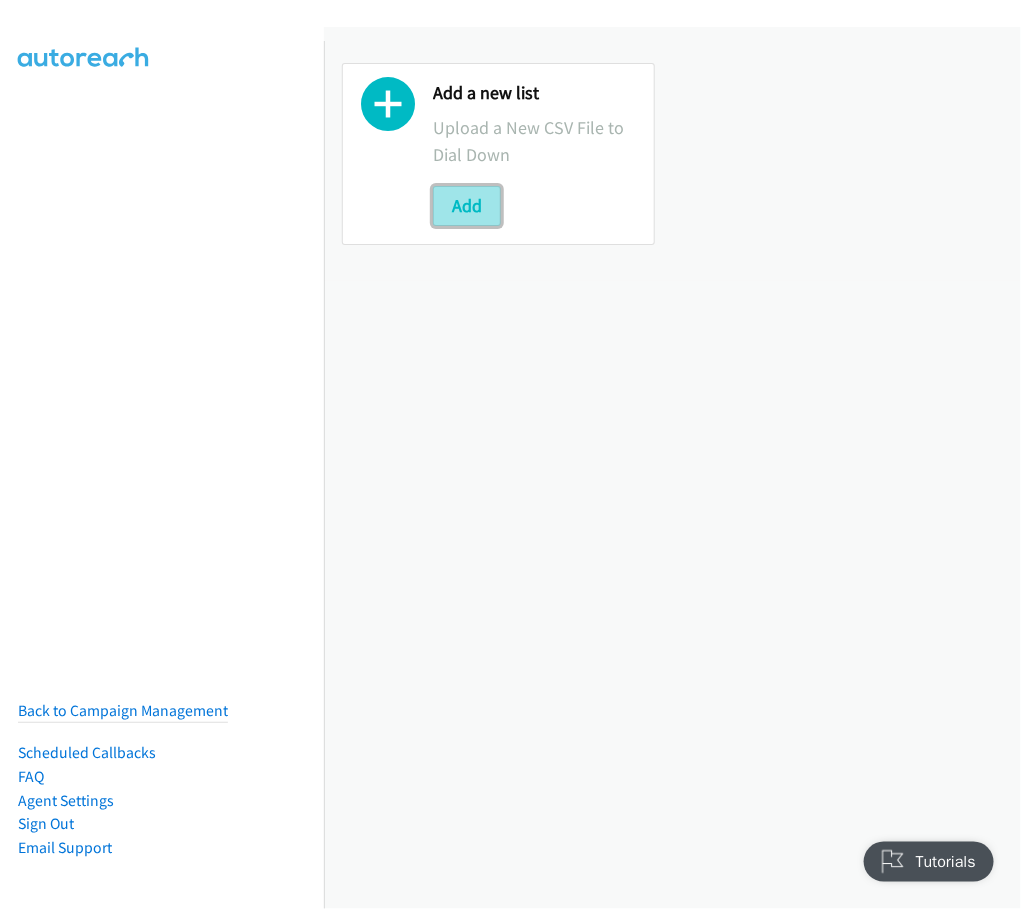 scroll, scrollTop: 0, scrollLeft: 0, axis: both 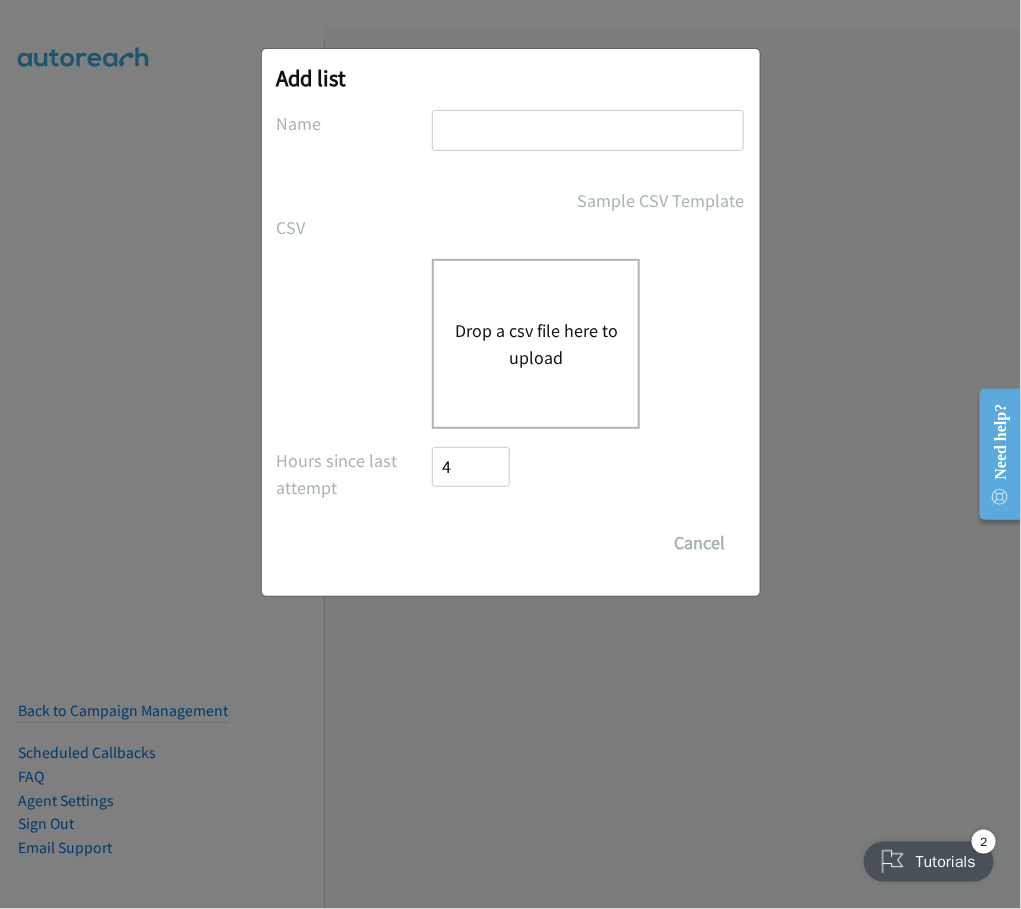 click at bounding box center (588, 130) 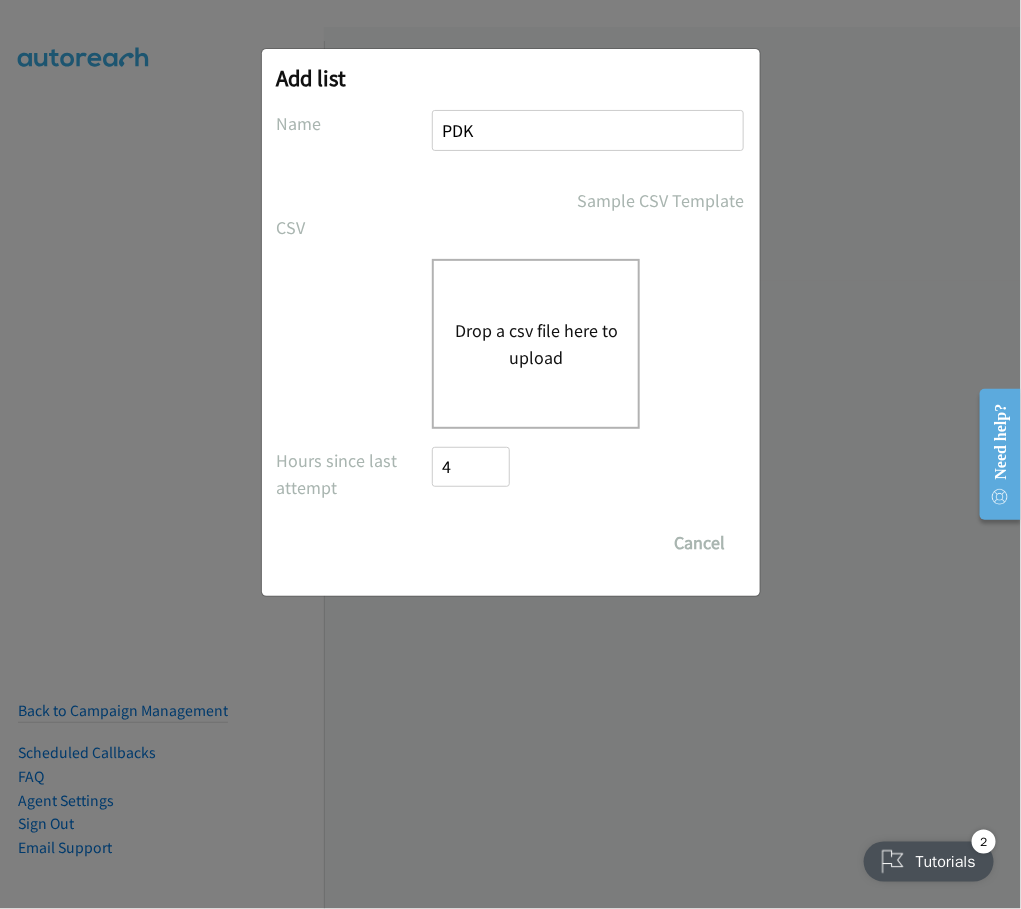 click on "Drop a csv file here to upload" at bounding box center (536, 344) 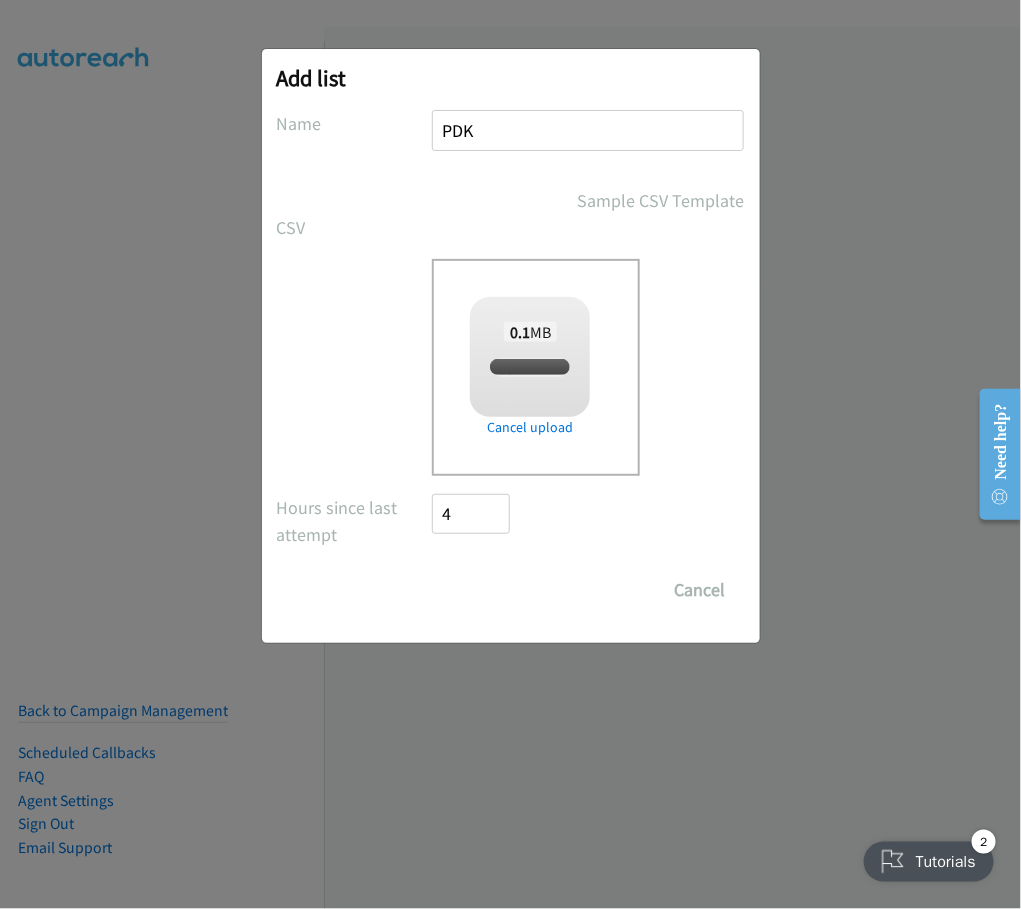 checkbox on "true" 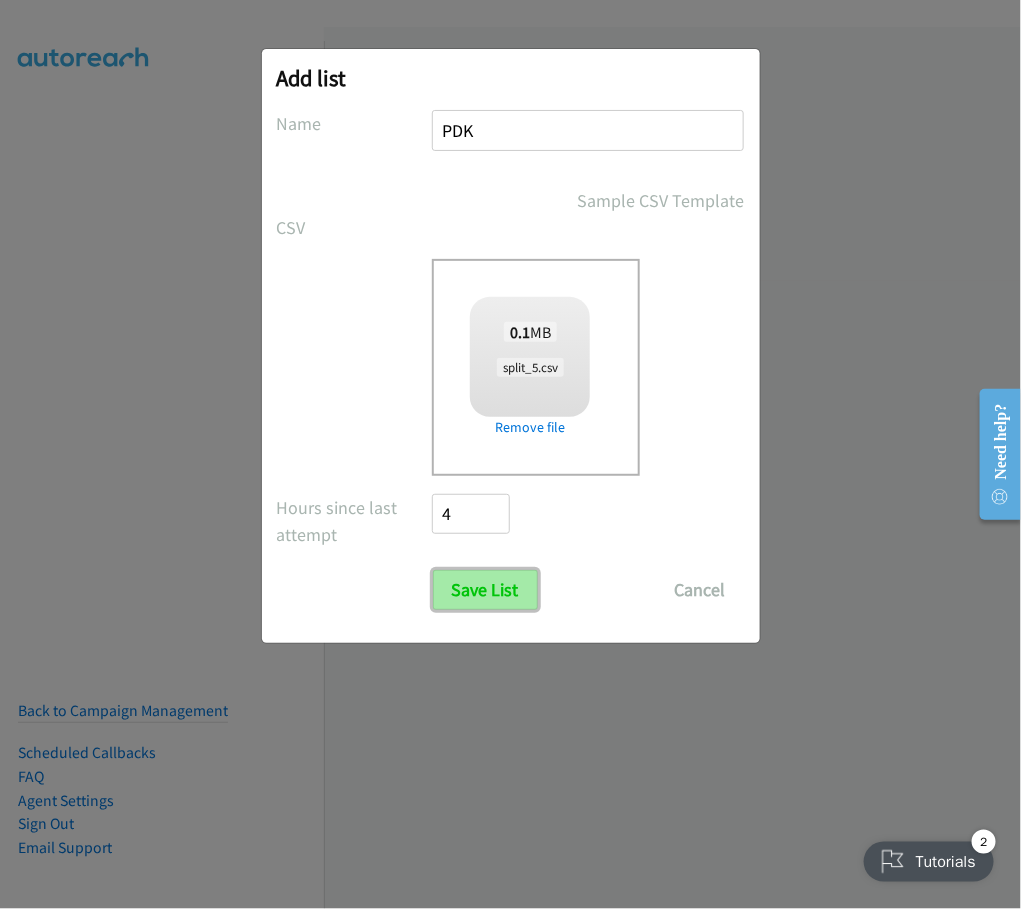 click on "Save List" at bounding box center (485, 590) 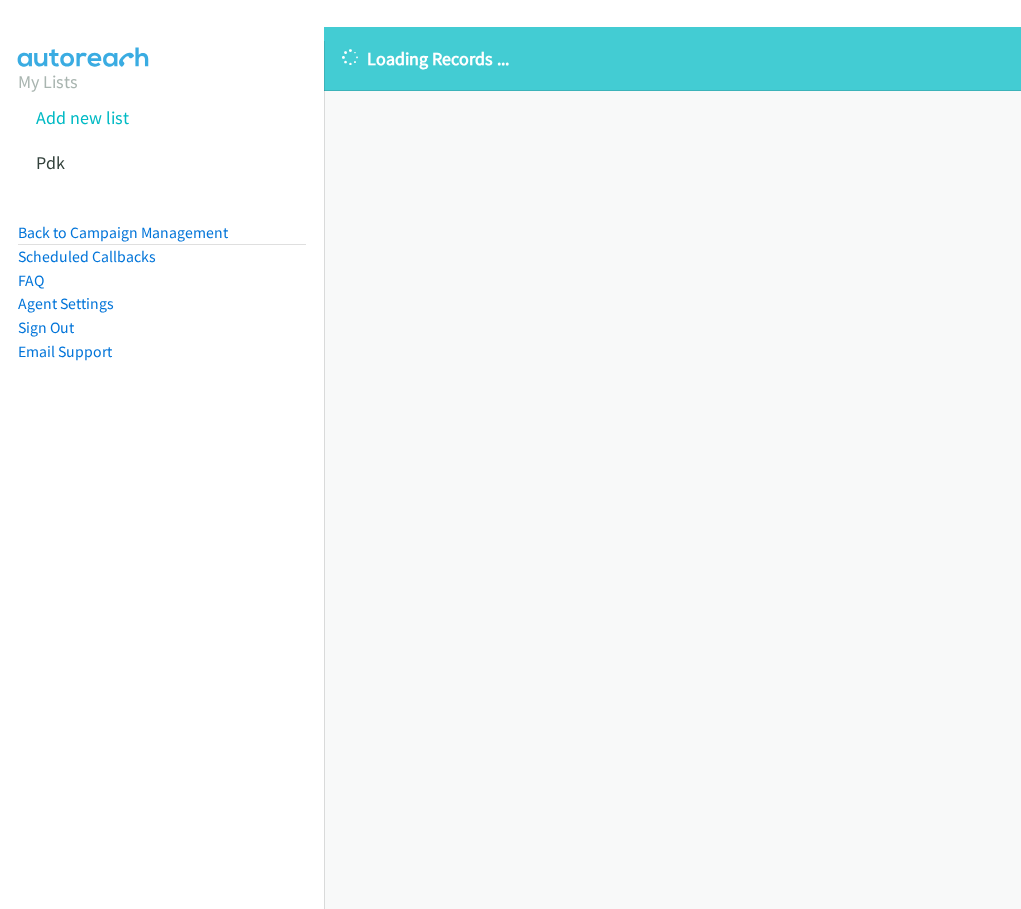 scroll, scrollTop: 0, scrollLeft: 0, axis: both 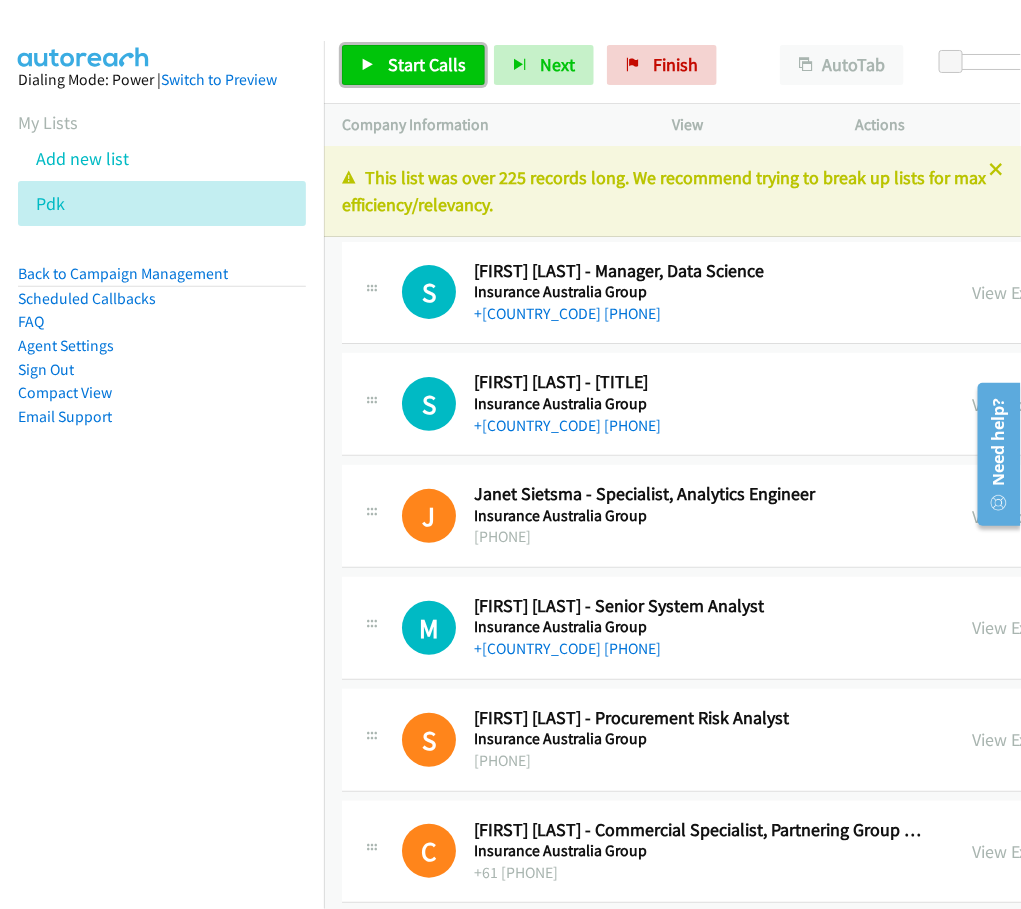 click on "Start Calls" at bounding box center (427, 64) 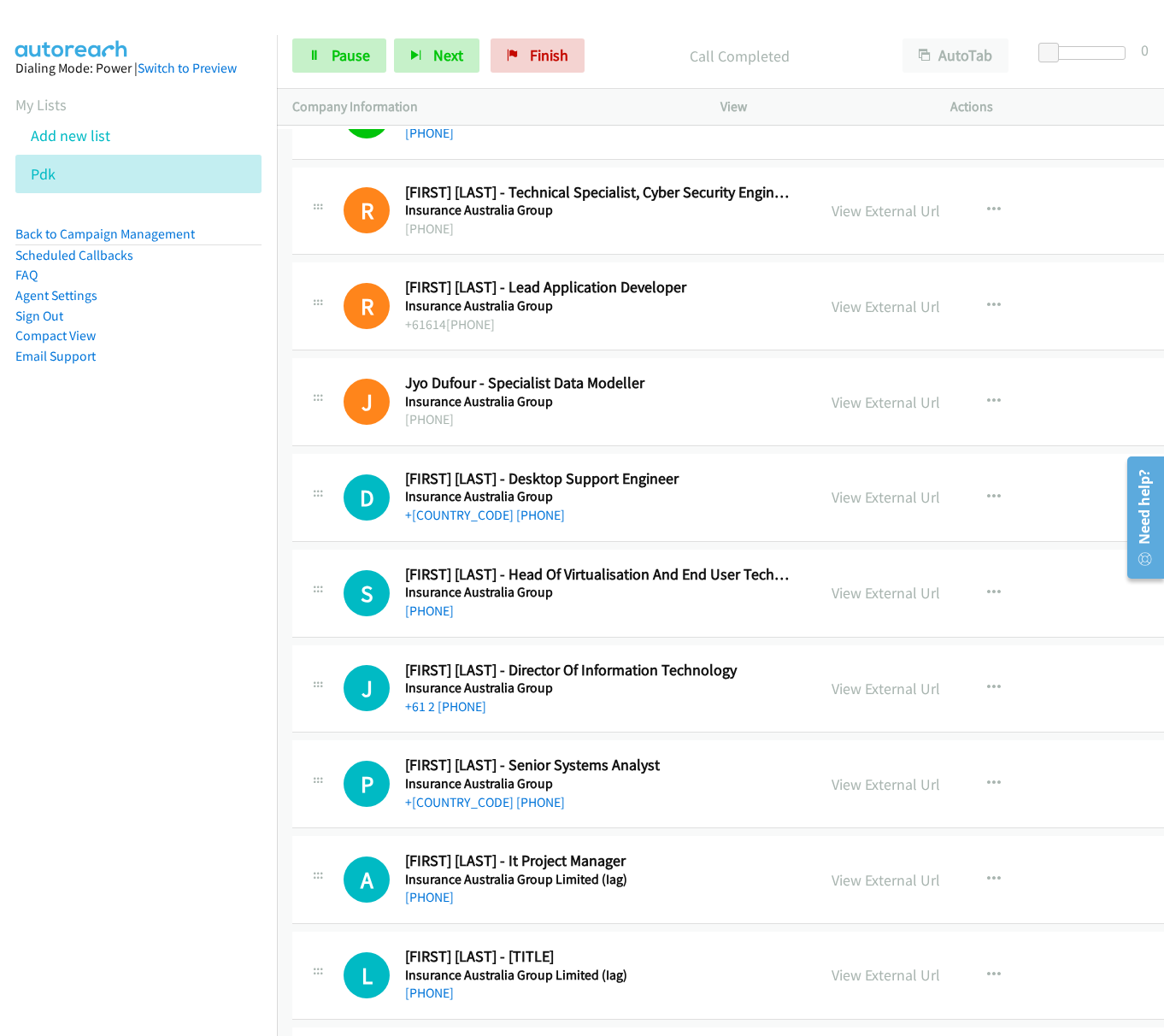 scroll, scrollTop: 1026, scrollLeft: 0, axis: vertical 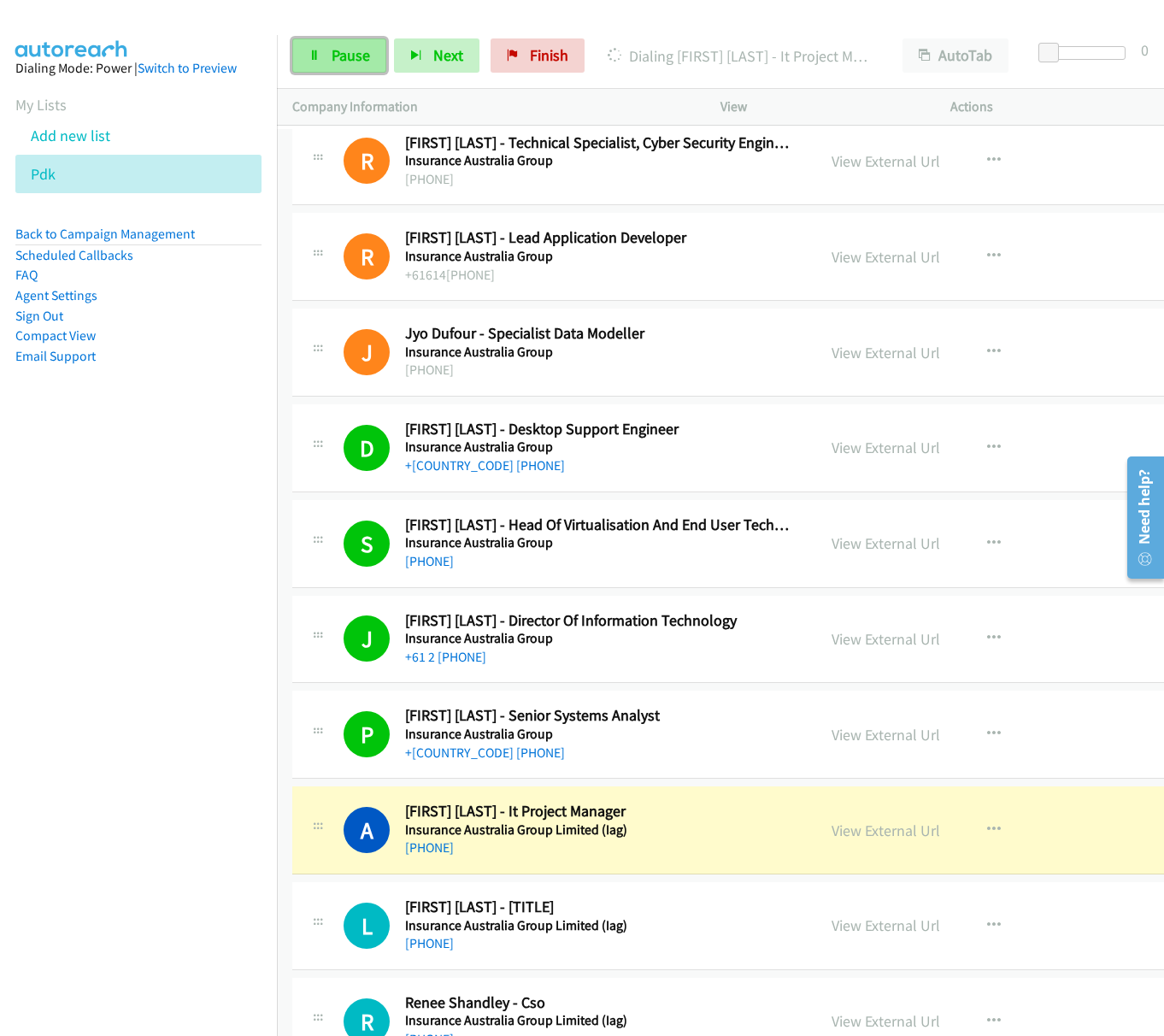 click on "Pause" at bounding box center [339, 56] 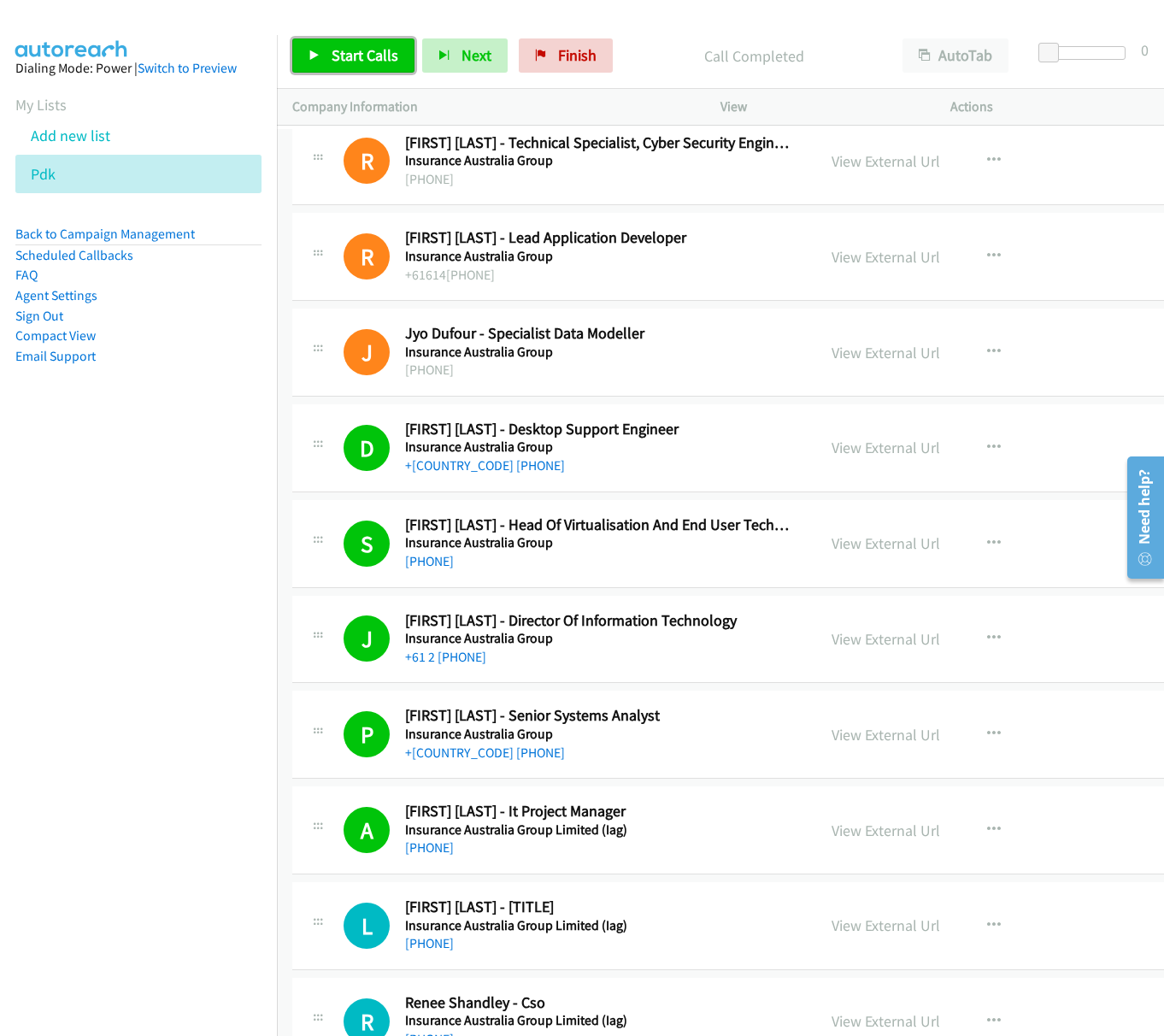 click on "Start Calls" at bounding box center (365, 55) 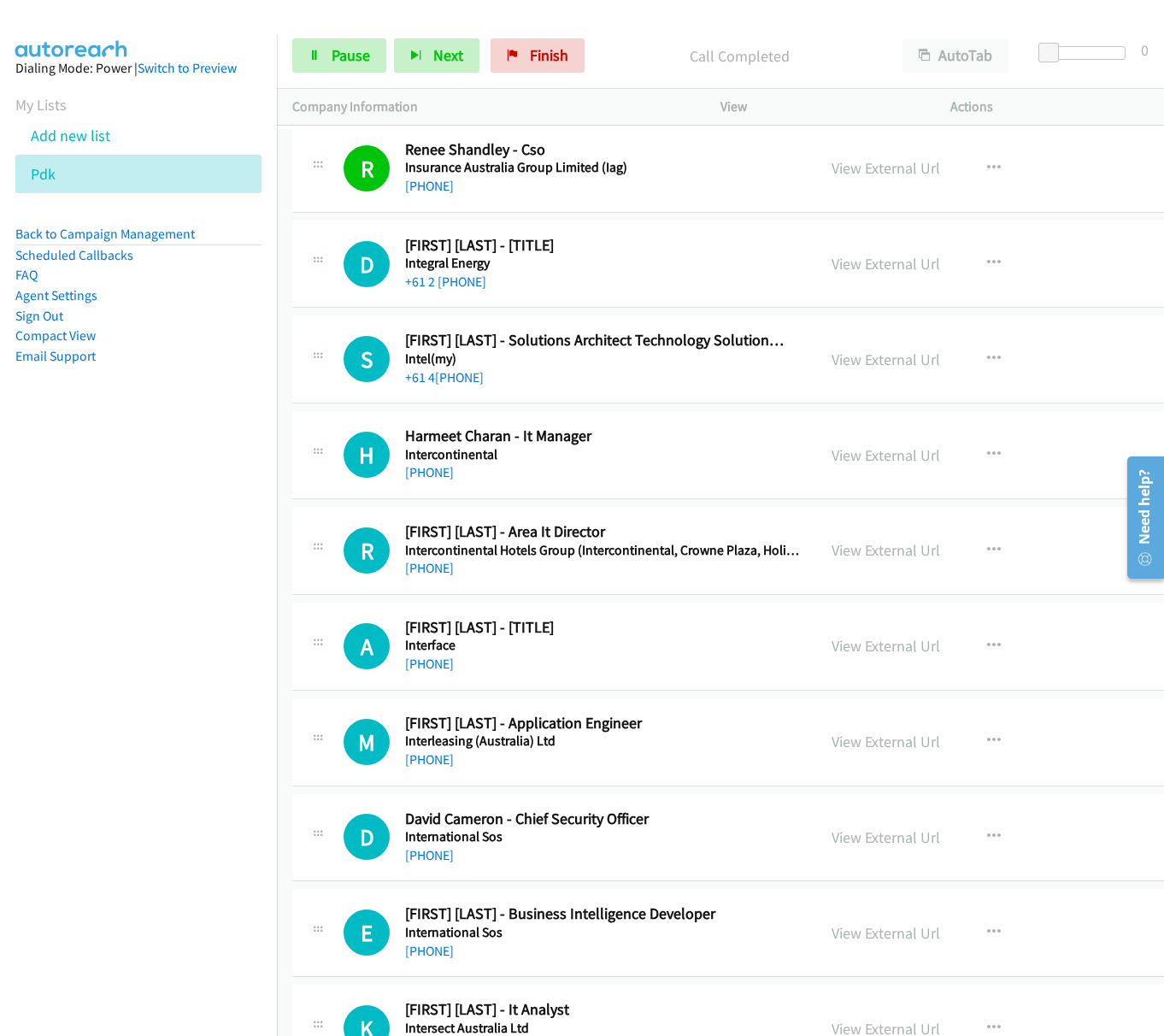 scroll, scrollTop: 1881, scrollLeft: 0, axis: vertical 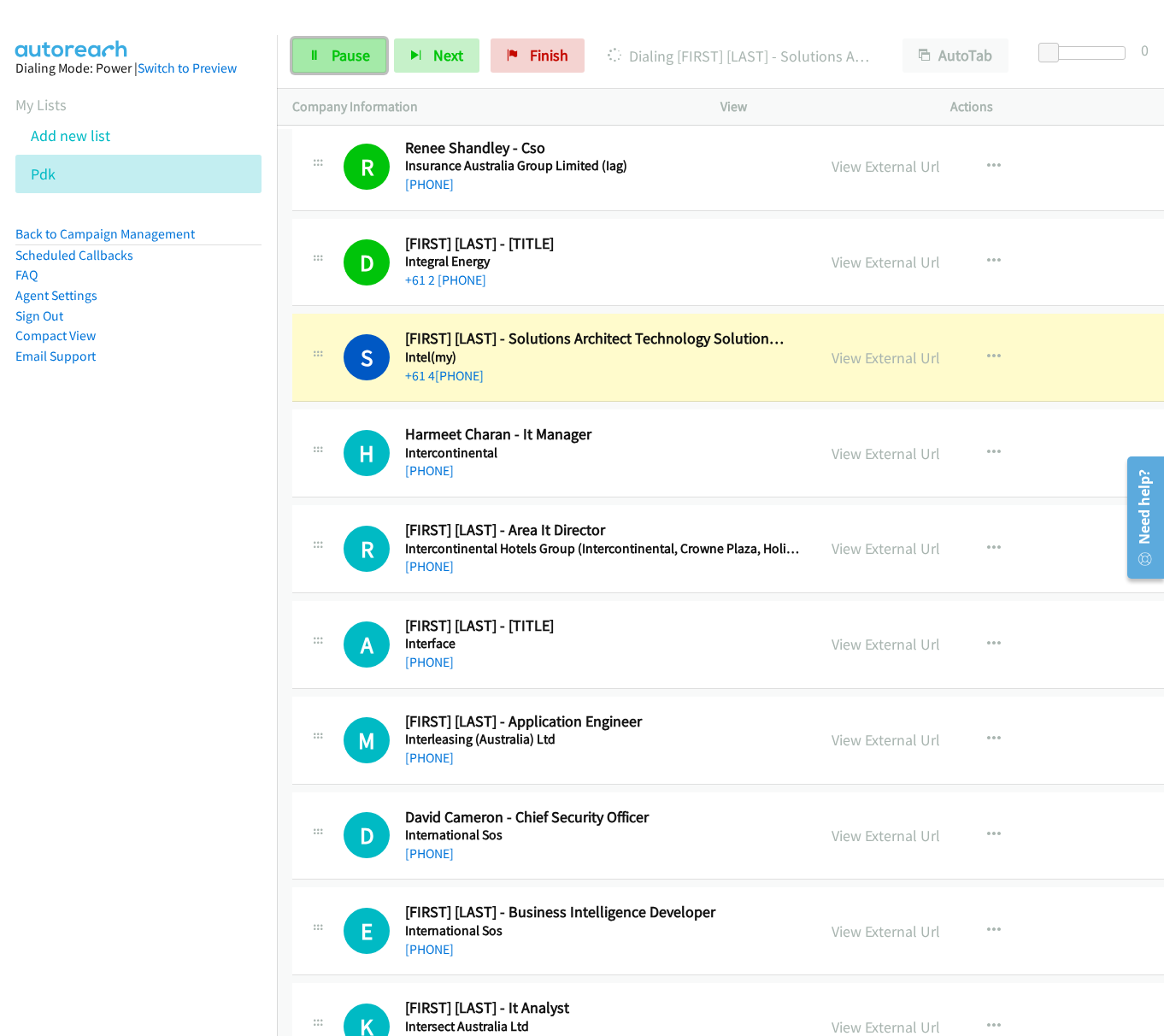 click on "Pause" at bounding box center (350, 55) 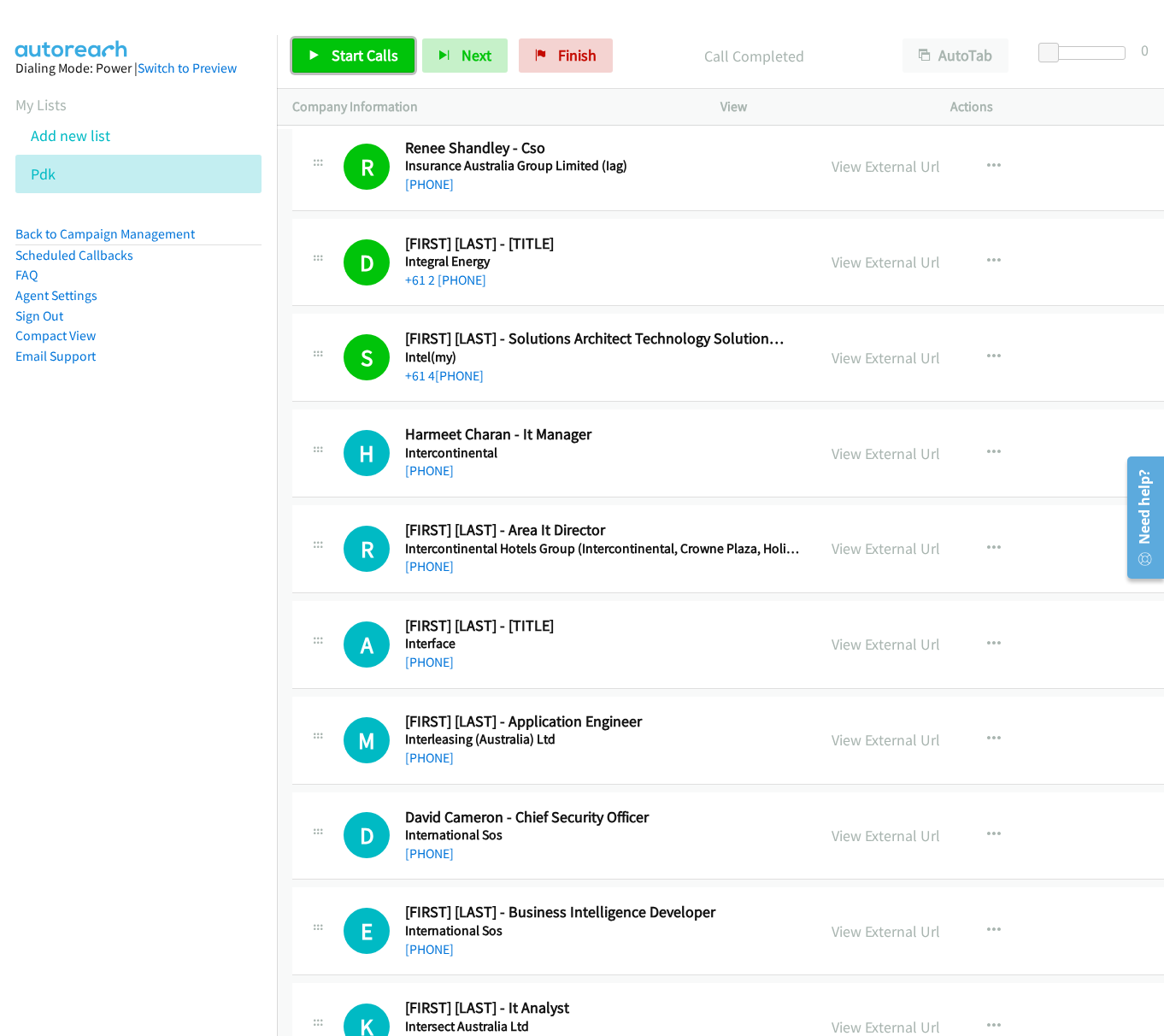 click on "Start Calls" at bounding box center [365, 55] 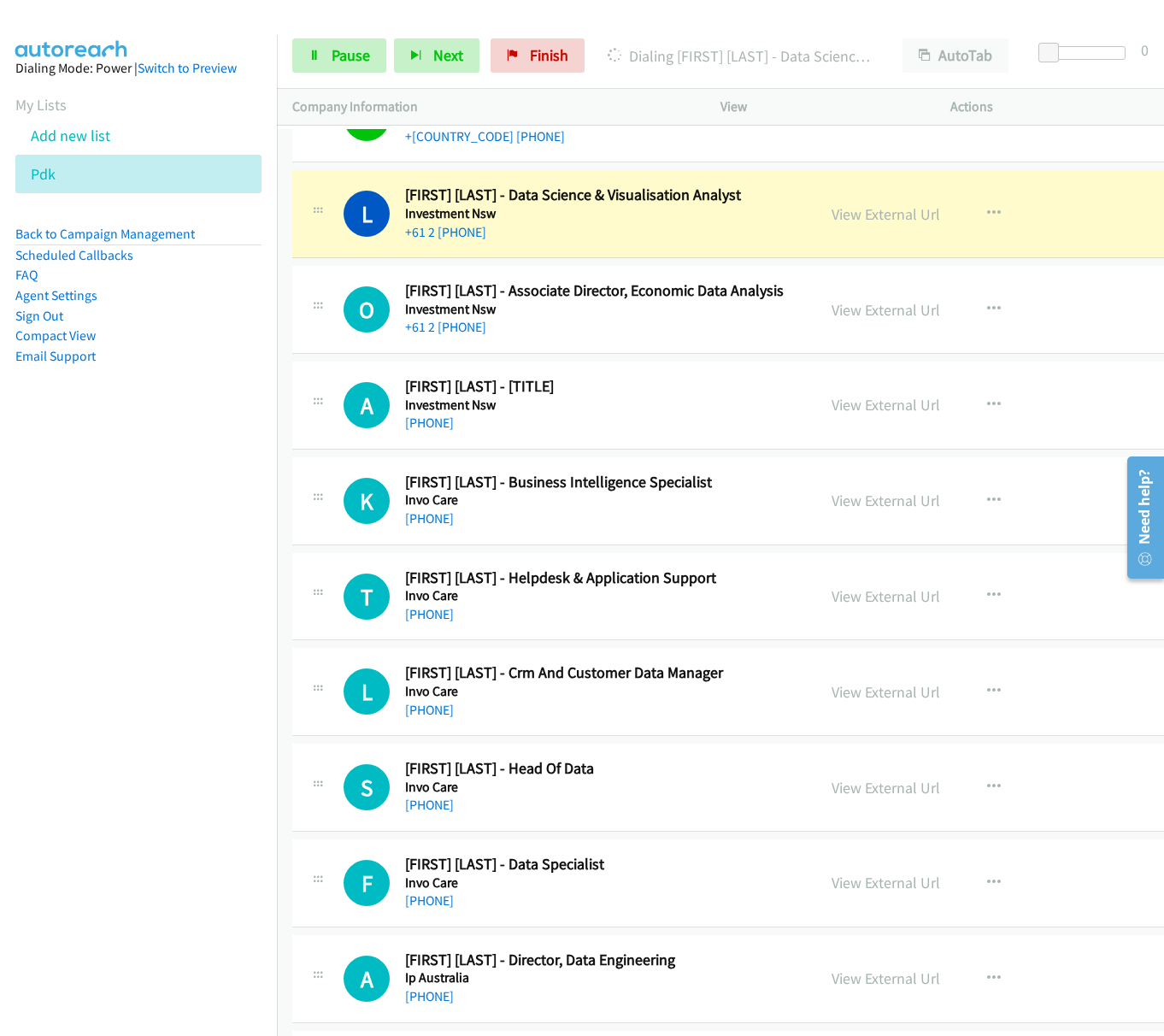 scroll, scrollTop: 3077, scrollLeft: 0, axis: vertical 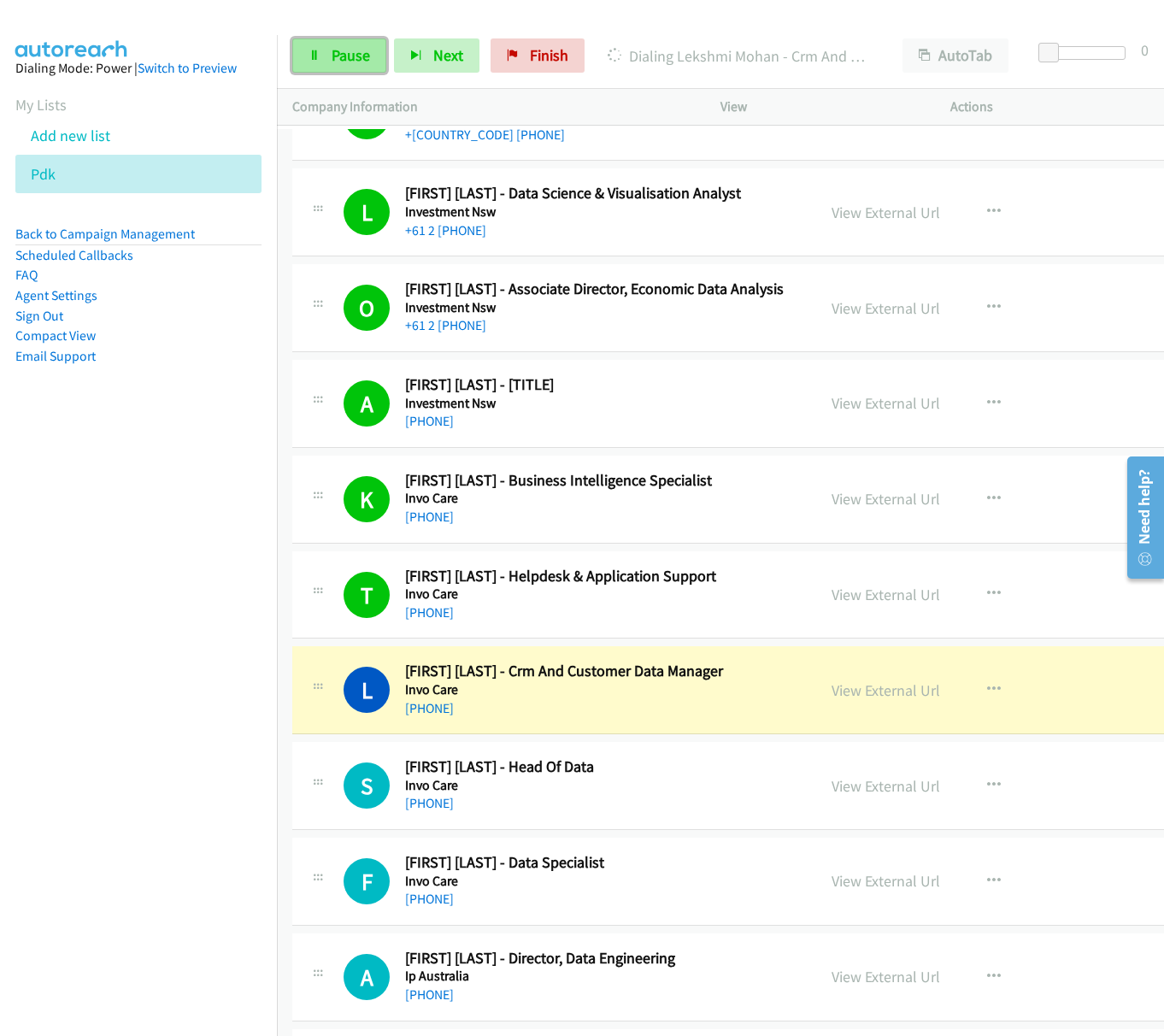 click on "Pause" at bounding box center [339, 56] 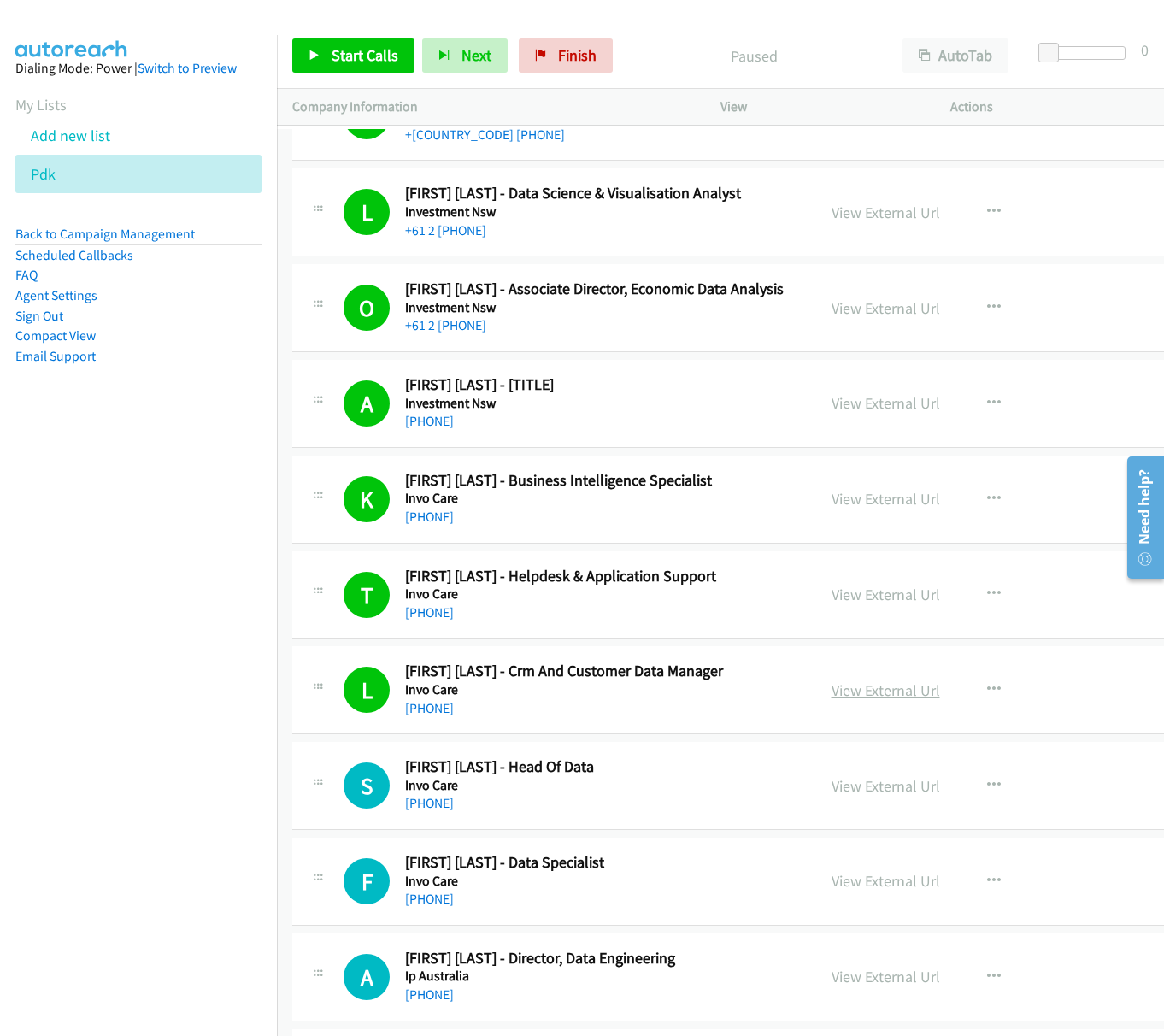 click on "View External Url" at bounding box center (885, 690) 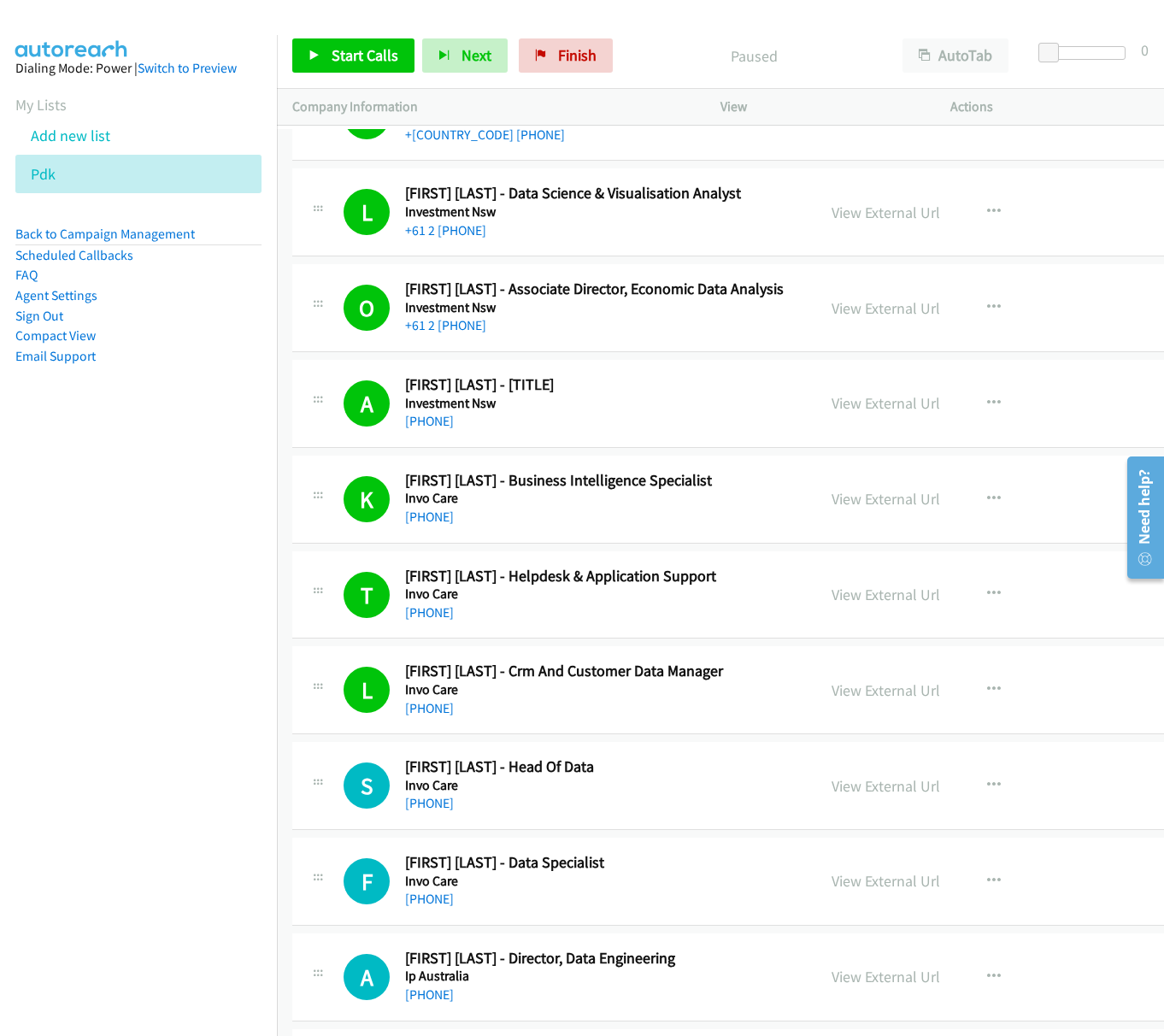 scroll, scrollTop: 3419, scrollLeft: 0, axis: vertical 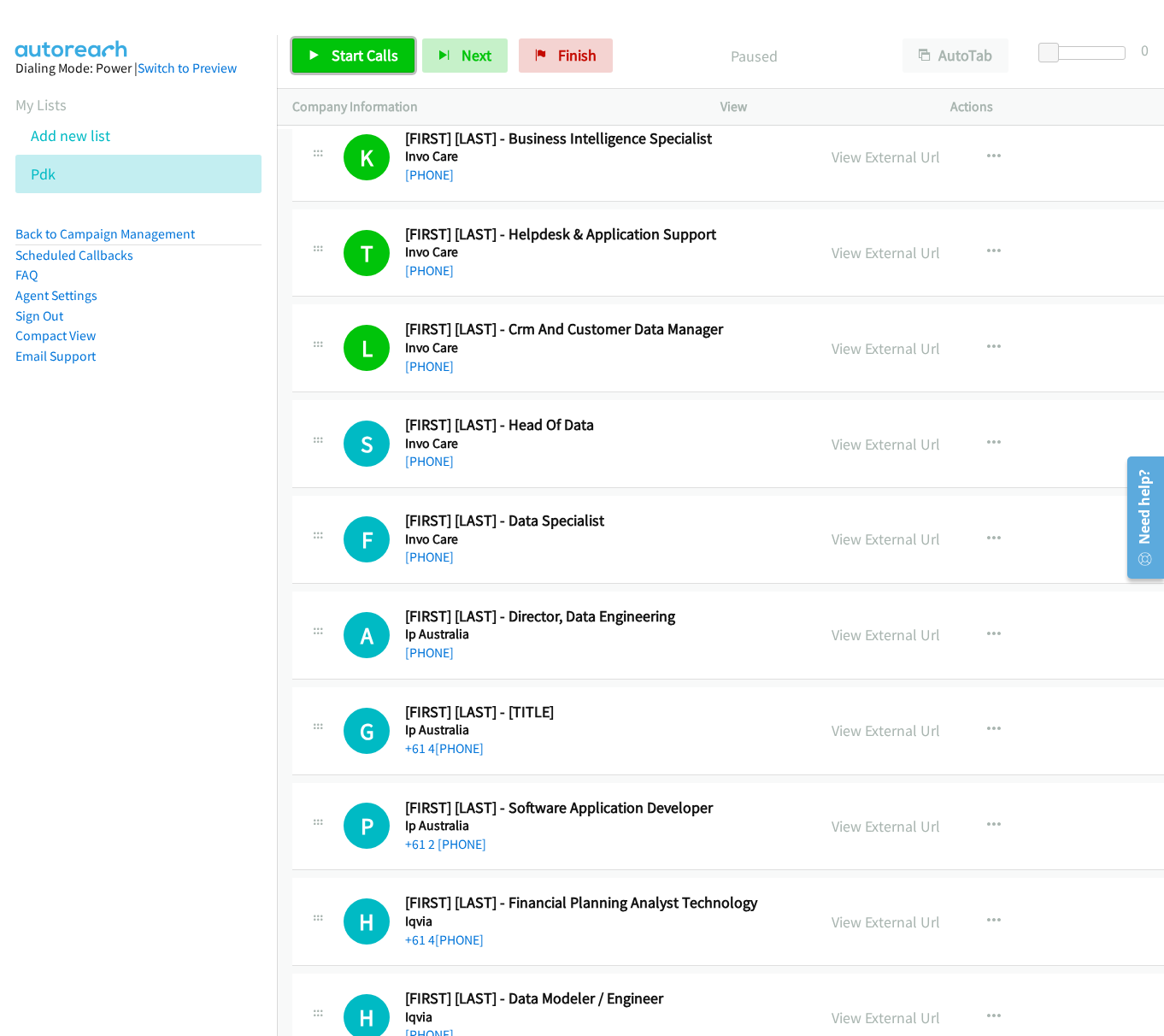 click on "Start Calls" at bounding box center [365, 55] 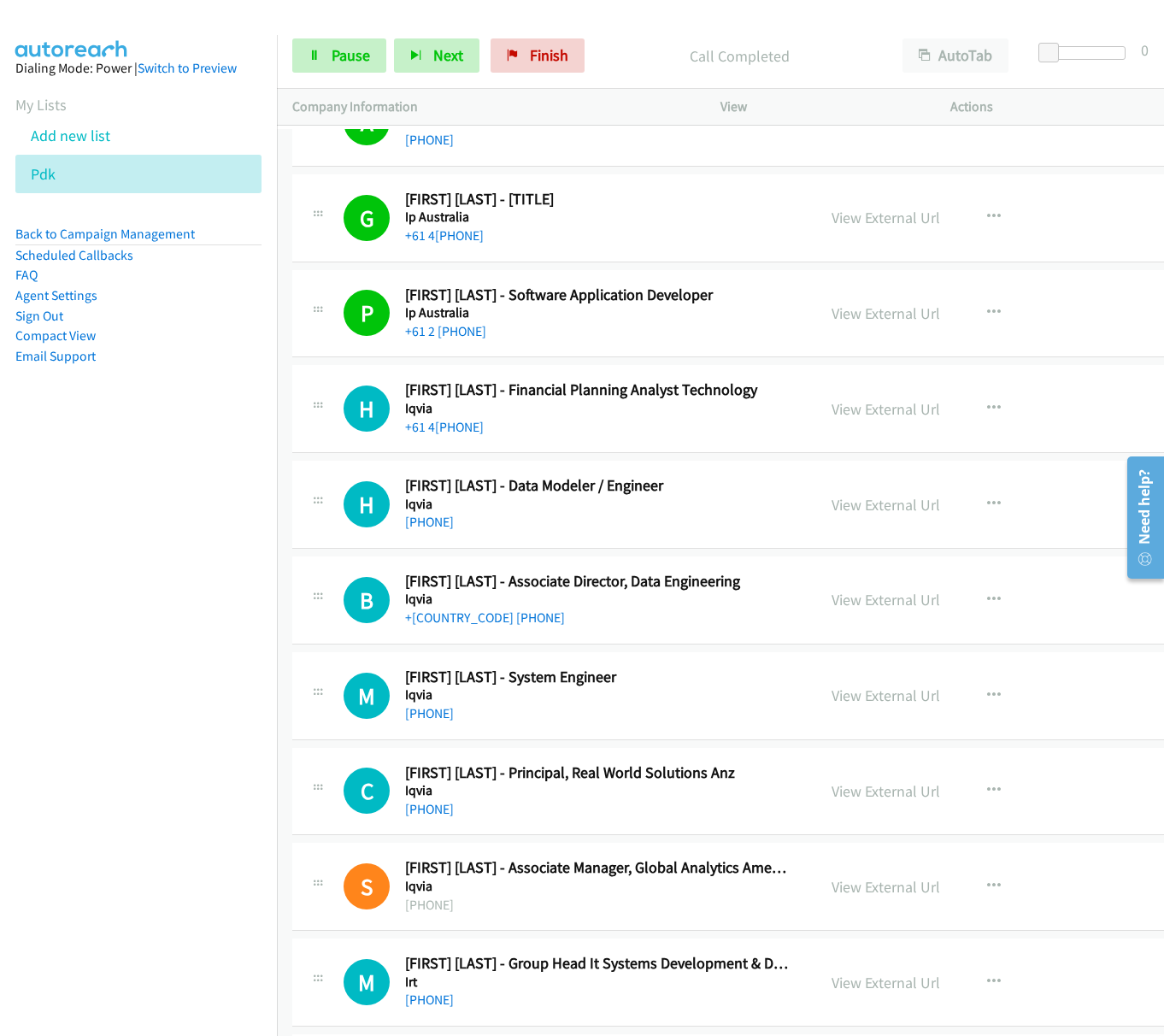 scroll, scrollTop: 4103, scrollLeft: 0, axis: vertical 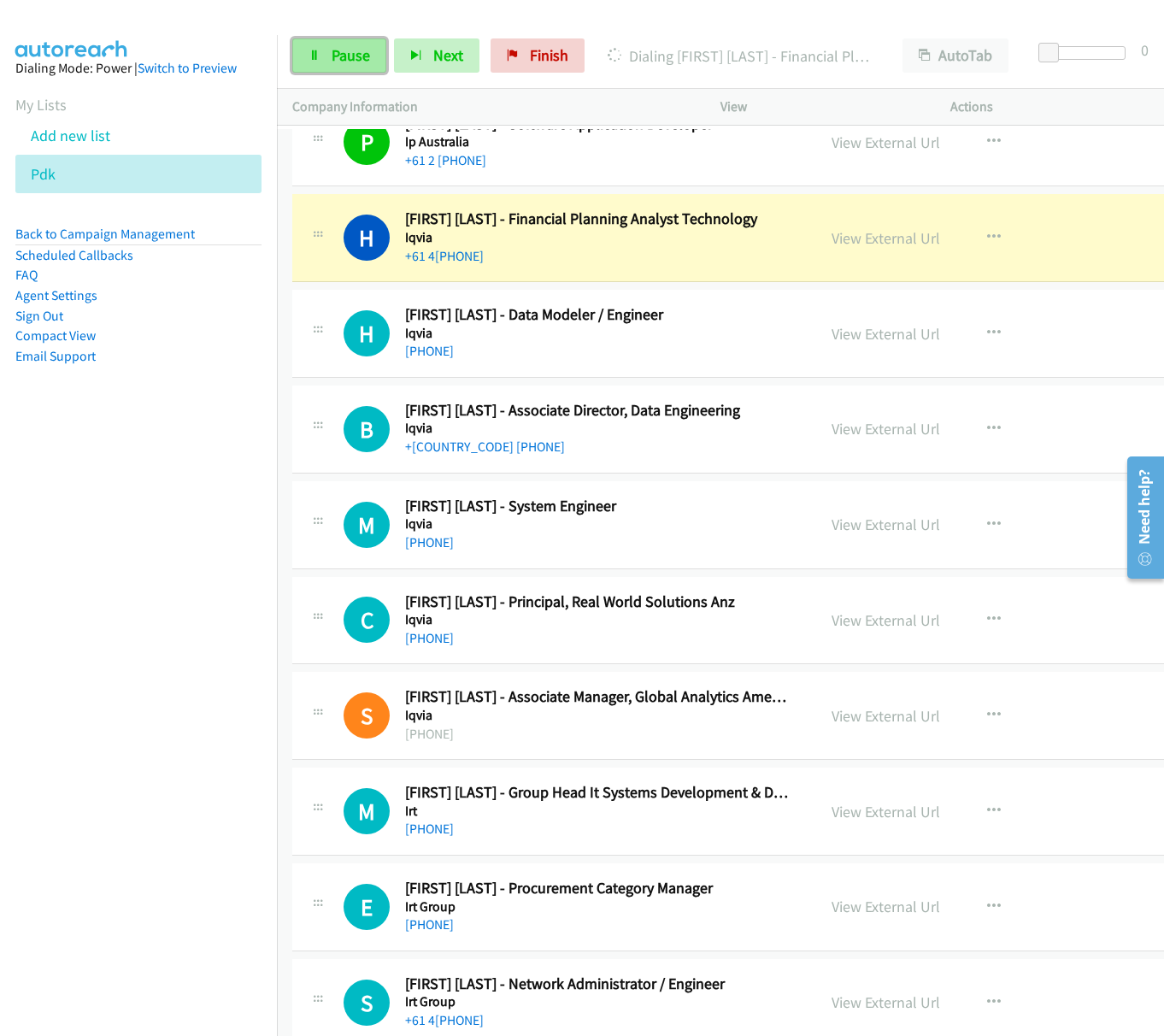 click on "Pause" at bounding box center (350, 55) 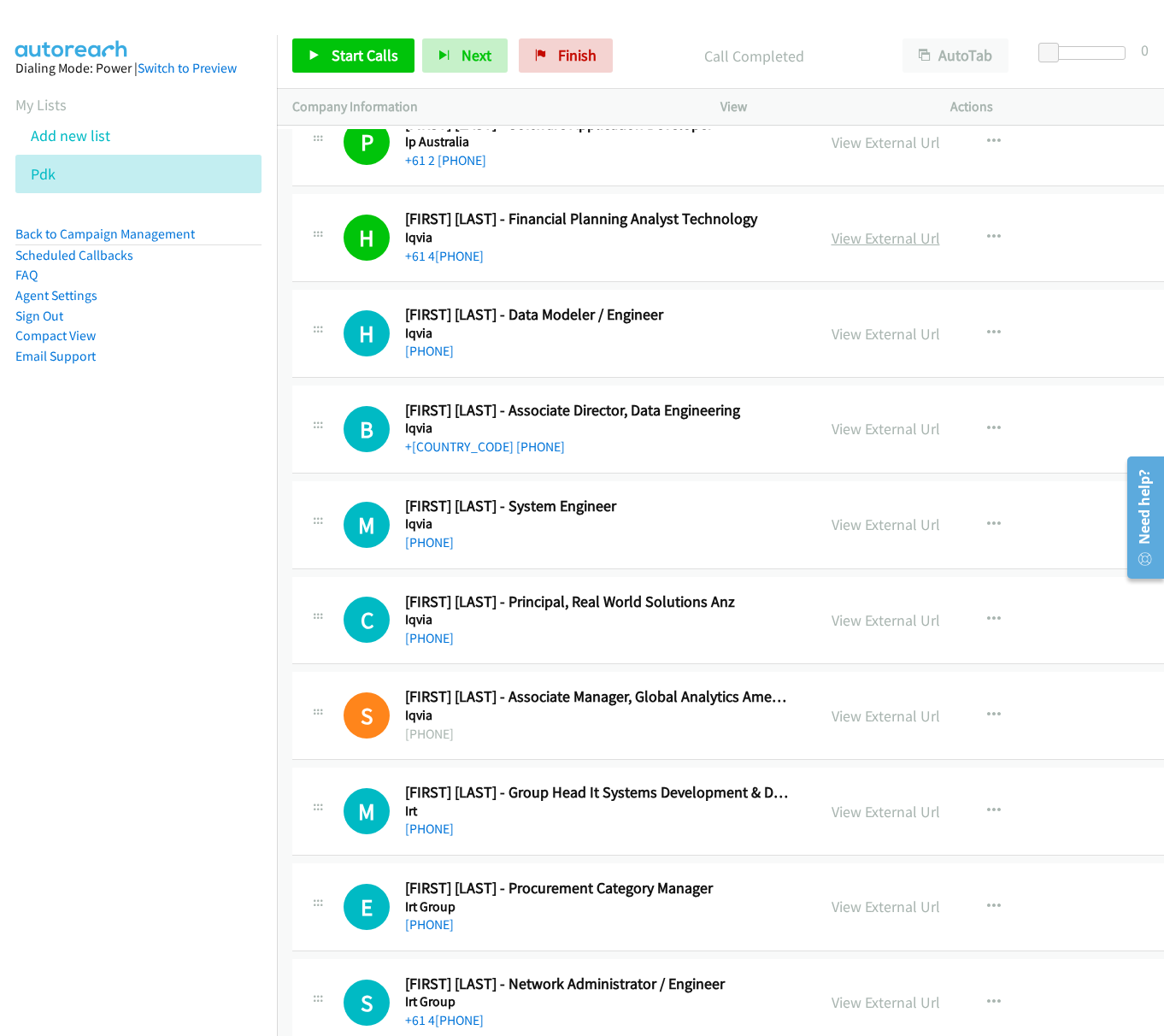 click on "View External Url" at bounding box center [885, 238] 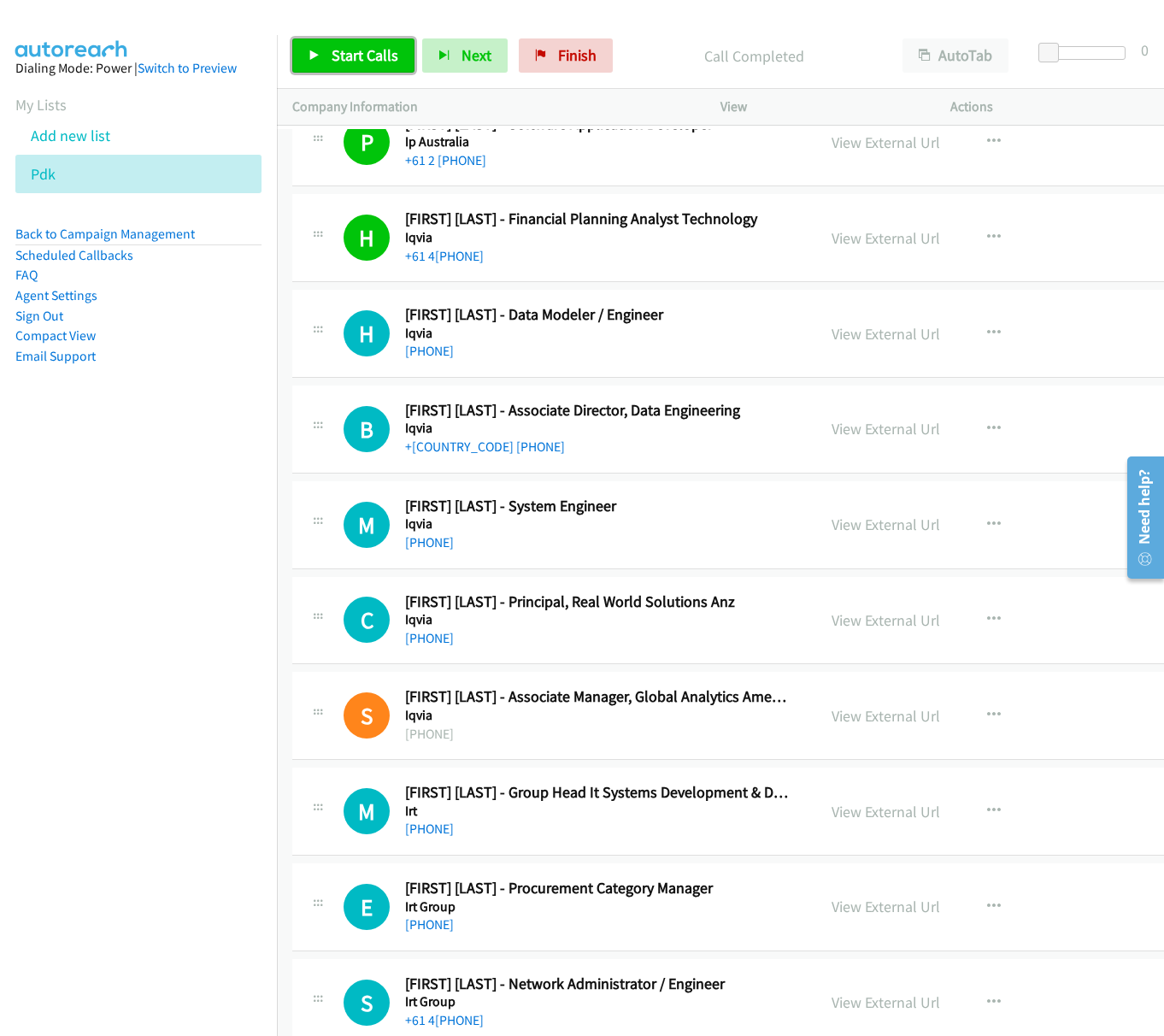 click on "Start Calls" at bounding box center (365, 55) 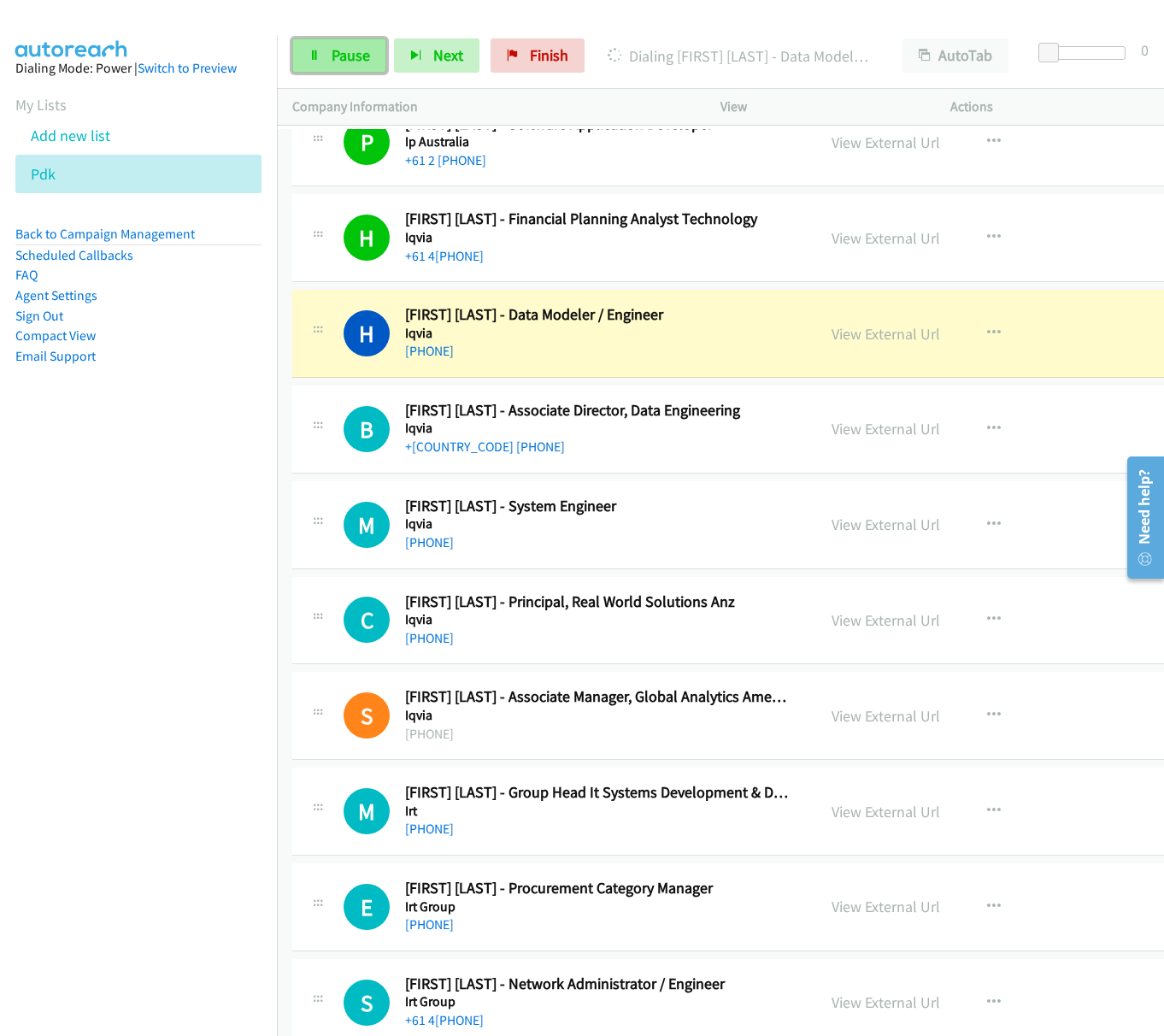 click on "Pause" at bounding box center [339, 56] 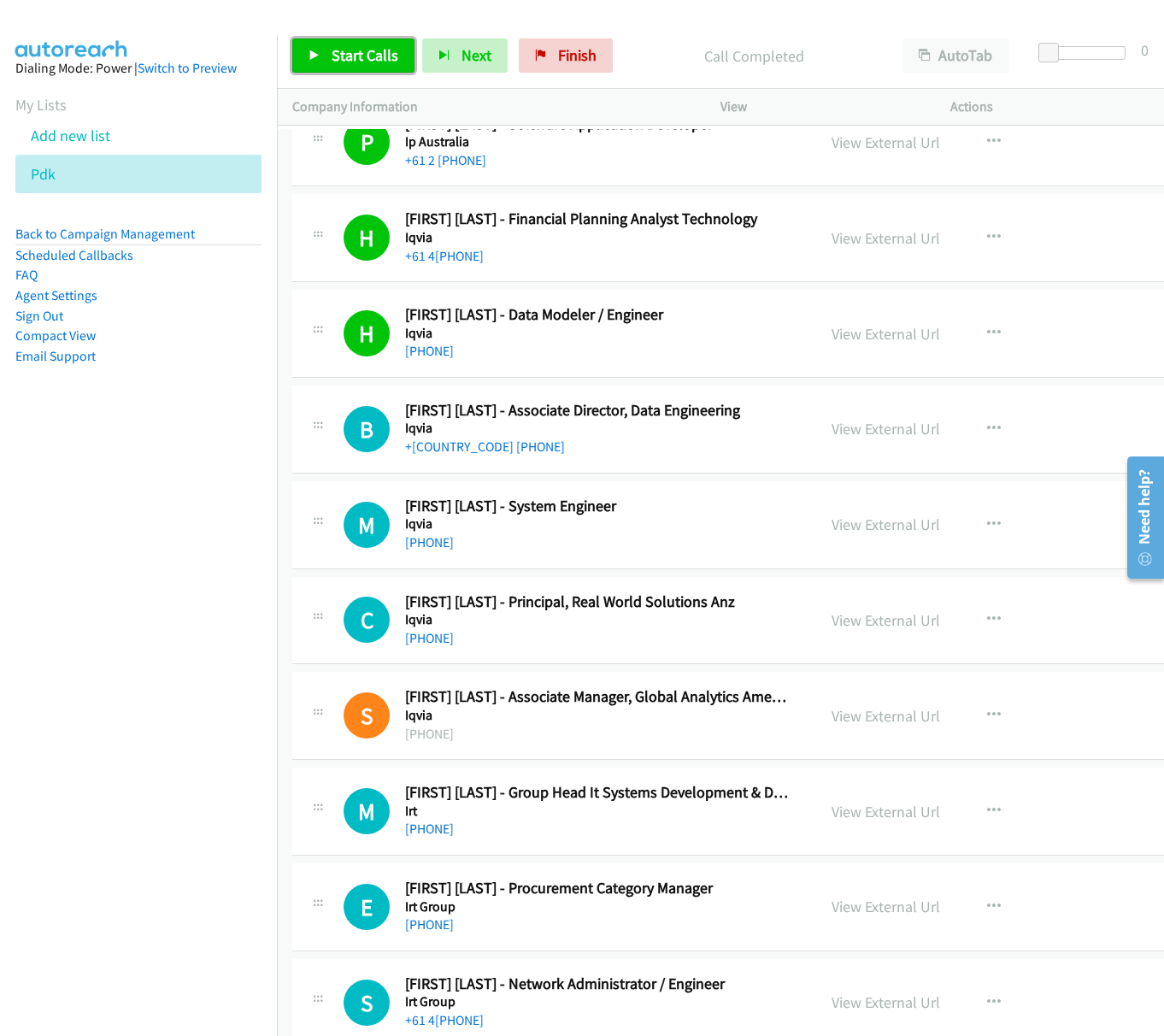 click on "Start Calls" at bounding box center [365, 55] 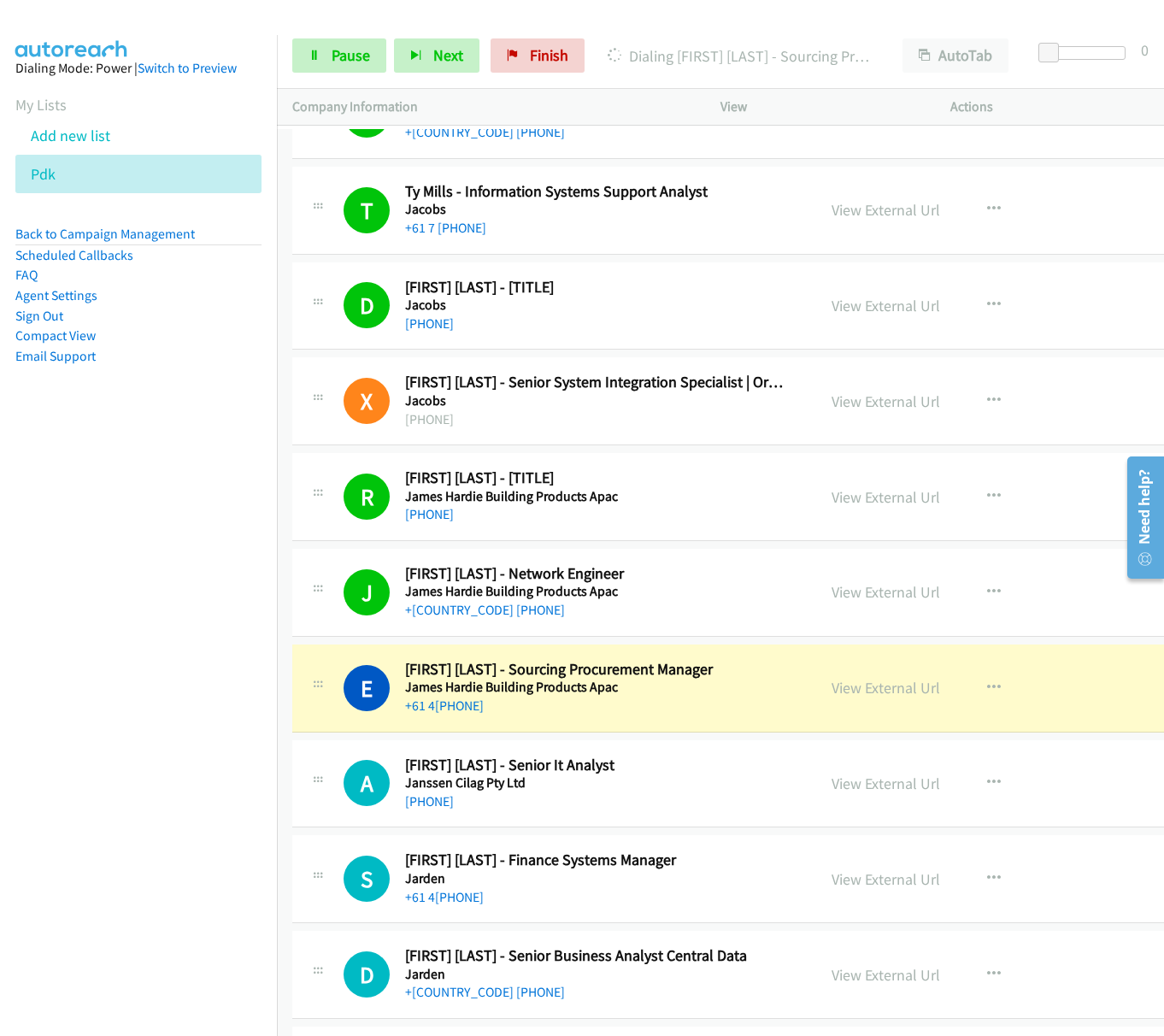 scroll, scrollTop: 5642, scrollLeft: 0, axis: vertical 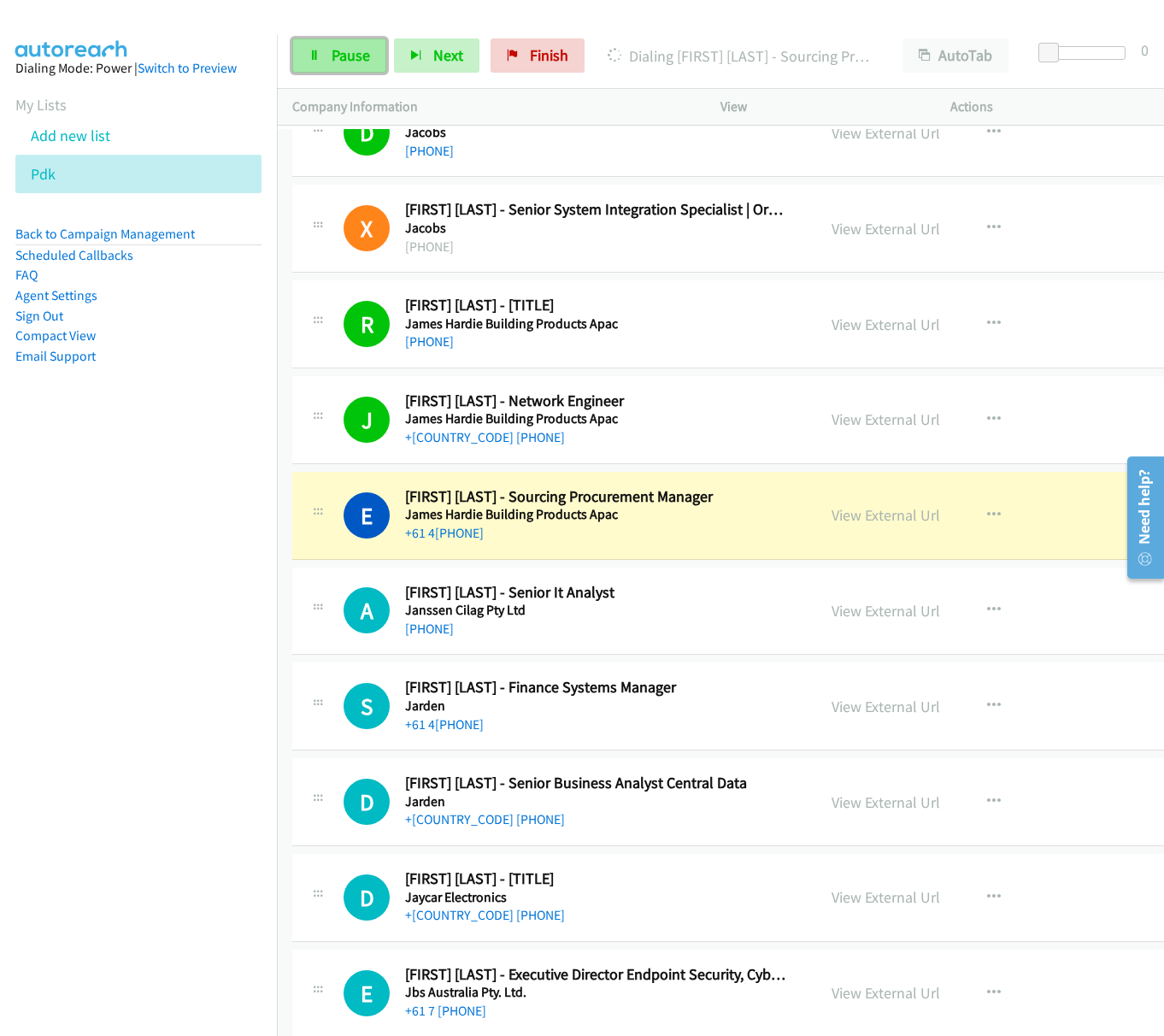 click on "Pause" at bounding box center (350, 55) 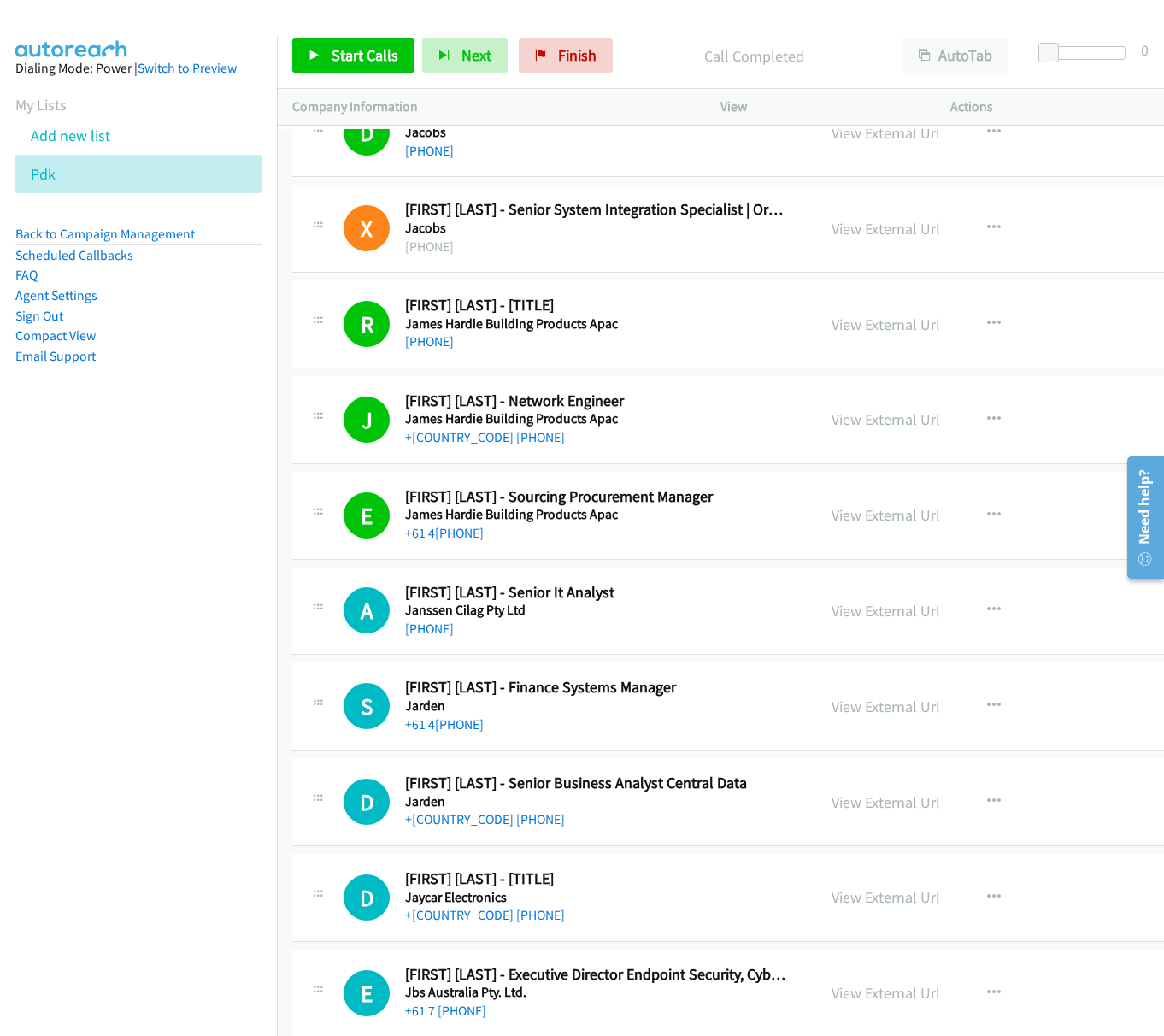 click on "View External Url
View External Url
Schedule/Manage Callback
Start Calls Here
Remove from list
Add to do not call list
Reset Call Status" at bounding box center (955, 515) 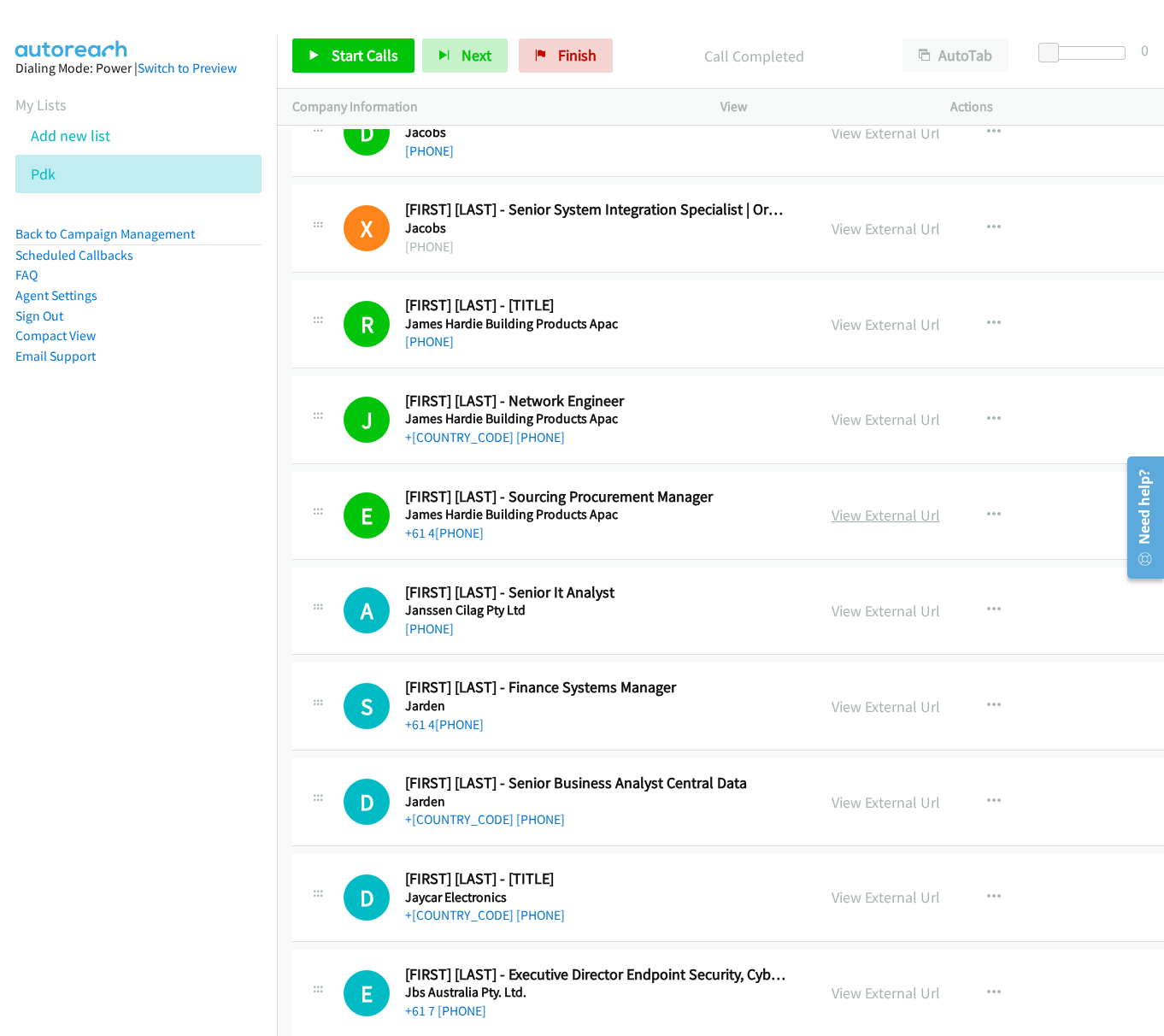 click on "View External Url" at bounding box center (885, 515) 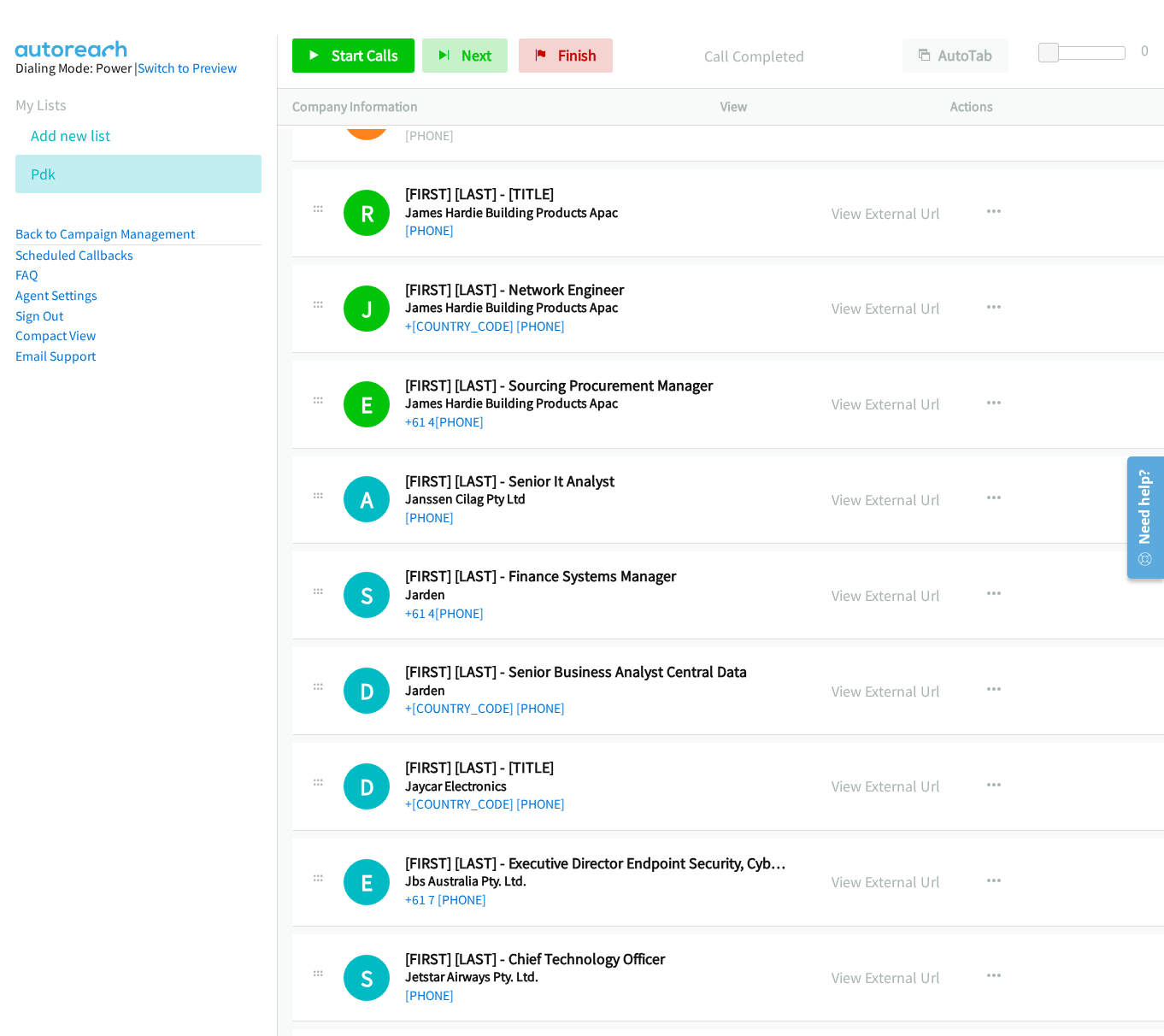 scroll, scrollTop: 5813, scrollLeft: 0, axis: vertical 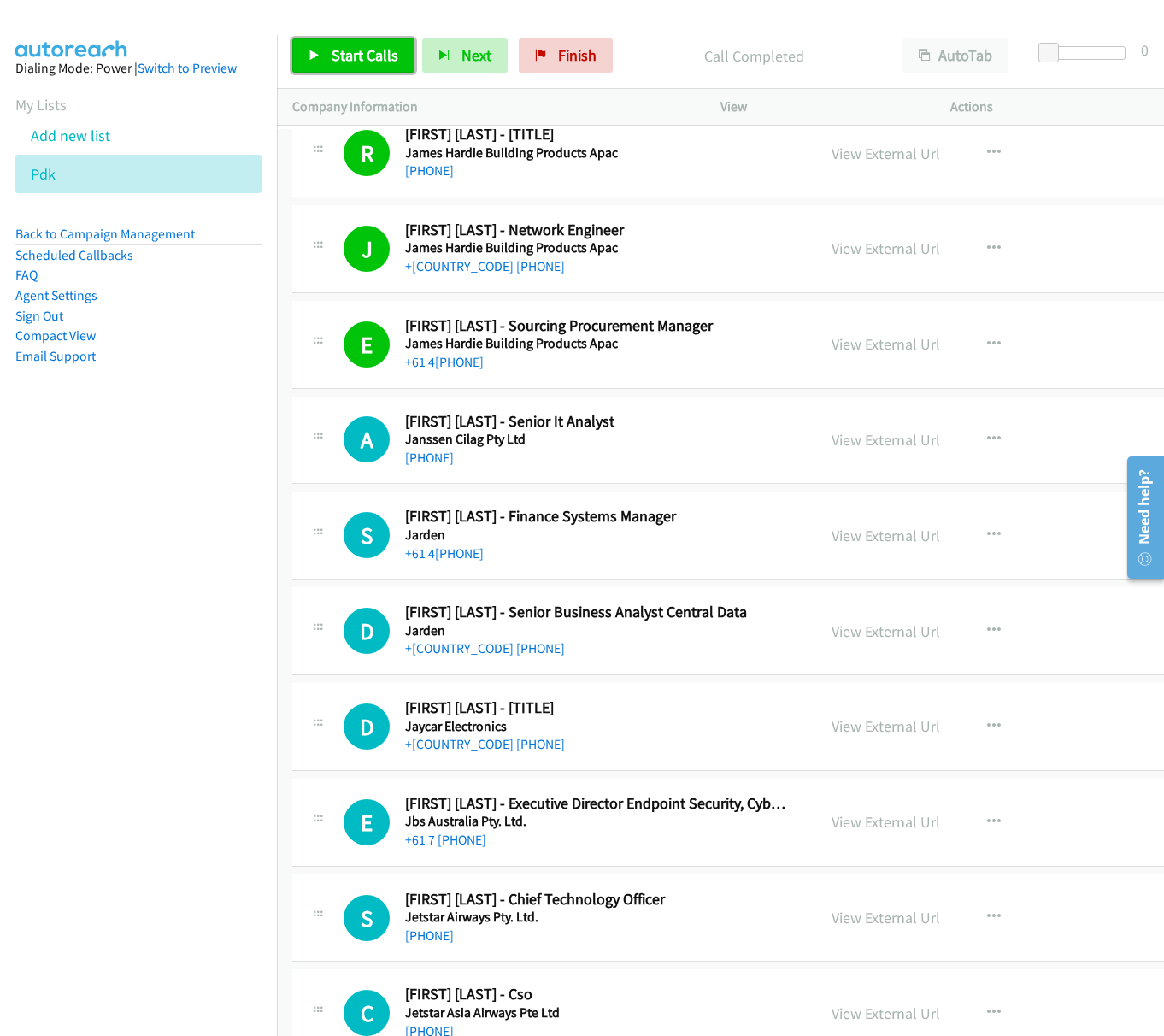 click on "Start Calls" at bounding box center (365, 55) 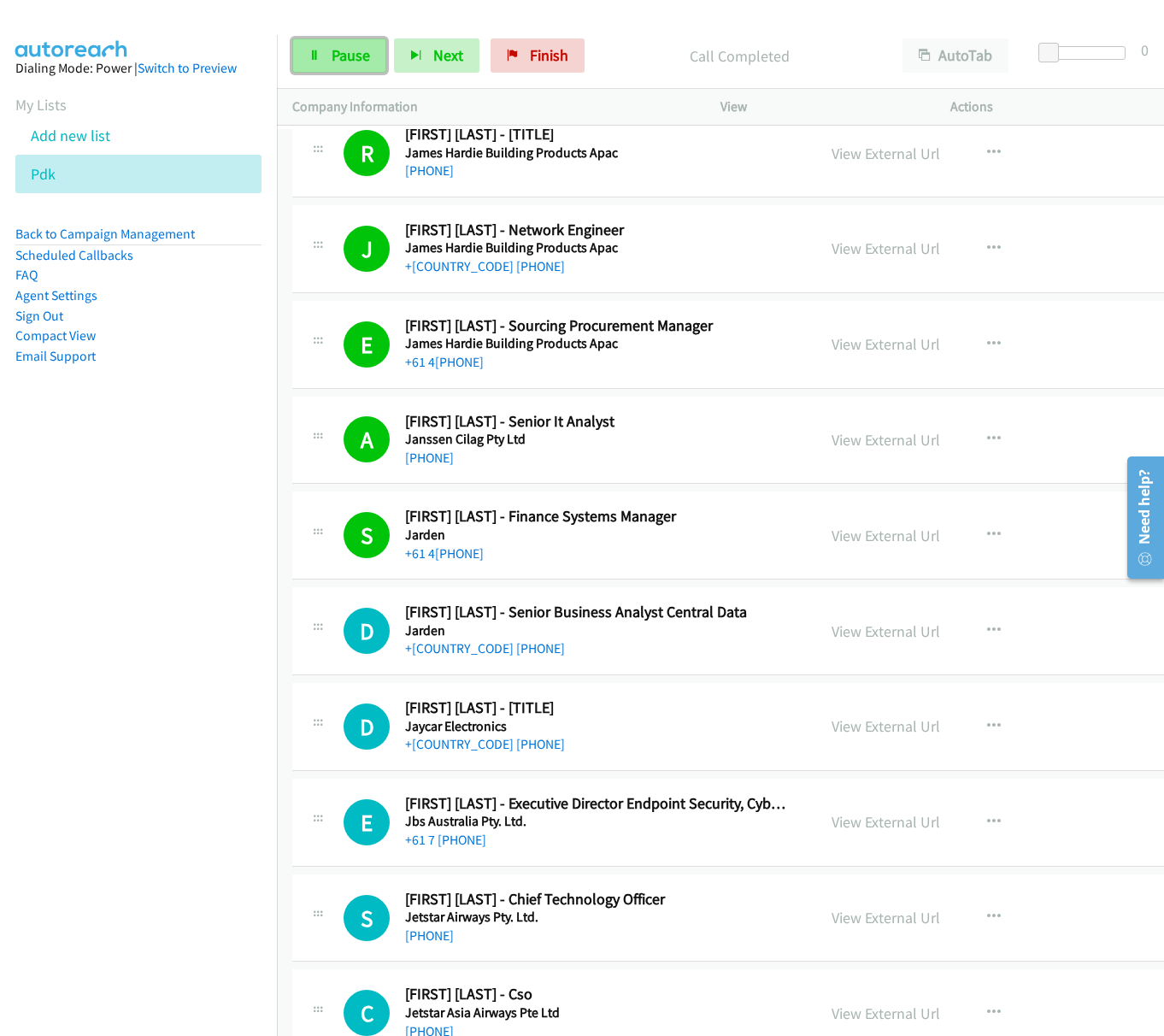 click on "Pause" at bounding box center (350, 55) 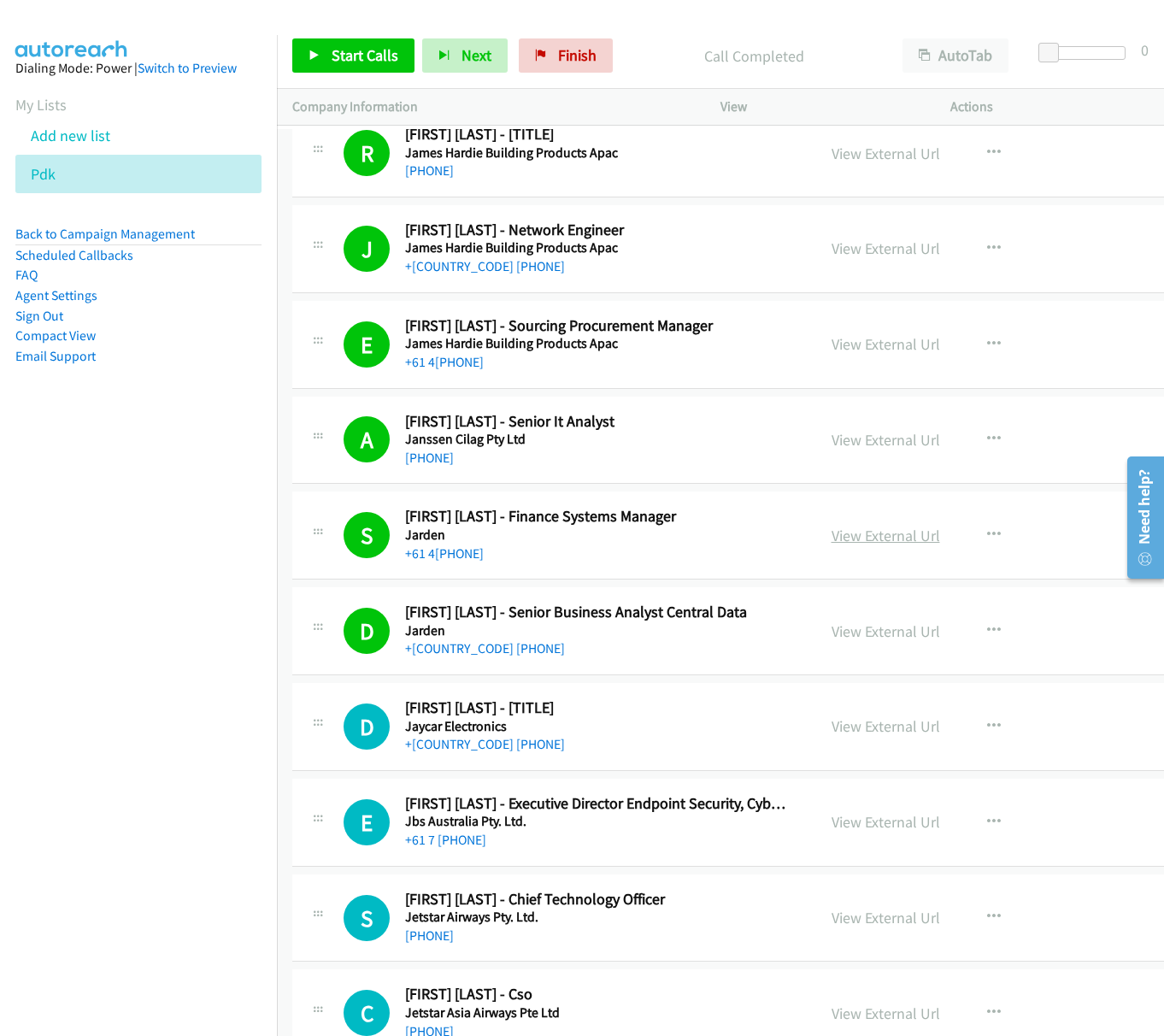 click on "View External Url" at bounding box center (885, 535) 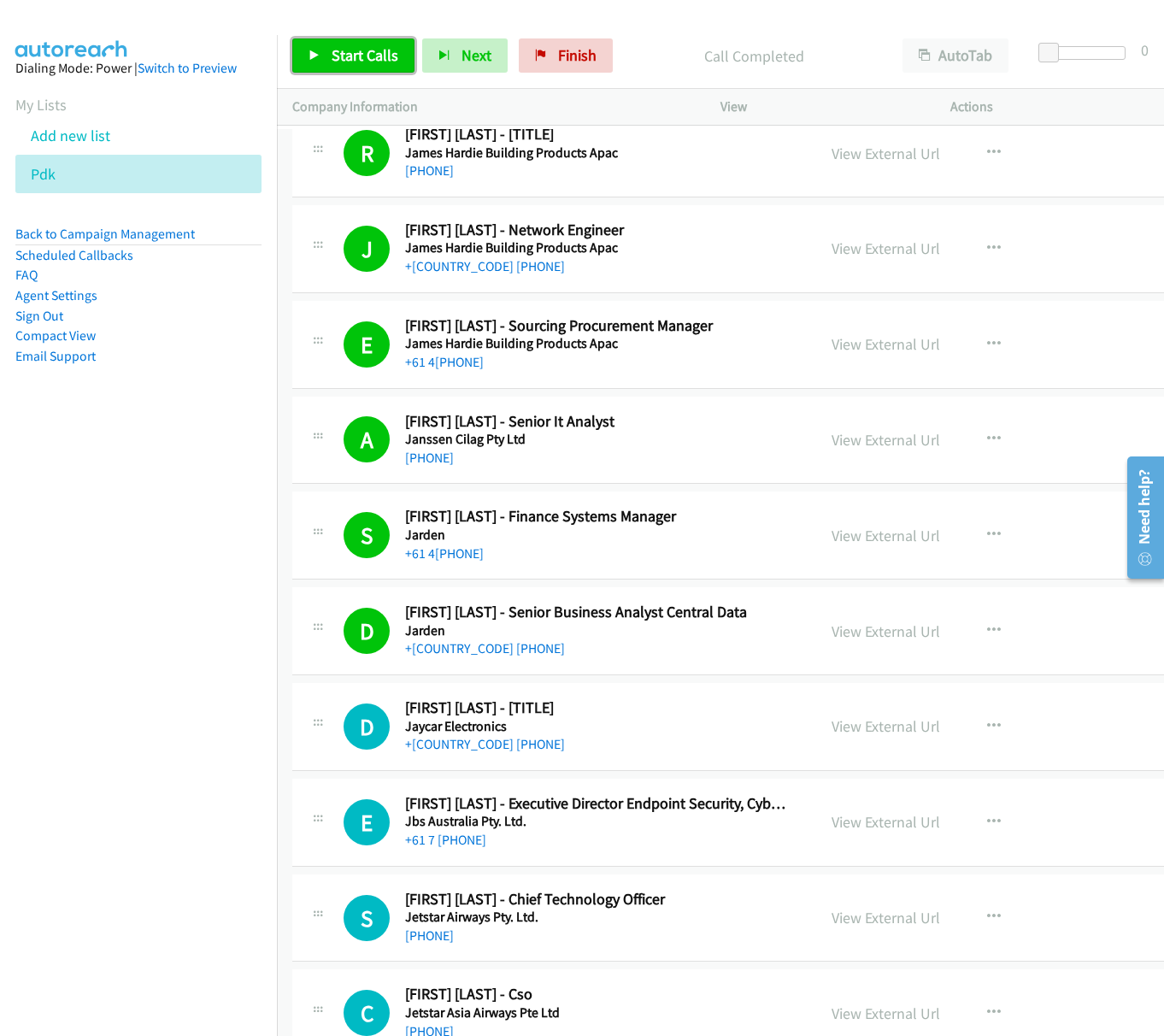click on "Start Calls" at bounding box center [365, 55] 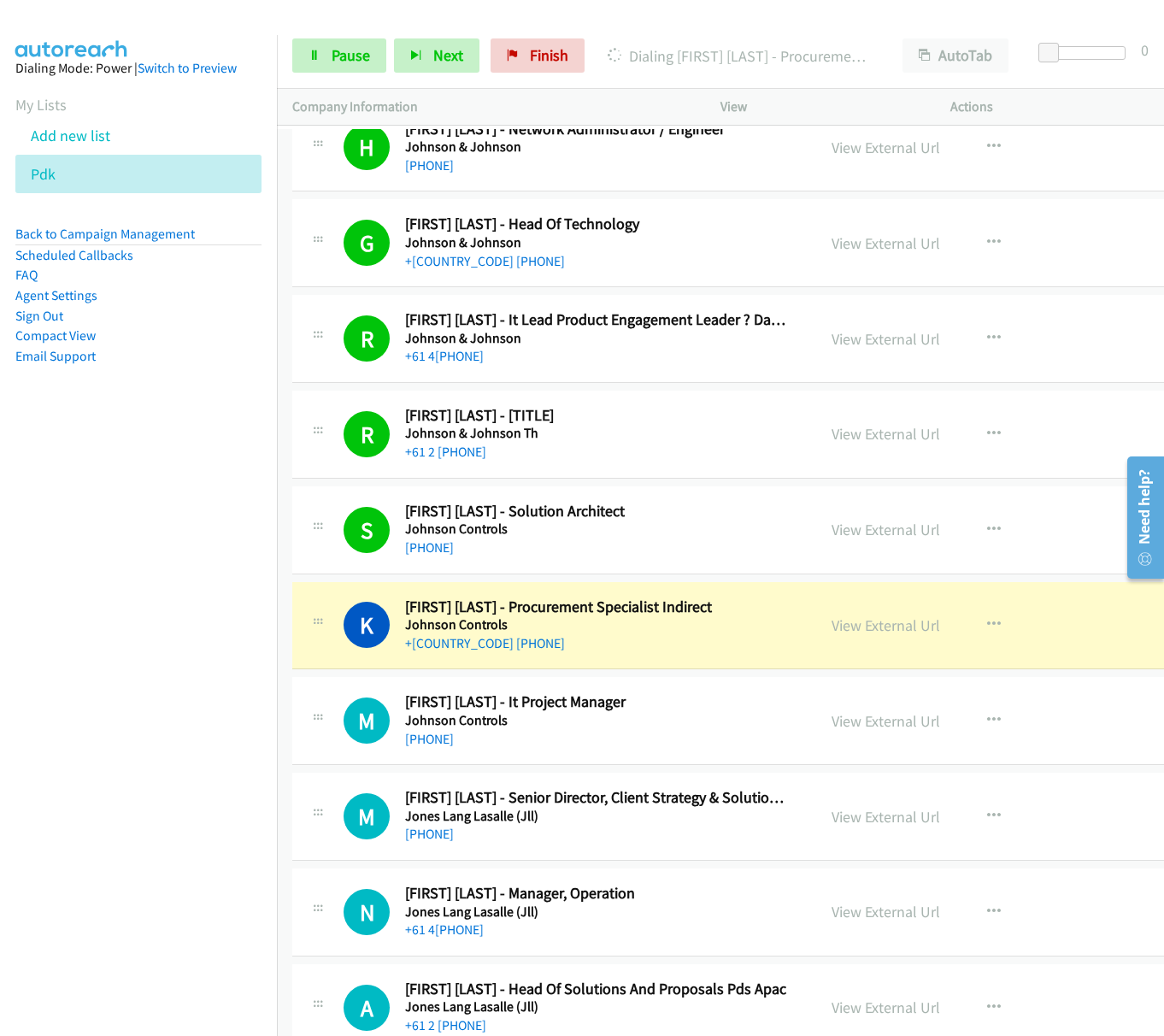 scroll, scrollTop: 7180, scrollLeft: 0, axis: vertical 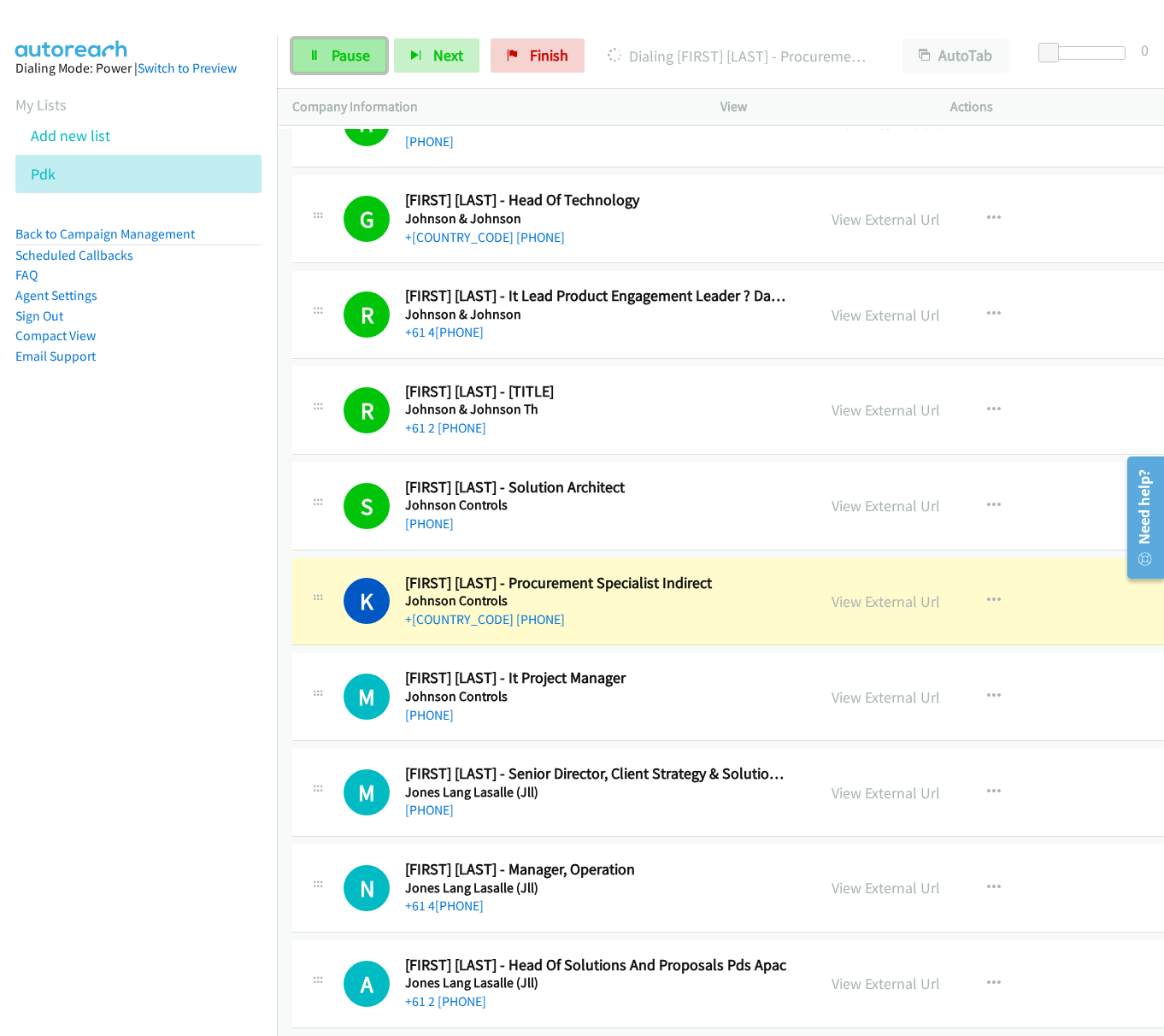 click on "Pause" at bounding box center [339, 56] 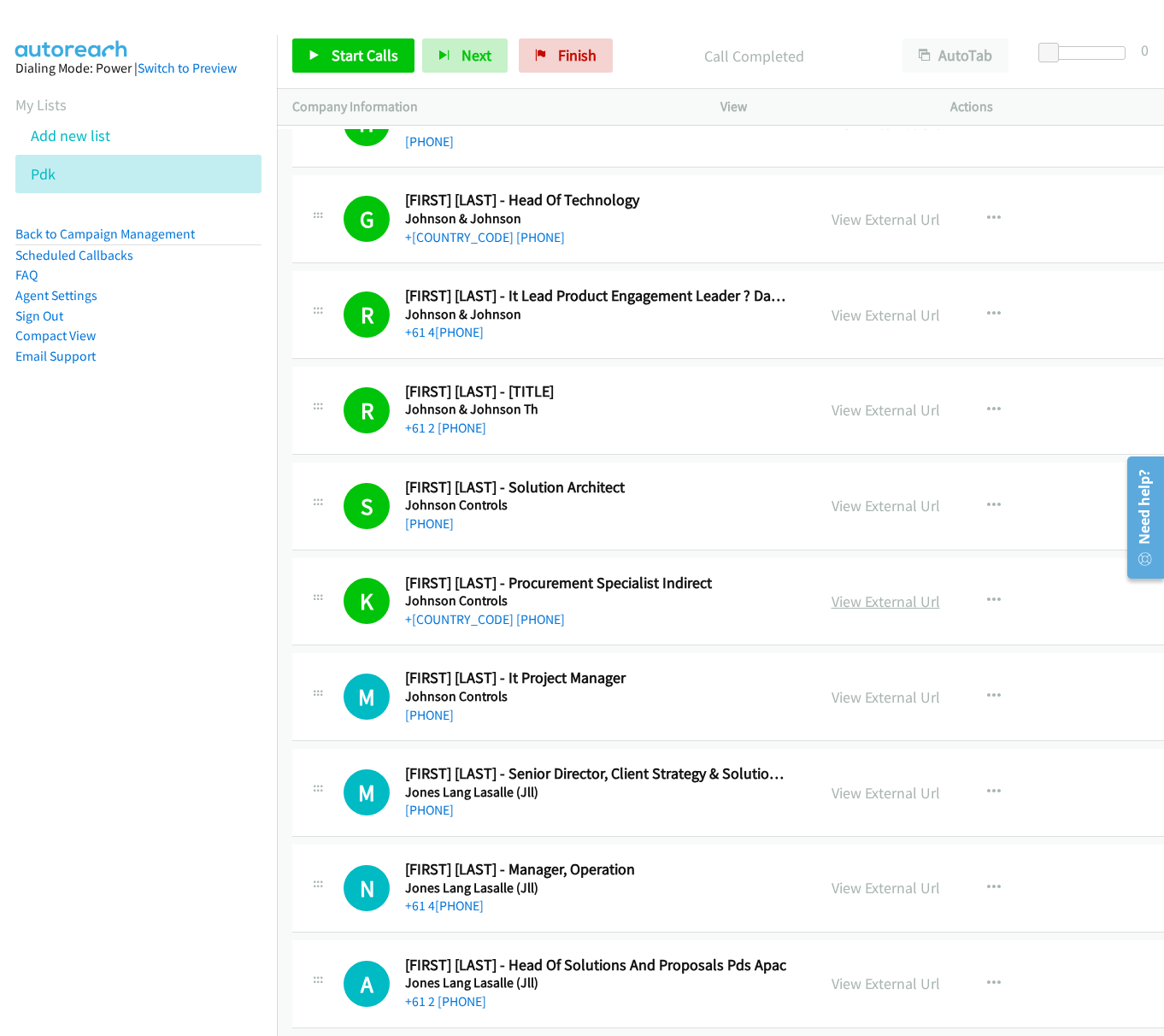 click on "View External Url" at bounding box center (885, 601) 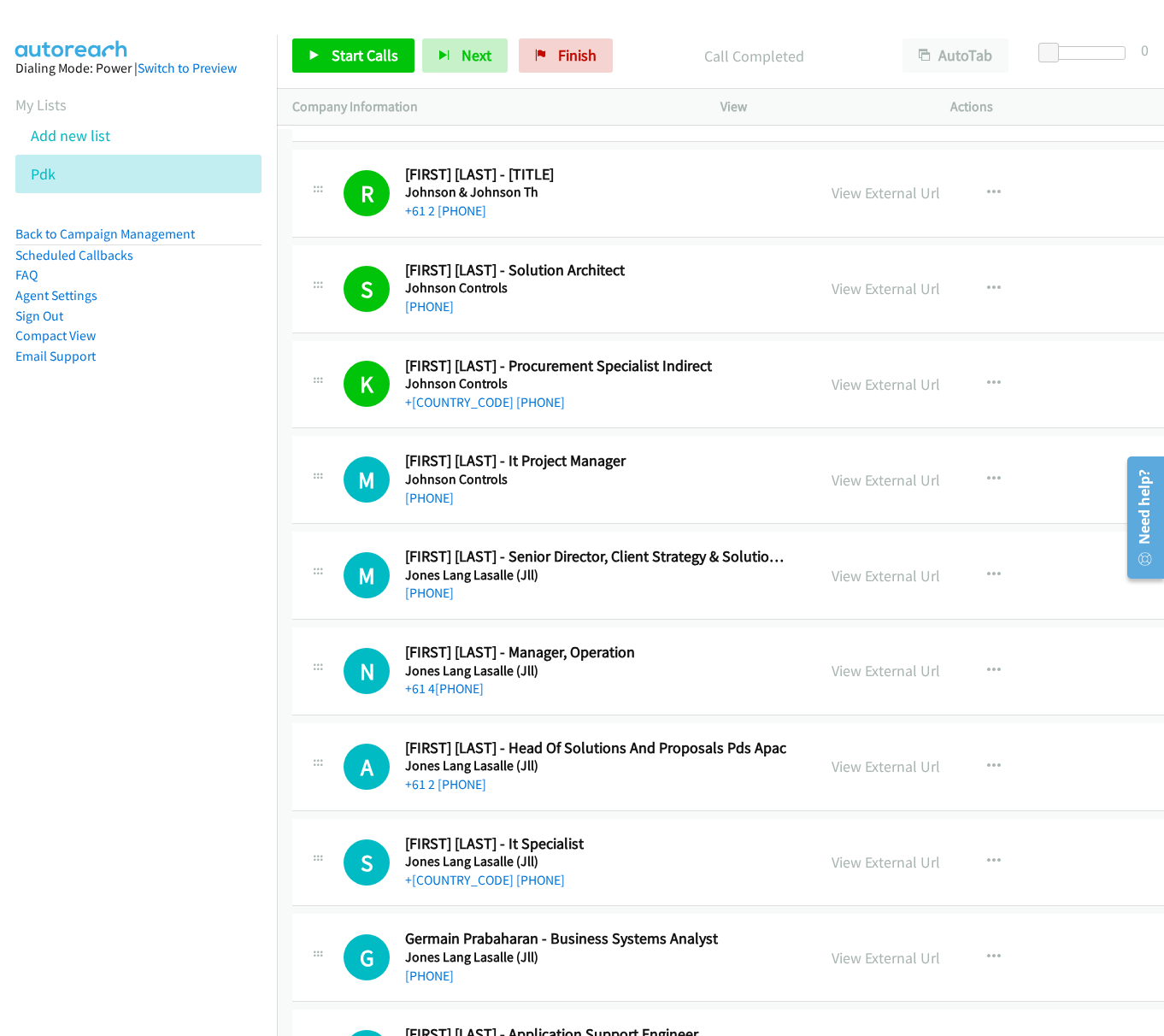 scroll, scrollTop: 7522, scrollLeft: 0, axis: vertical 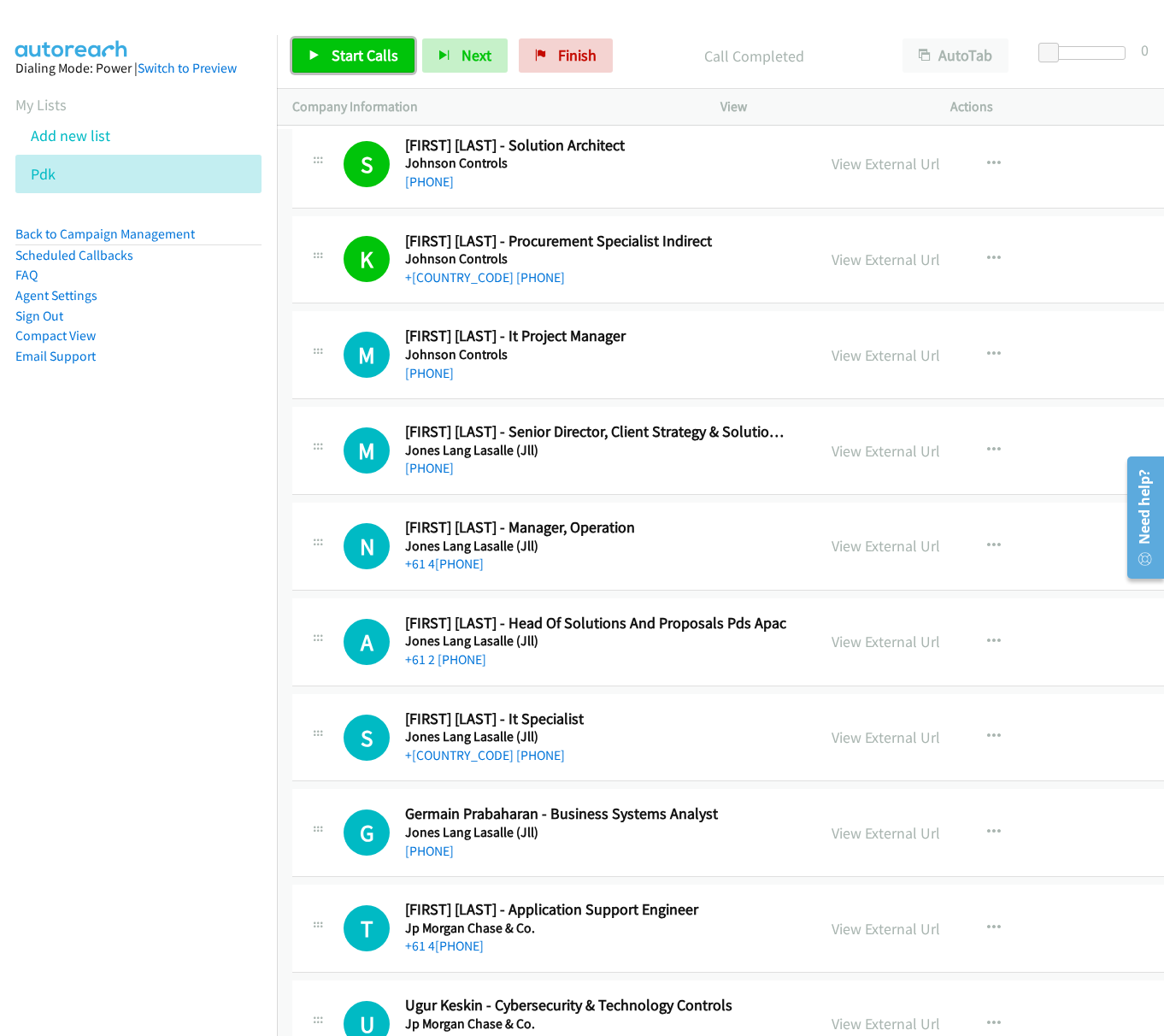 click on "Start Calls" at bounding box center [365, 55] 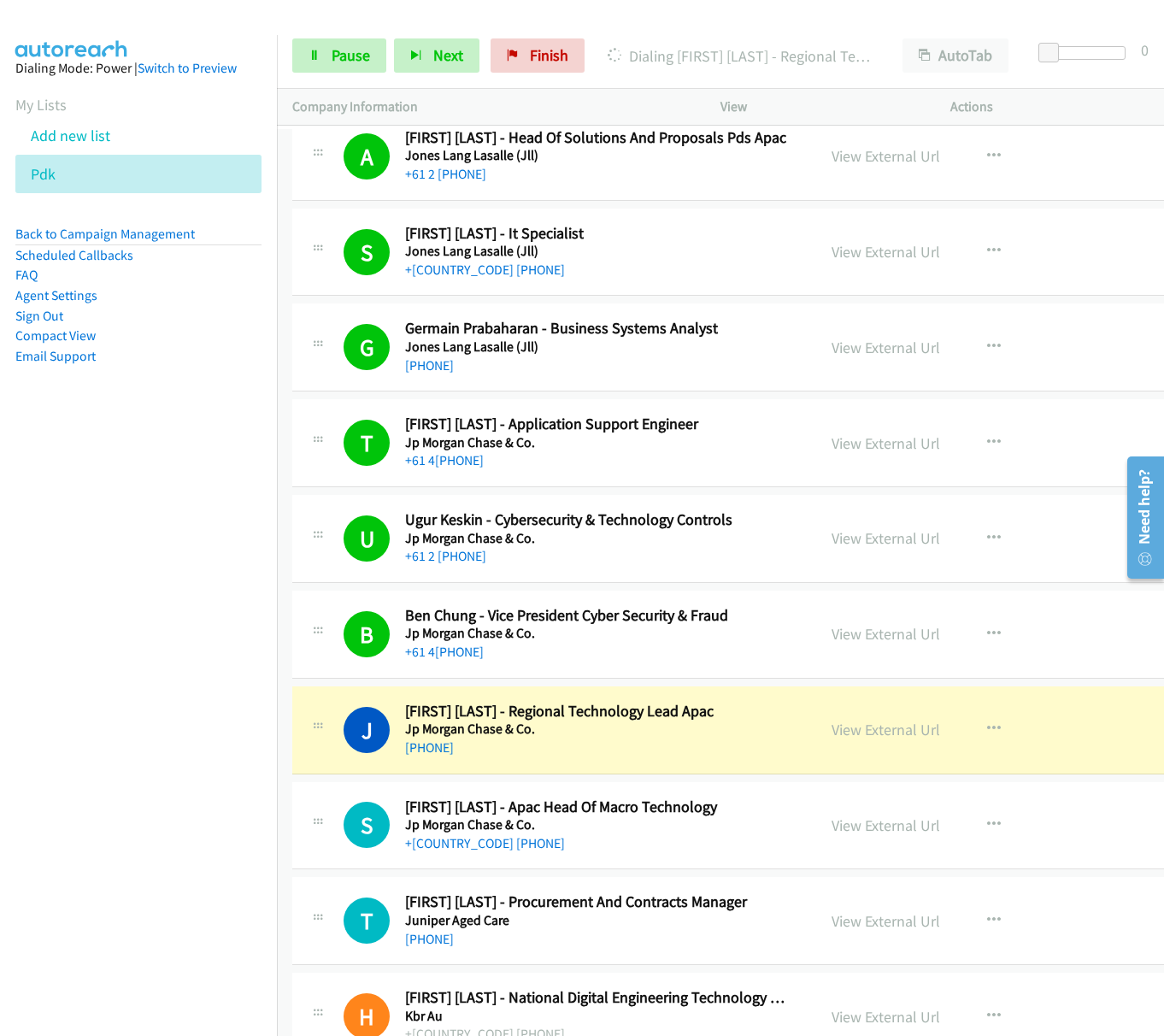scroll, scrollTop: 8206, scrollLeft: 0, axis: vertical 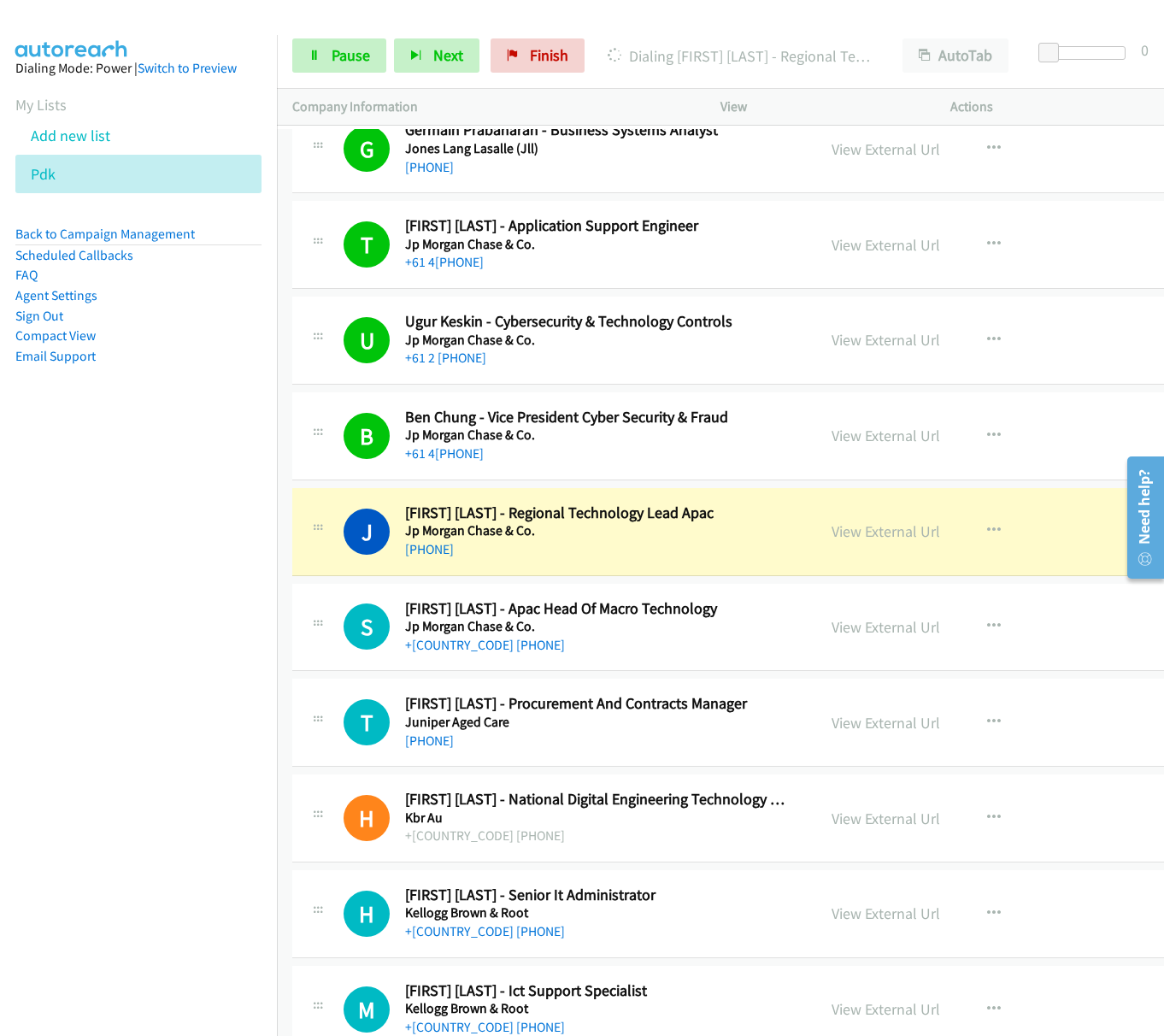 click on "Start Calls
Pause
Next
Finish
Dialing Justin Clarke (Pcc) - Regional Technology Lead Apac
AutoTab
AutoTab
0" at bounding box center (720, 56) 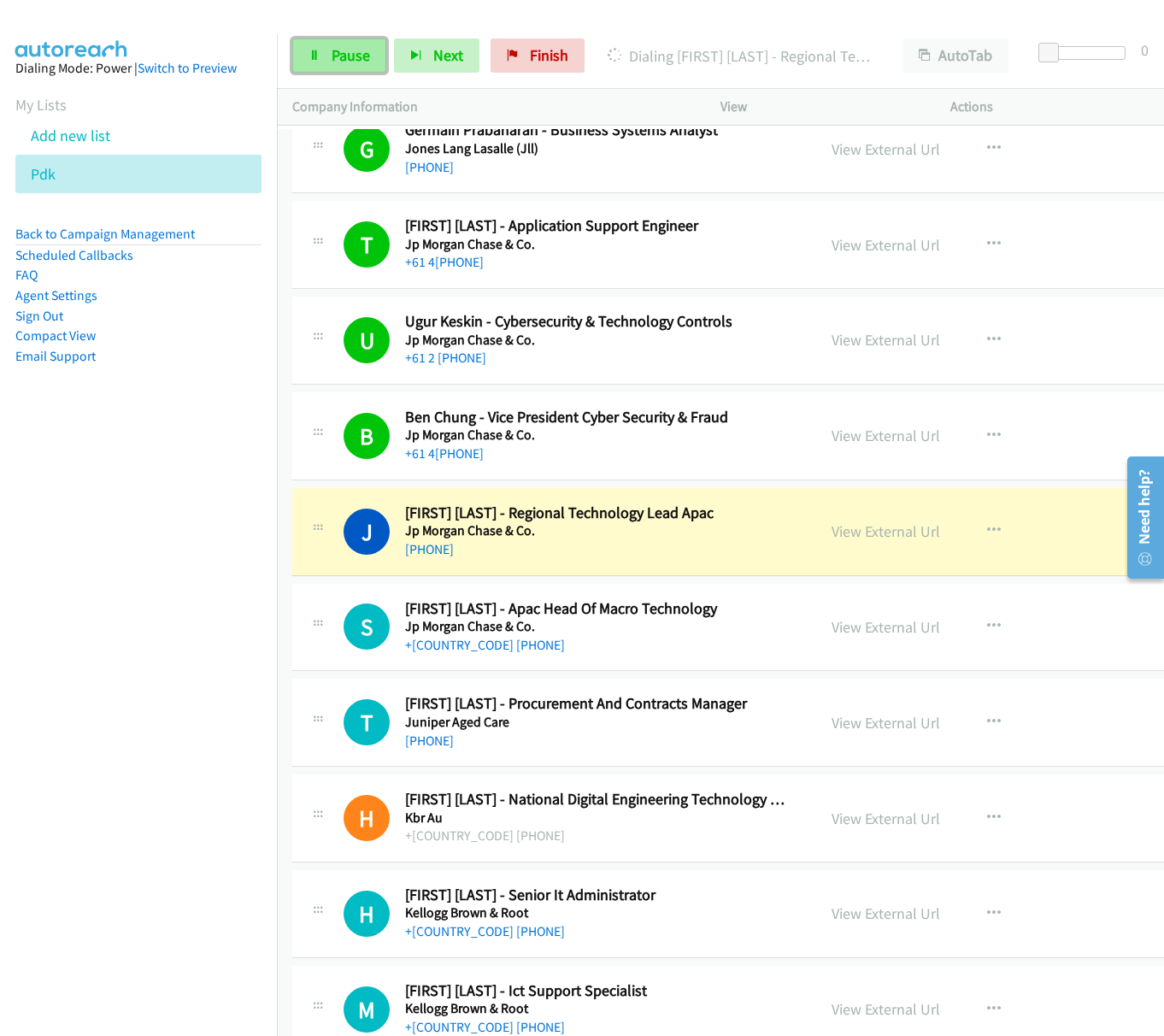 click on "Pause" at bounding box center (350, 55) 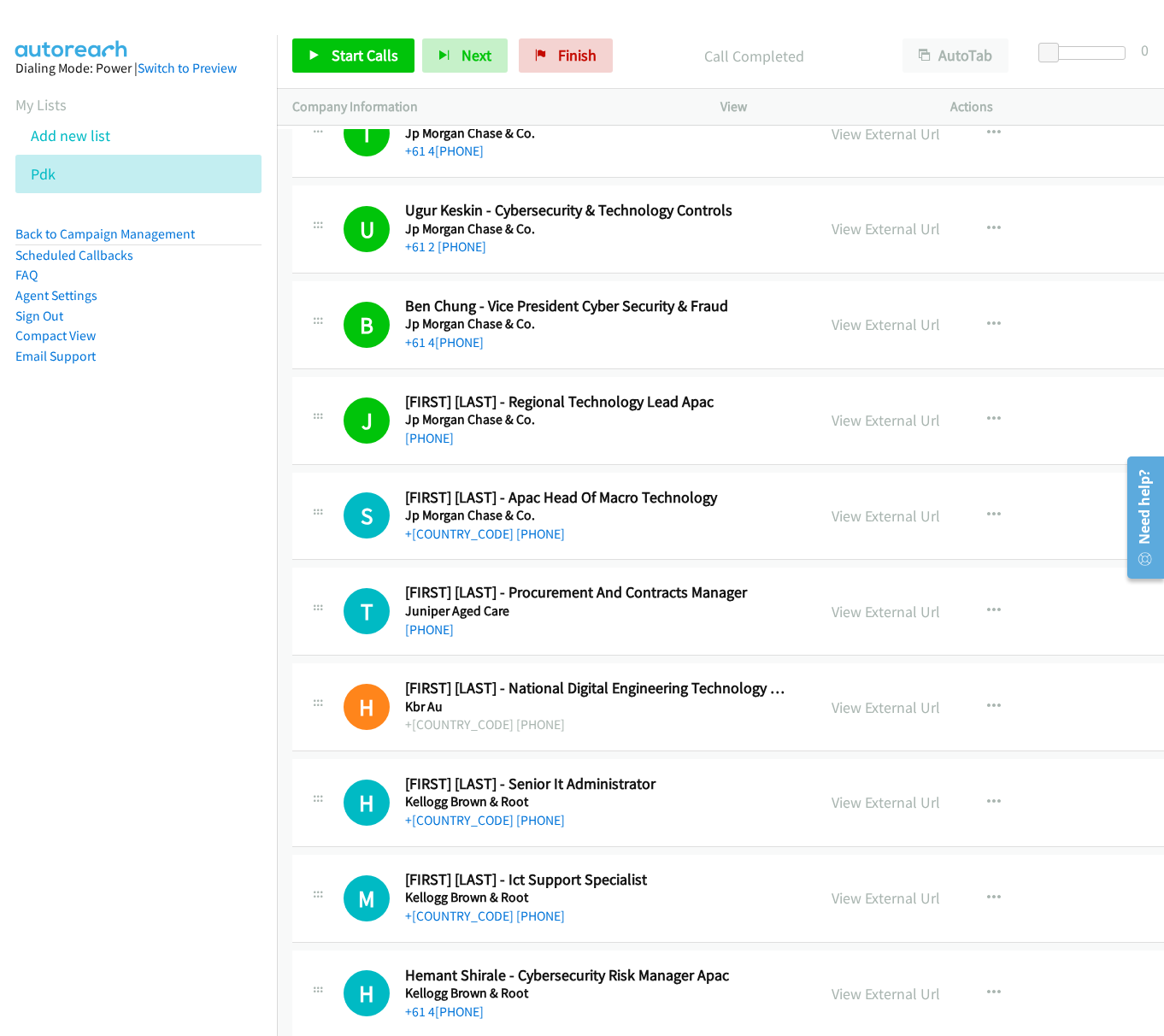 scroll, scrollTop: 8377, scrollLeft: 0, axis: vertical 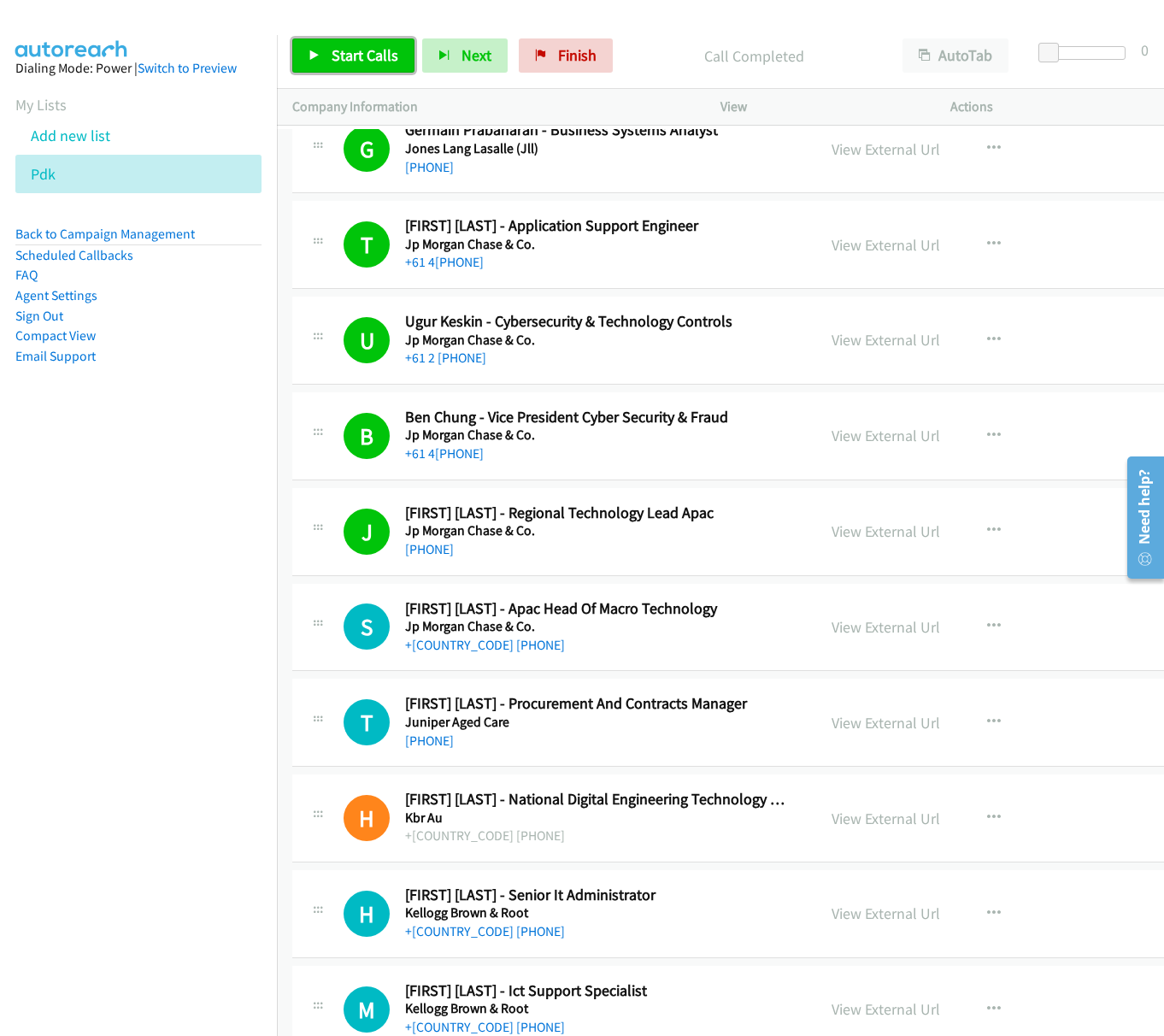 click on "Start Calls" at bounding box center [365, 55] 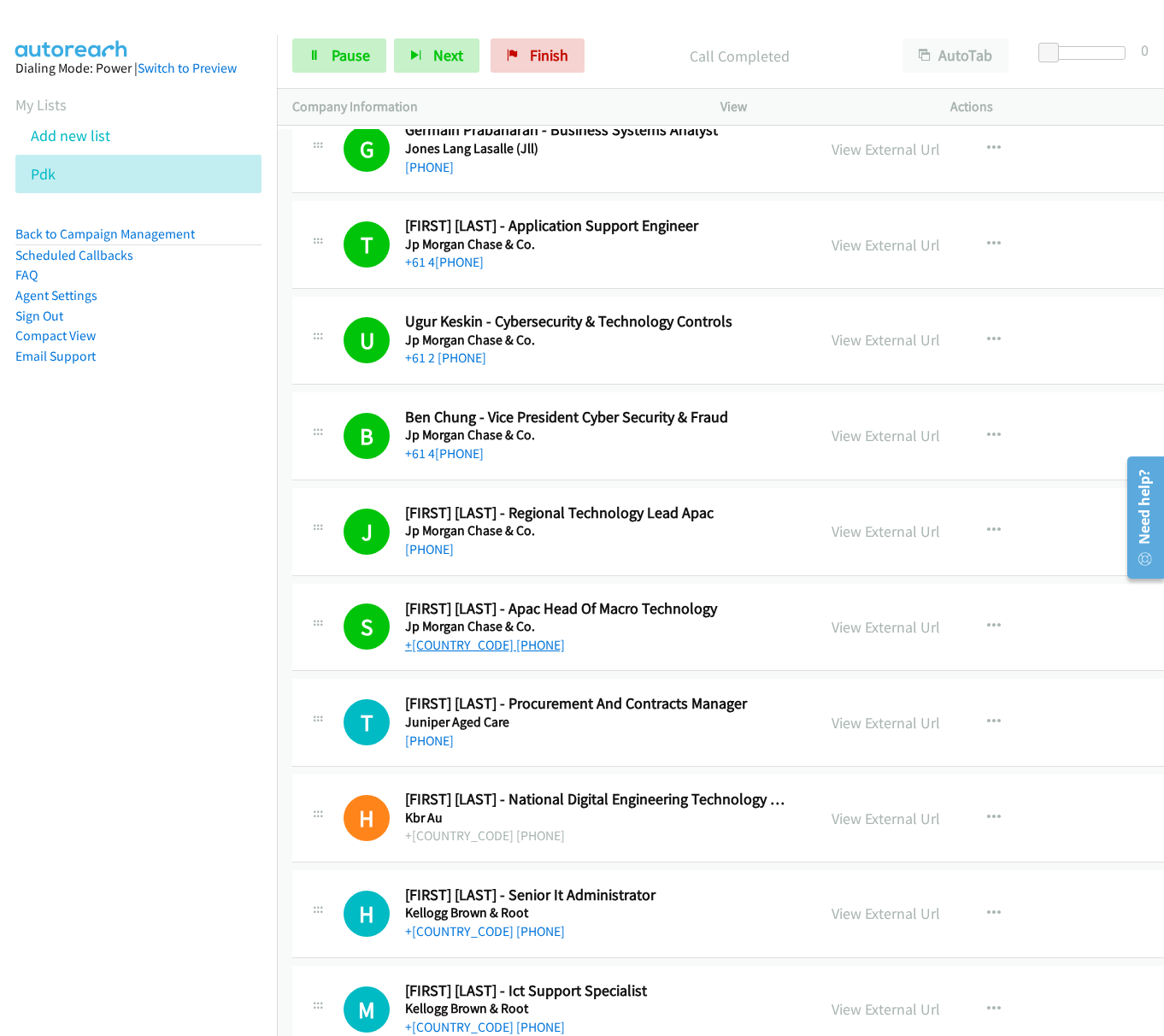scroll, scrollTop: 8377, scrollLeft: 0, axis: vertical 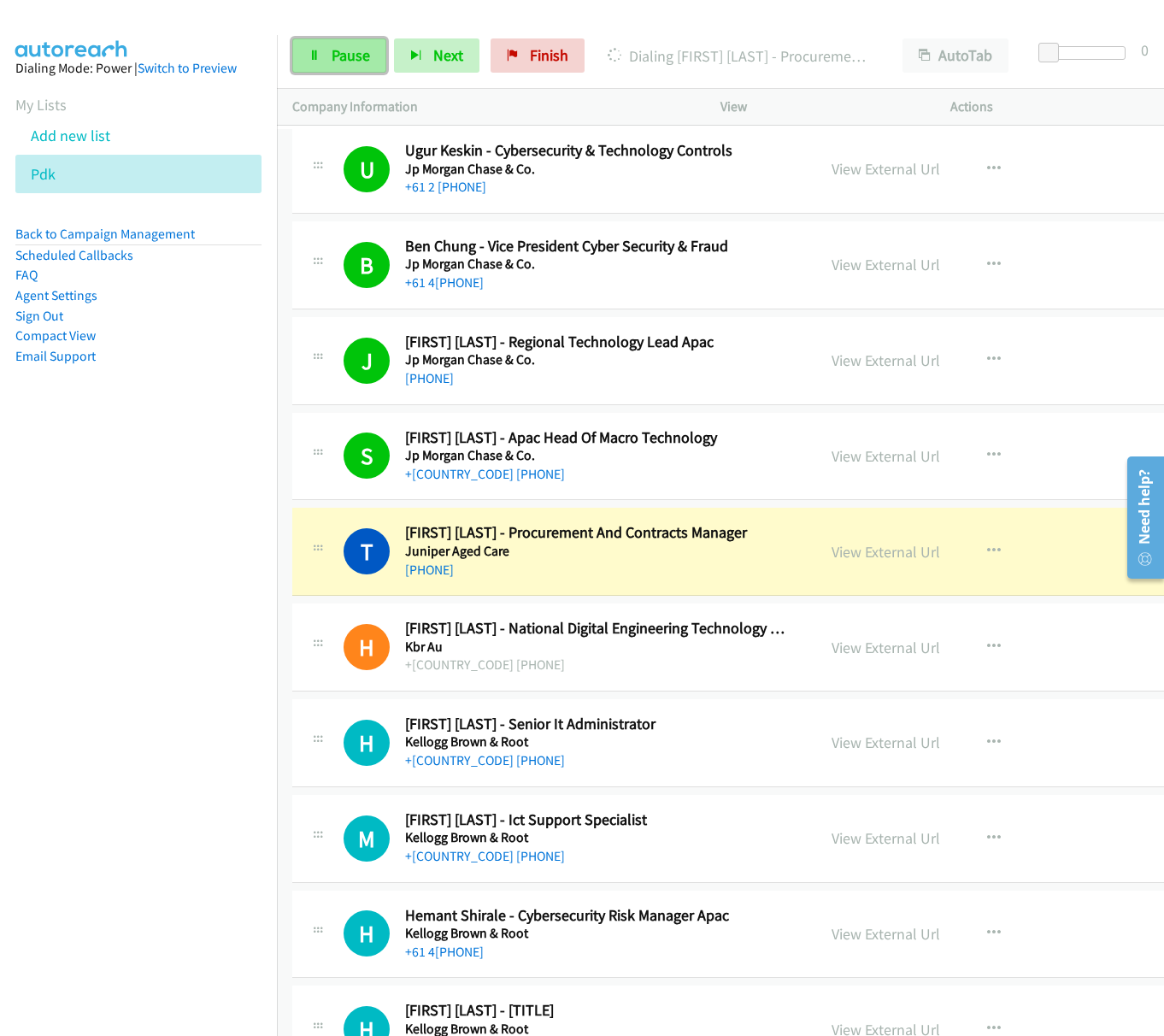 click on "Pause" at bounding box center [350, 55] 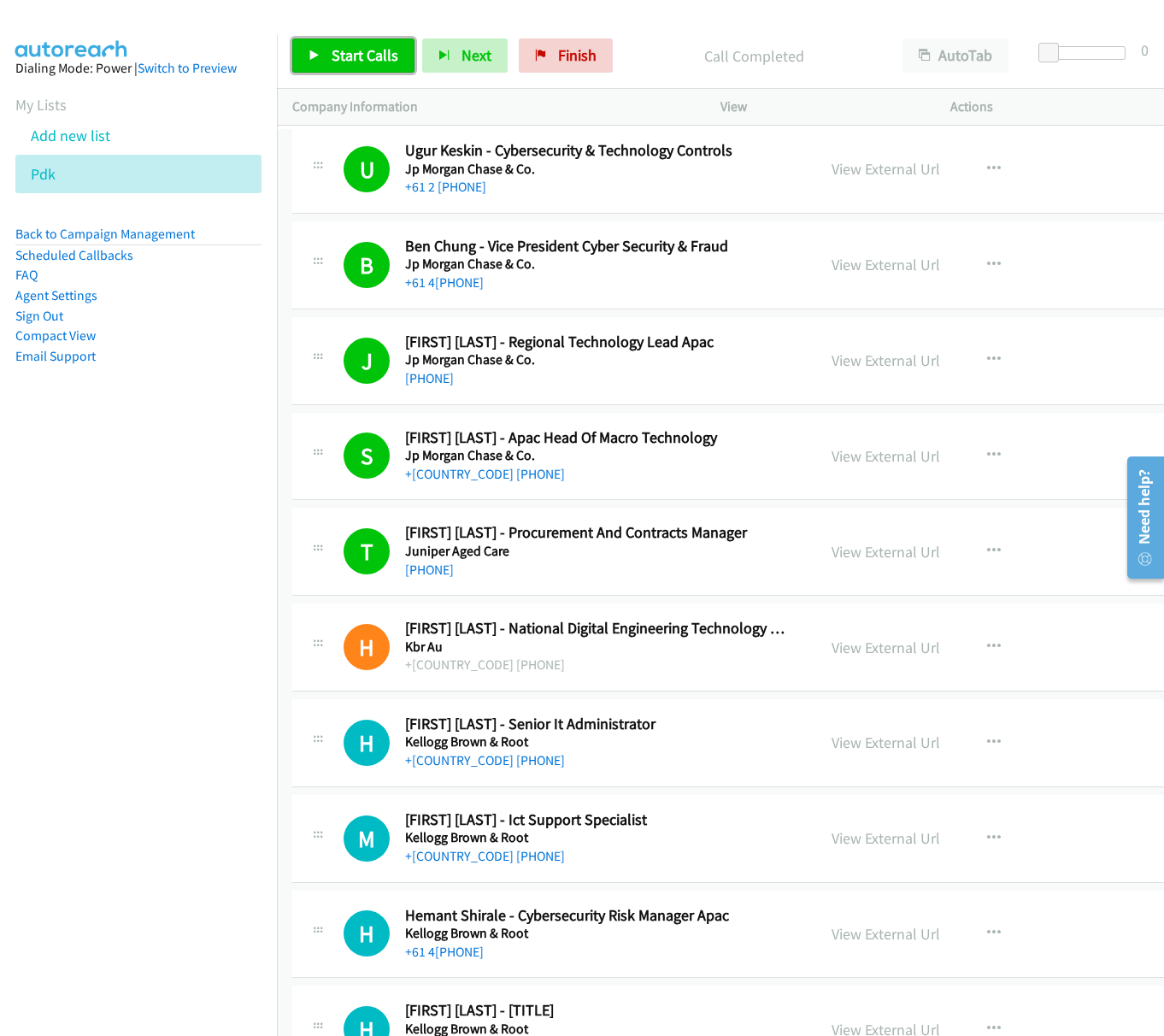 click on "Start Calls" at bounding box center (365, 55) 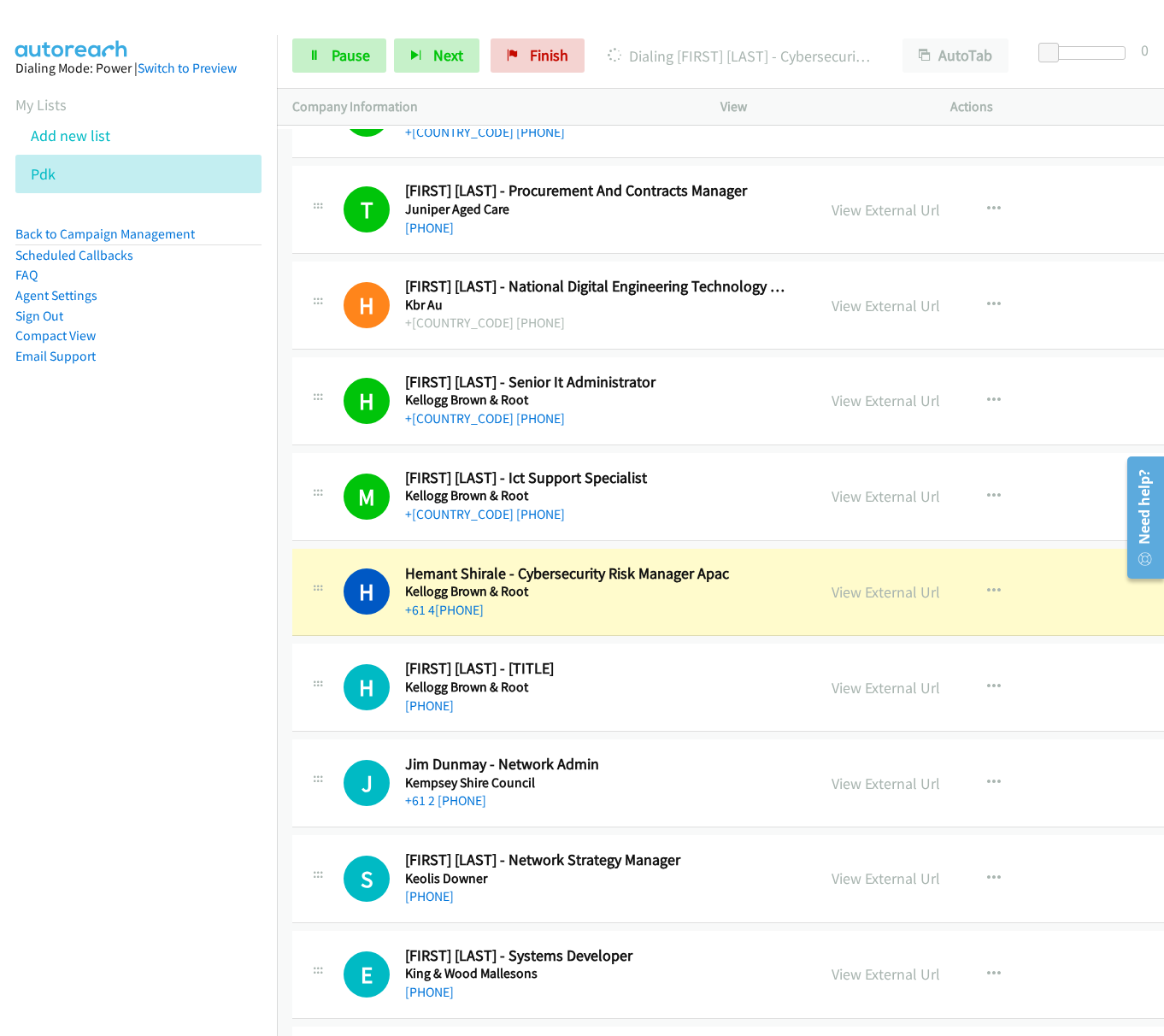 scroll, scrollTop: 8890, scrollLeft: 0, axis: vertical 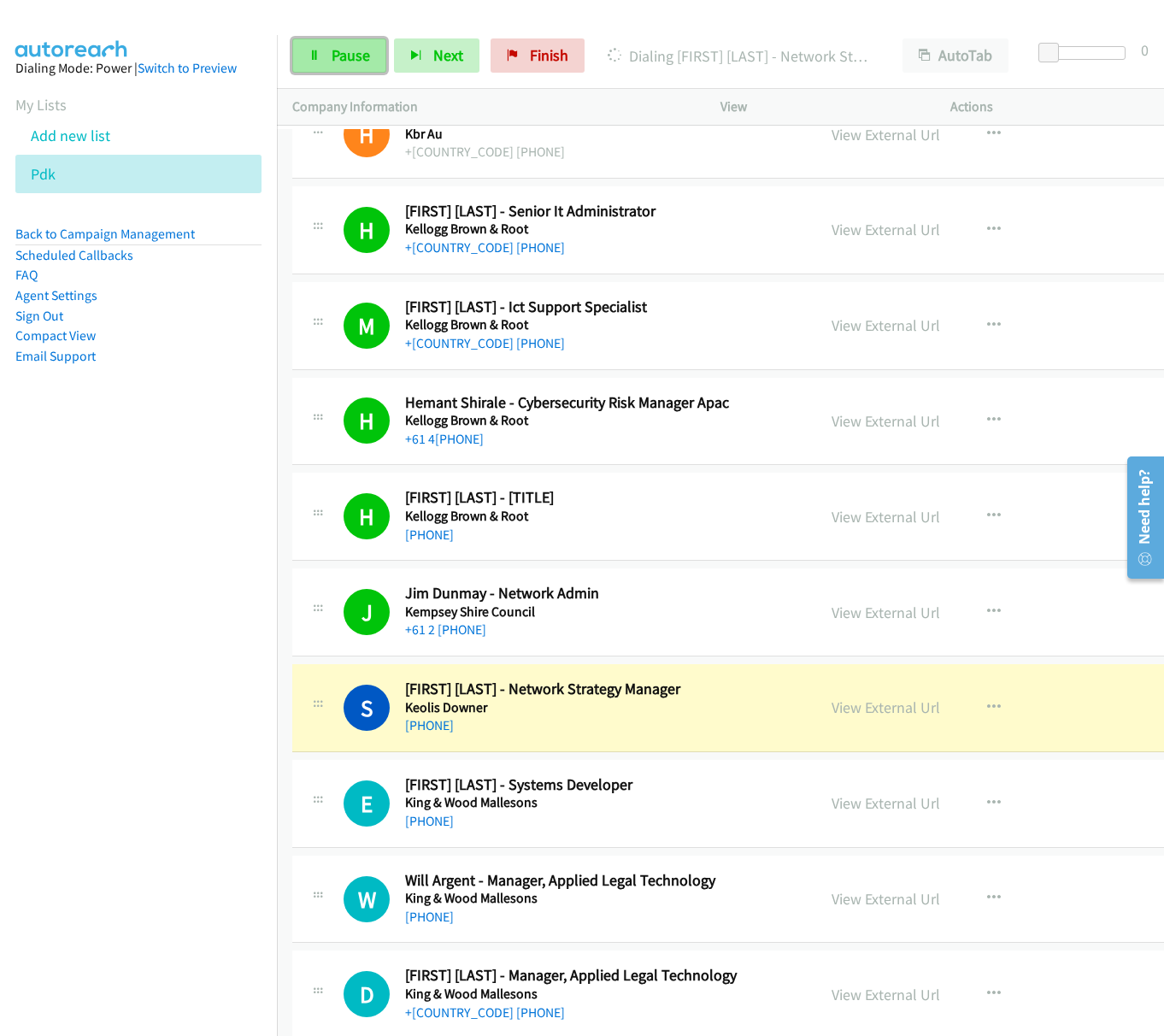 click on "Pause" at bounding box center (350, 55) 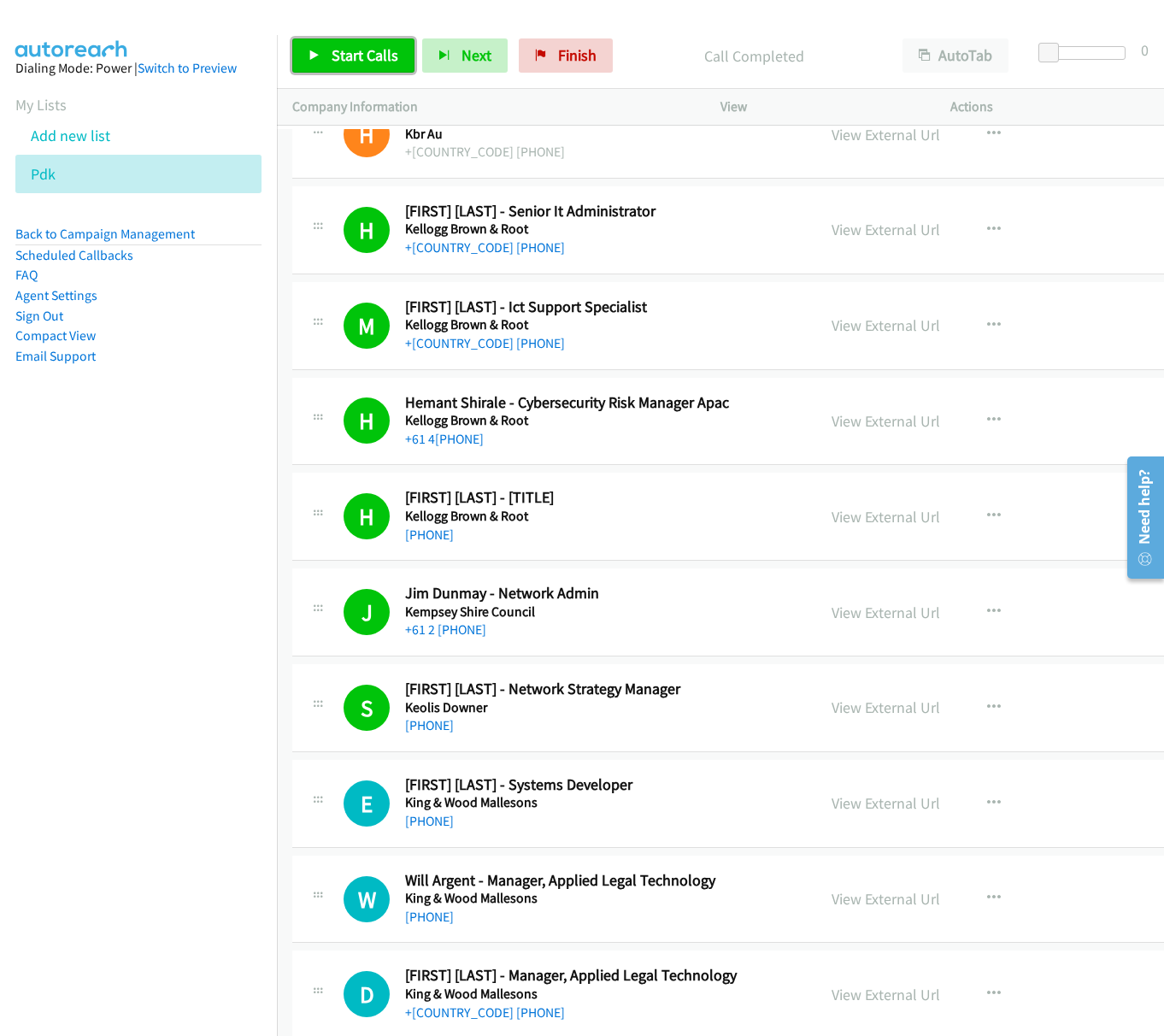 click on "Start Calls" at bounding box center (353, 56) 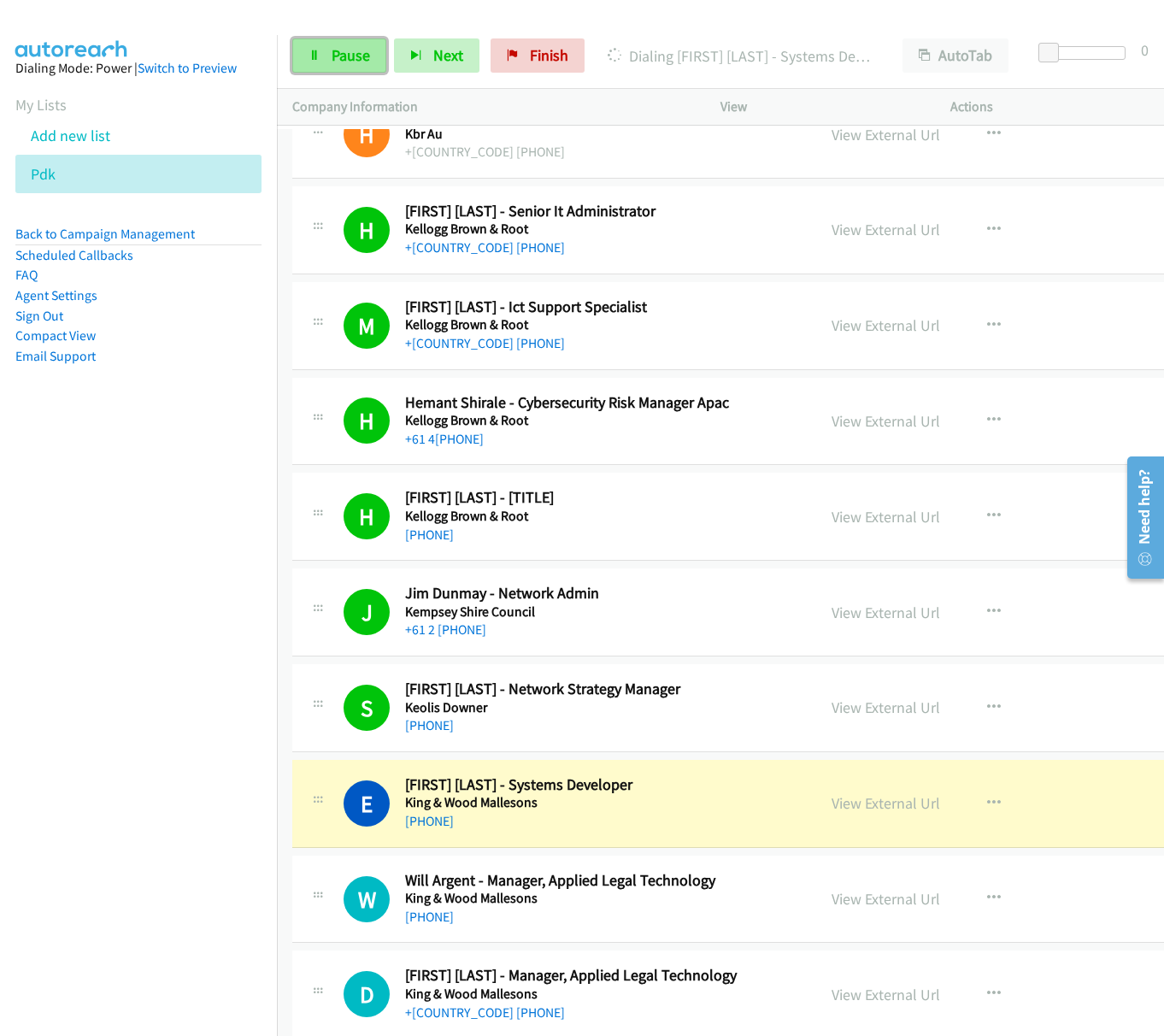 click on "Pause" at bounding box center [339, 56] 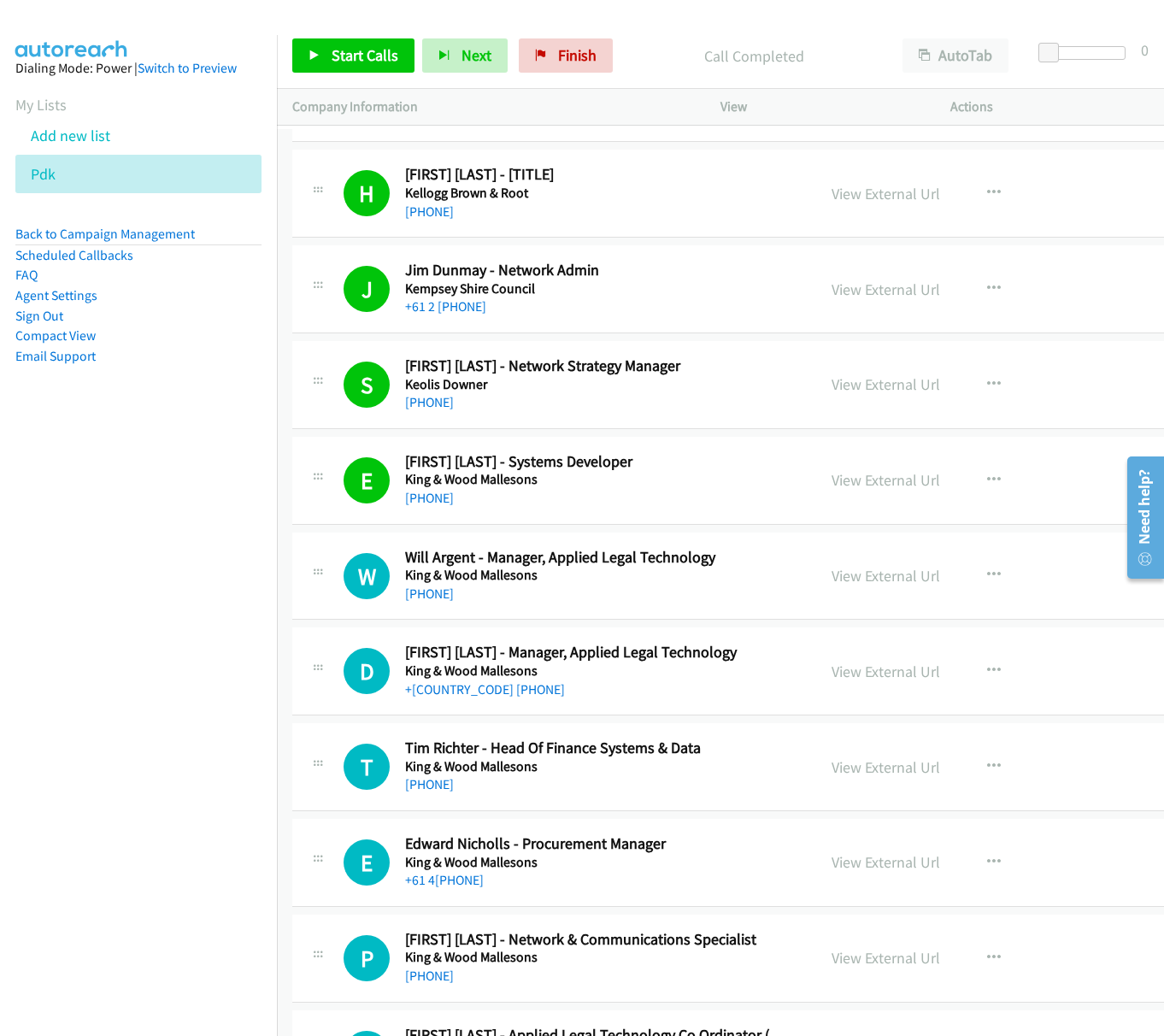 scroll, scrollTop: 9232, scrollLeft: 0, axis: vertical 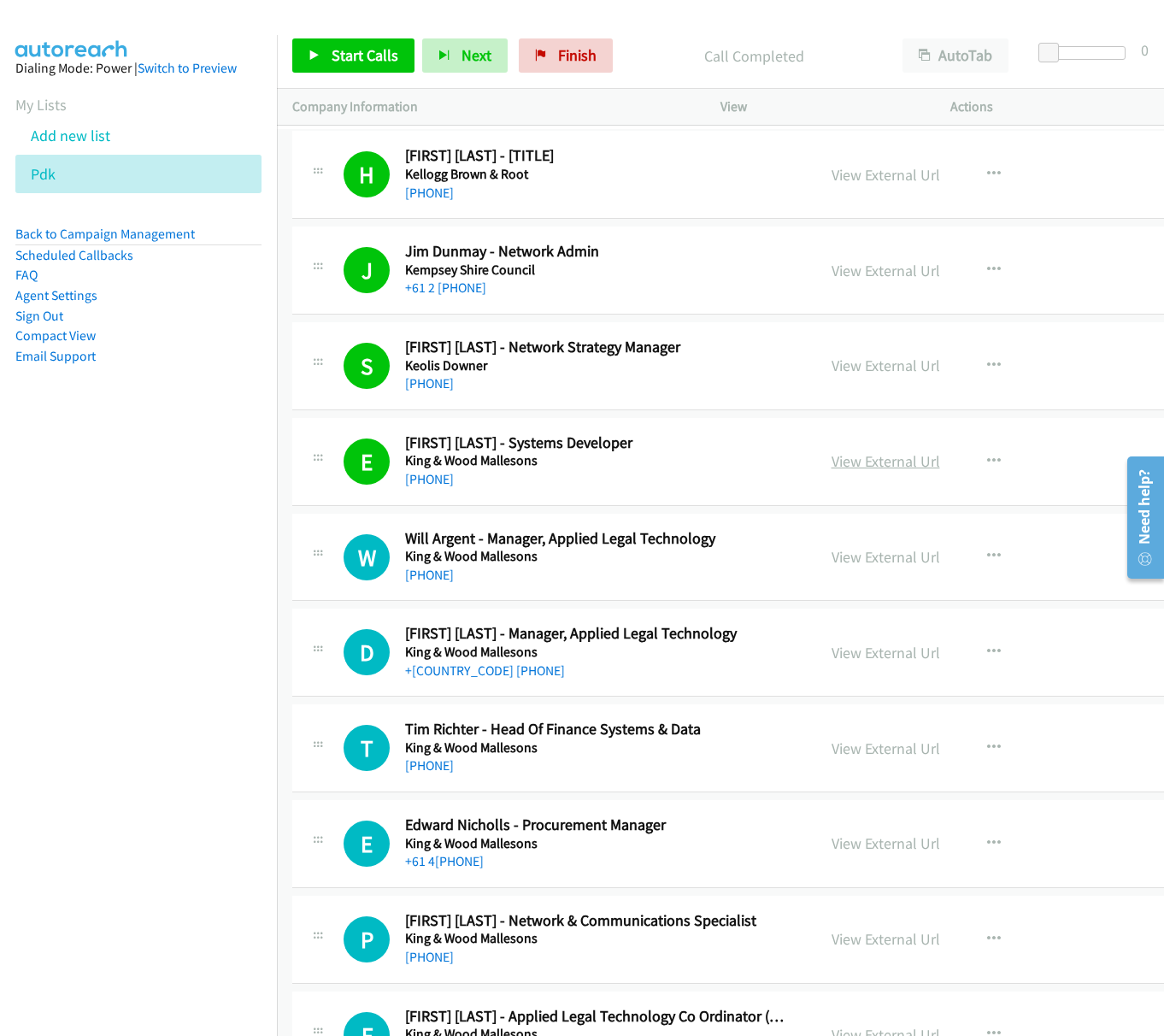 click on "View External Url" at bounding box center [885, 461] 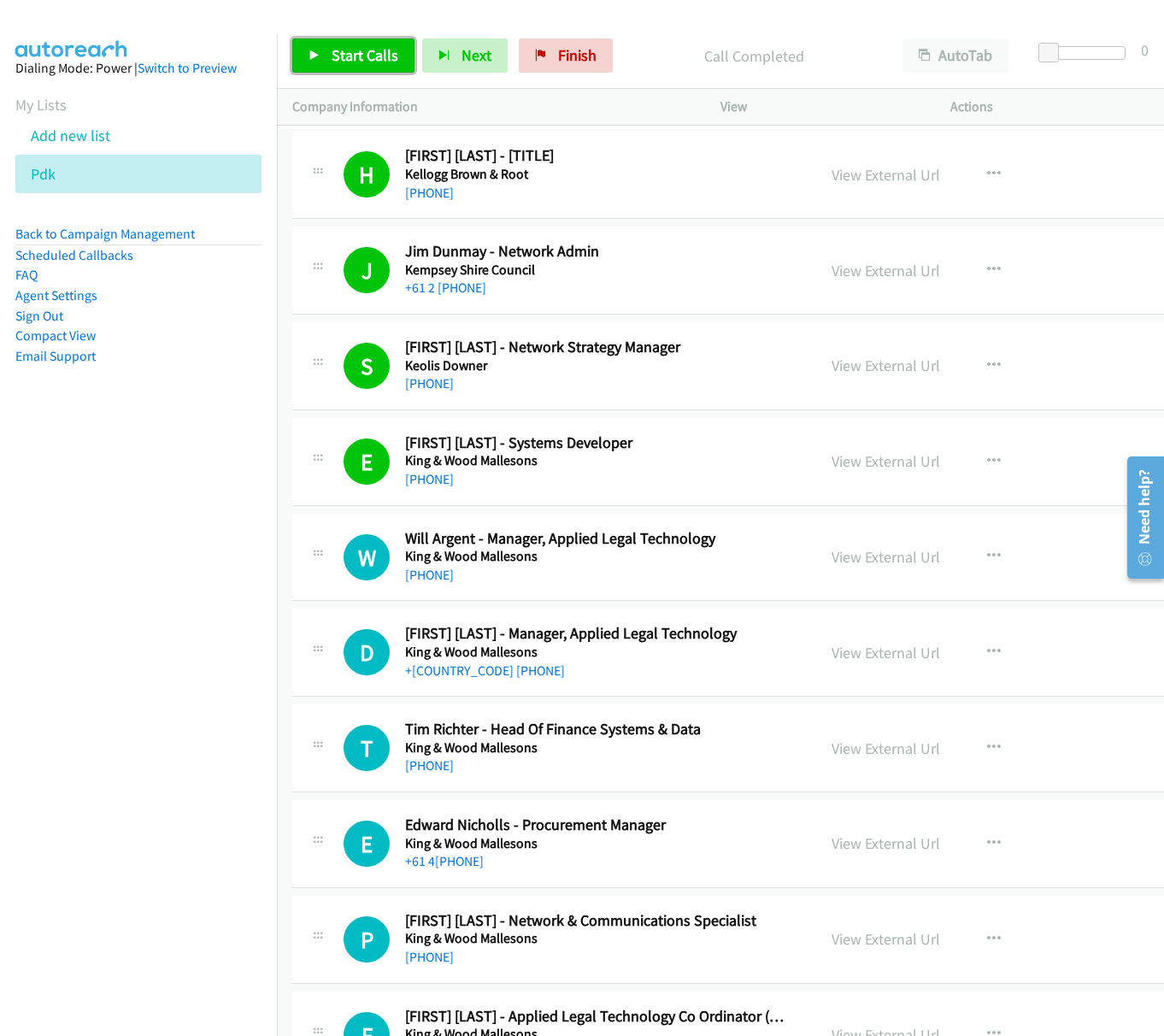 click on "Start Calls" at bounding box center [353, 56] 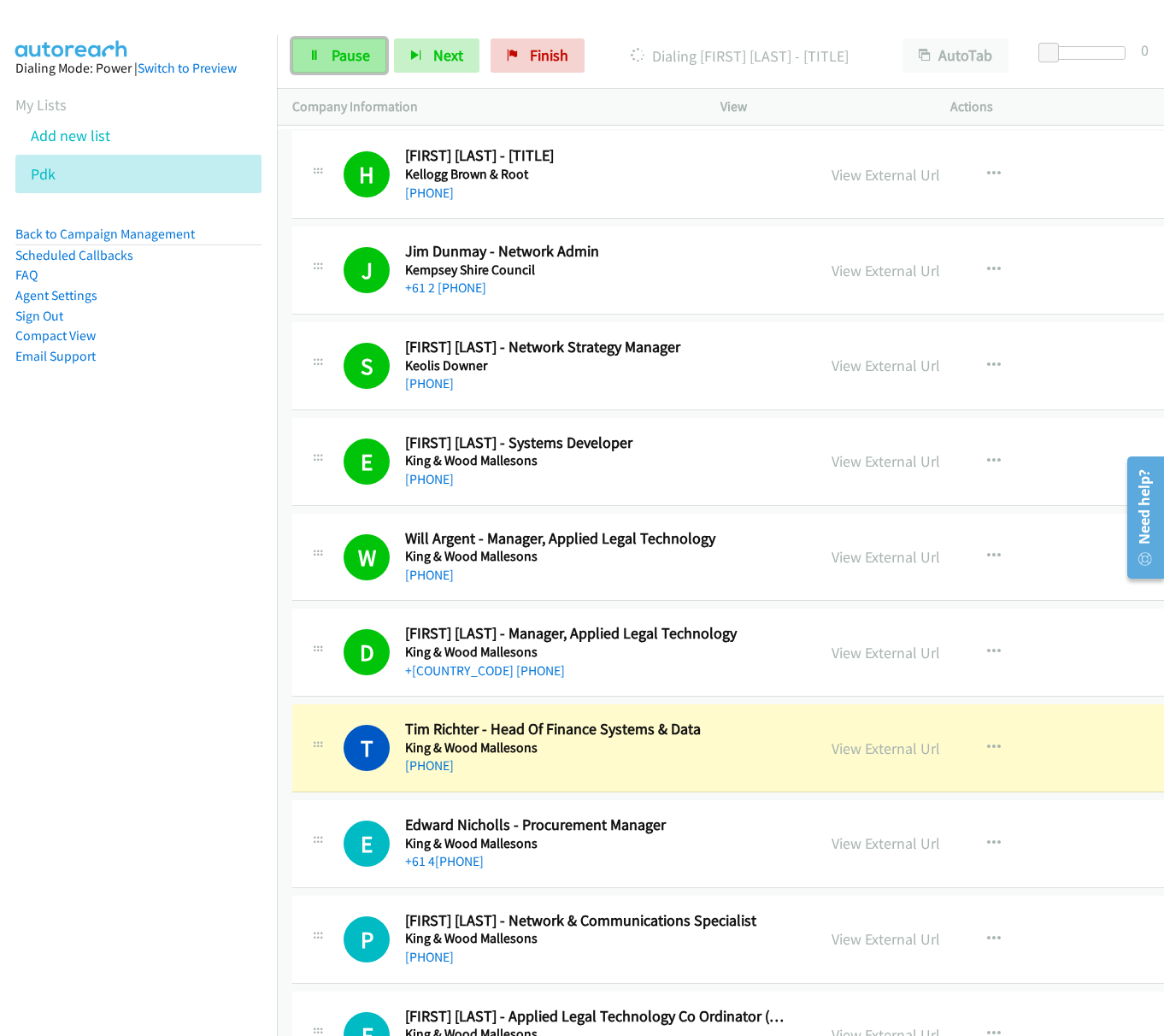 click on "Pause" at bounding box center [339, 56] 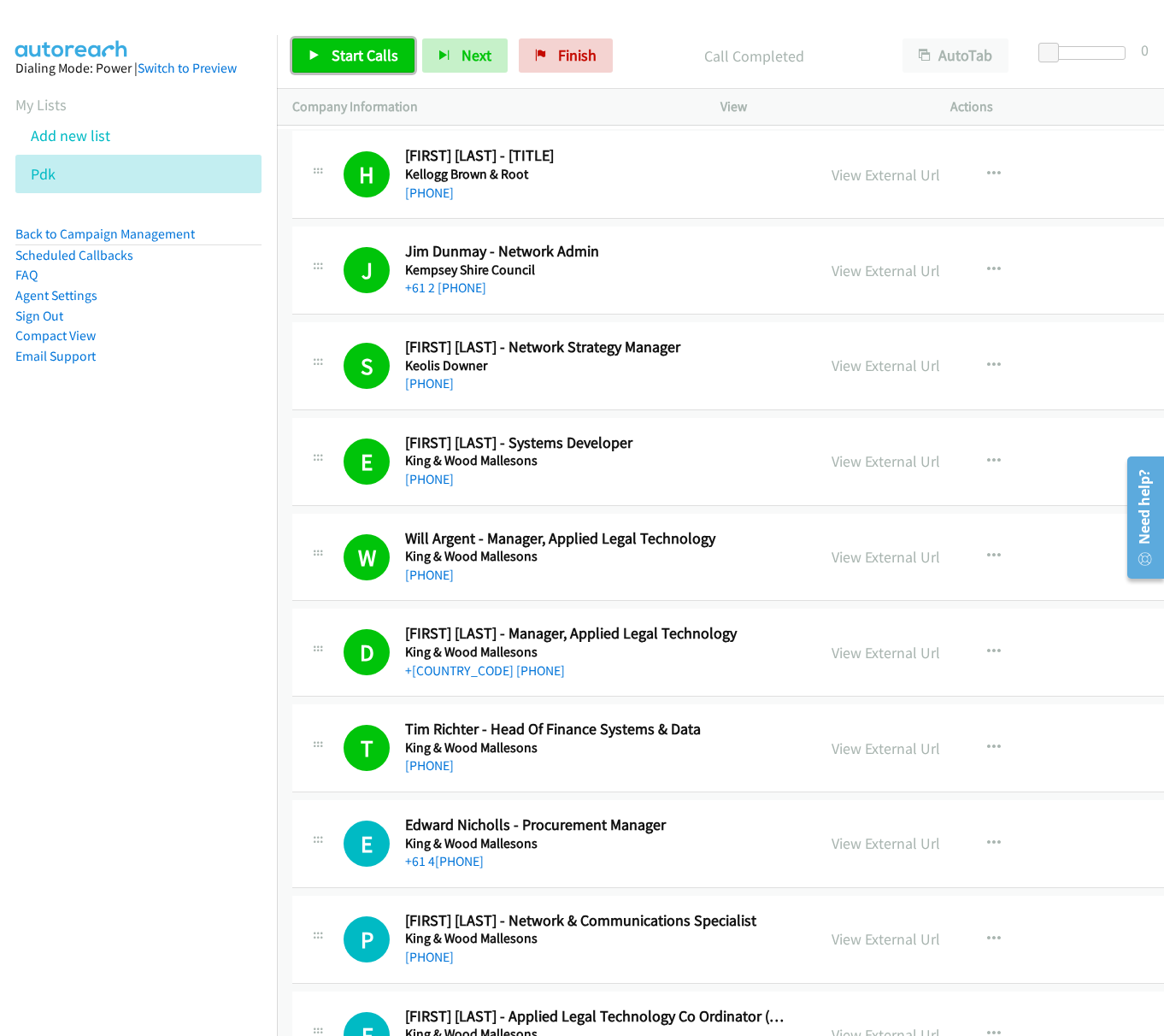 click on "Start Calls" at bounding box center (353, 56) 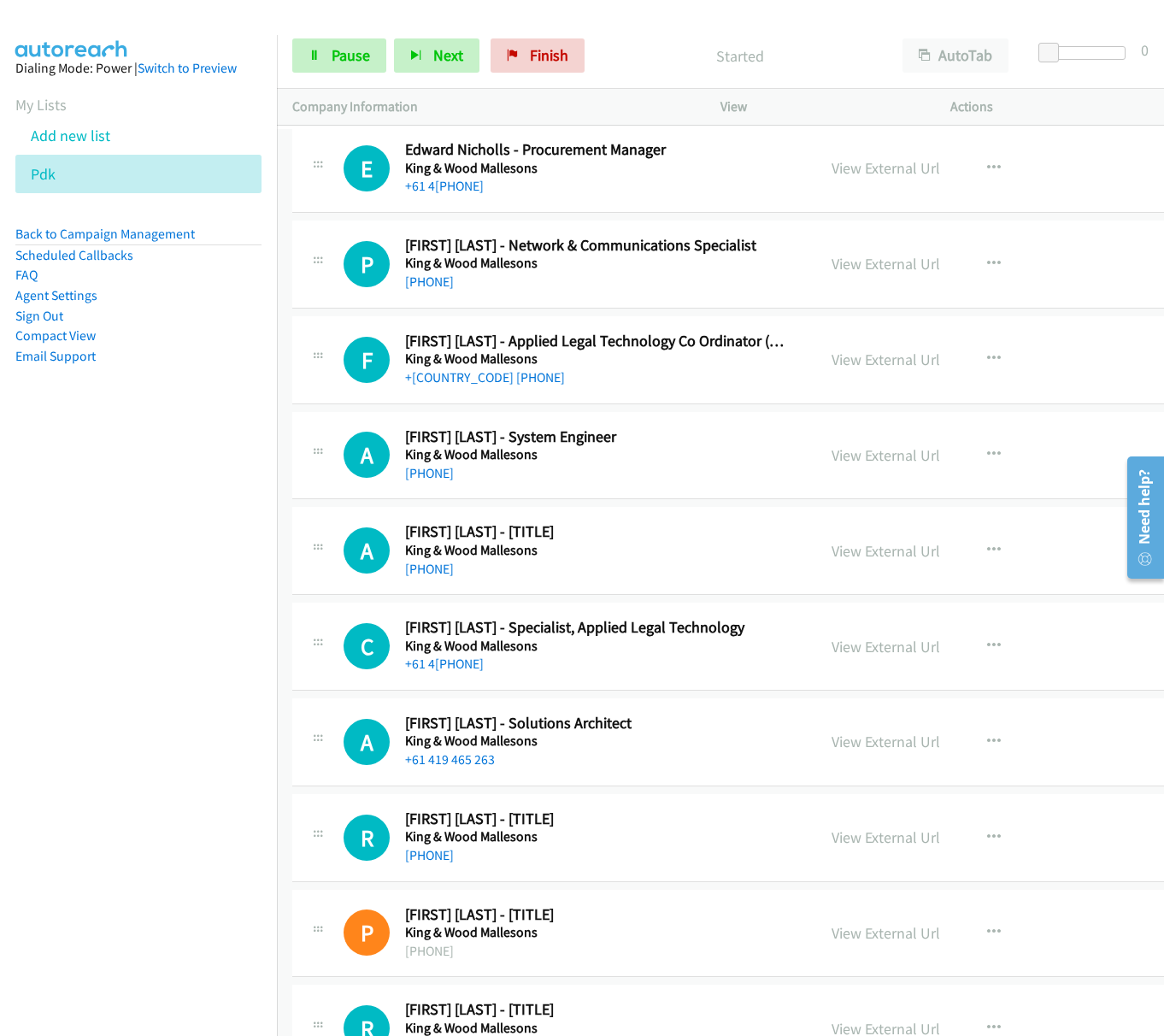 scroll, scrollTop: 9916, scrollLeft: 0, axis: vertical 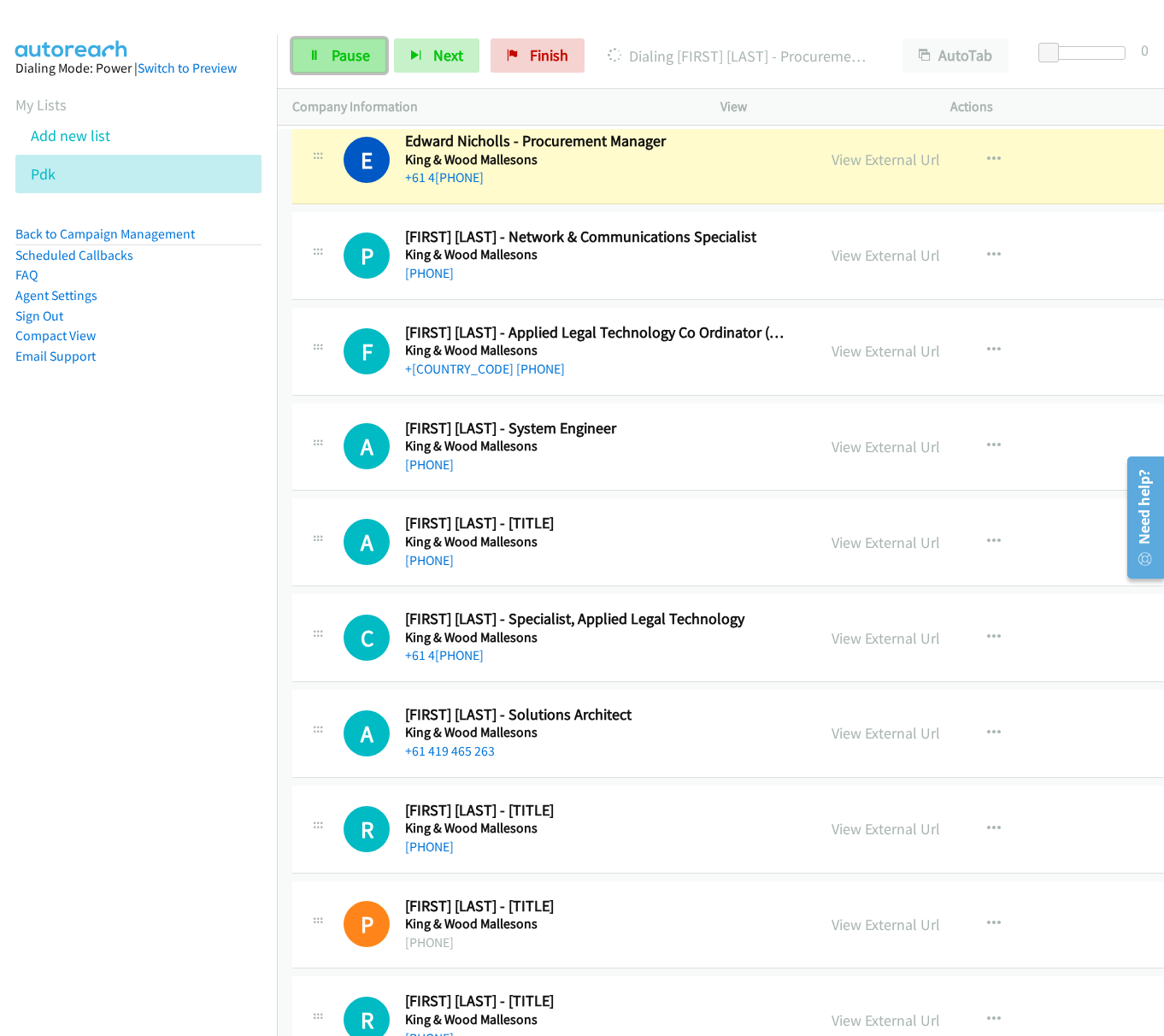 click on "Pause" at bounding box center (339, 56) 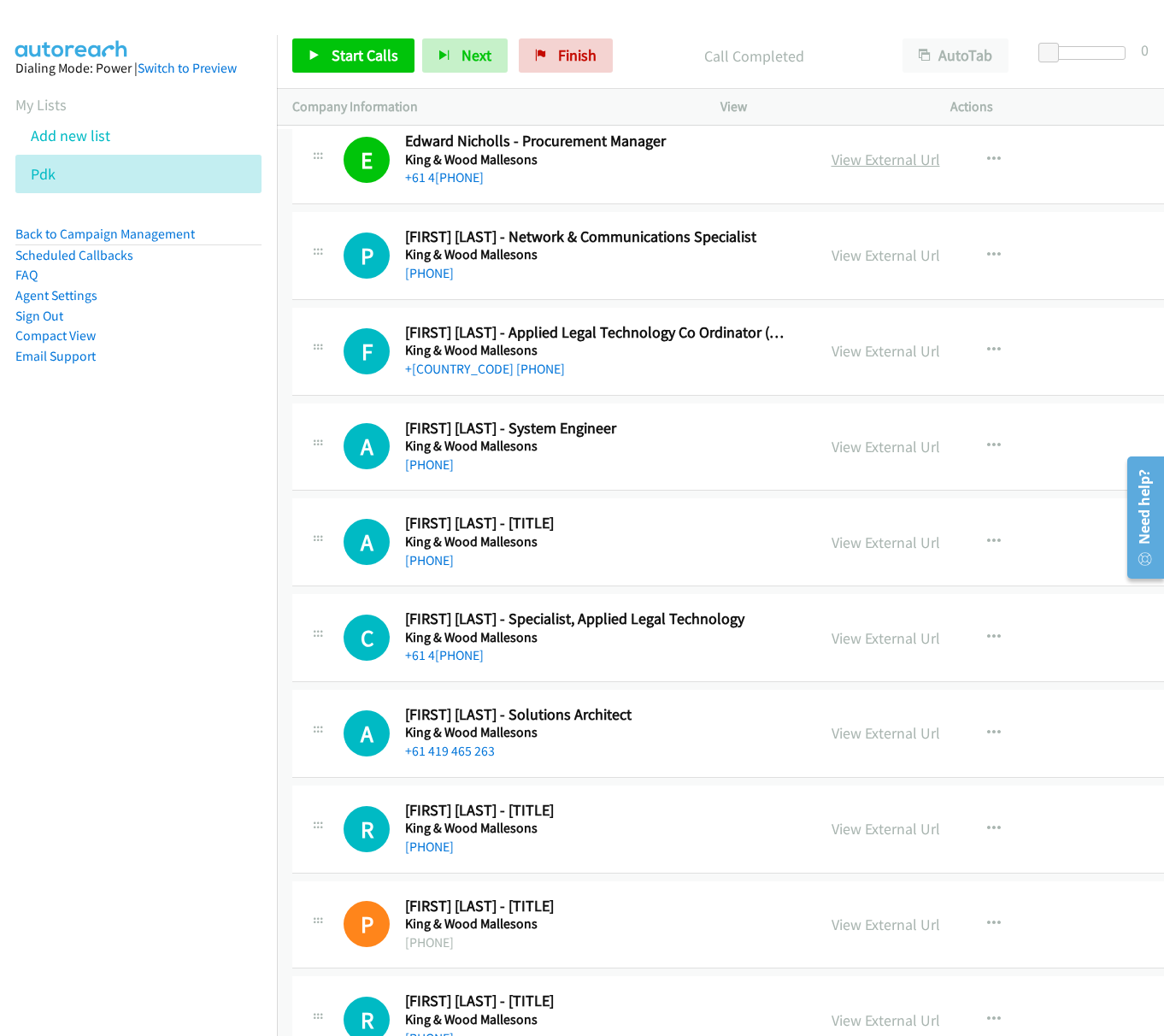 click on "View External Url" at bounding box center [885, 159] 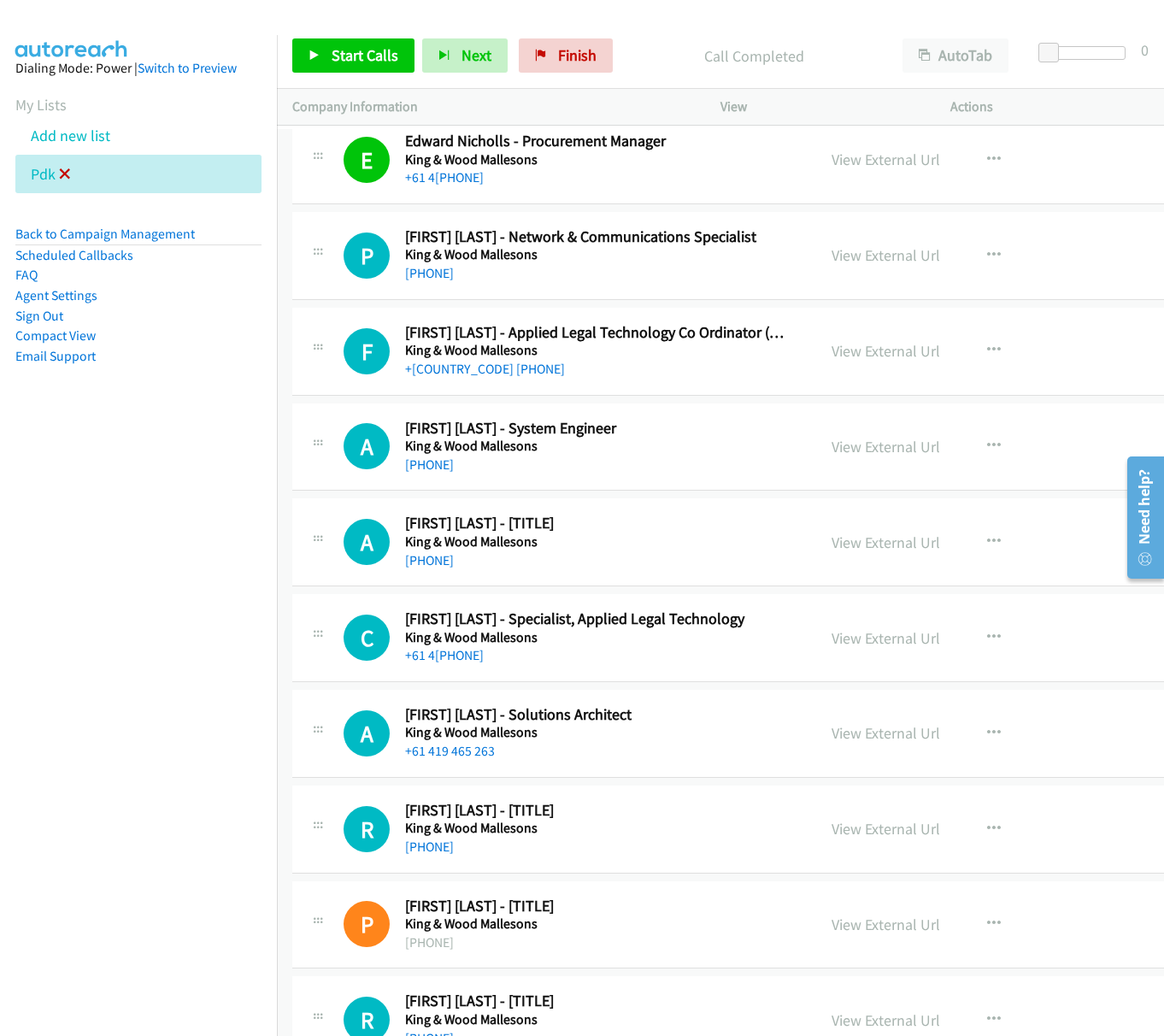 click at bounding box center (65, 175) 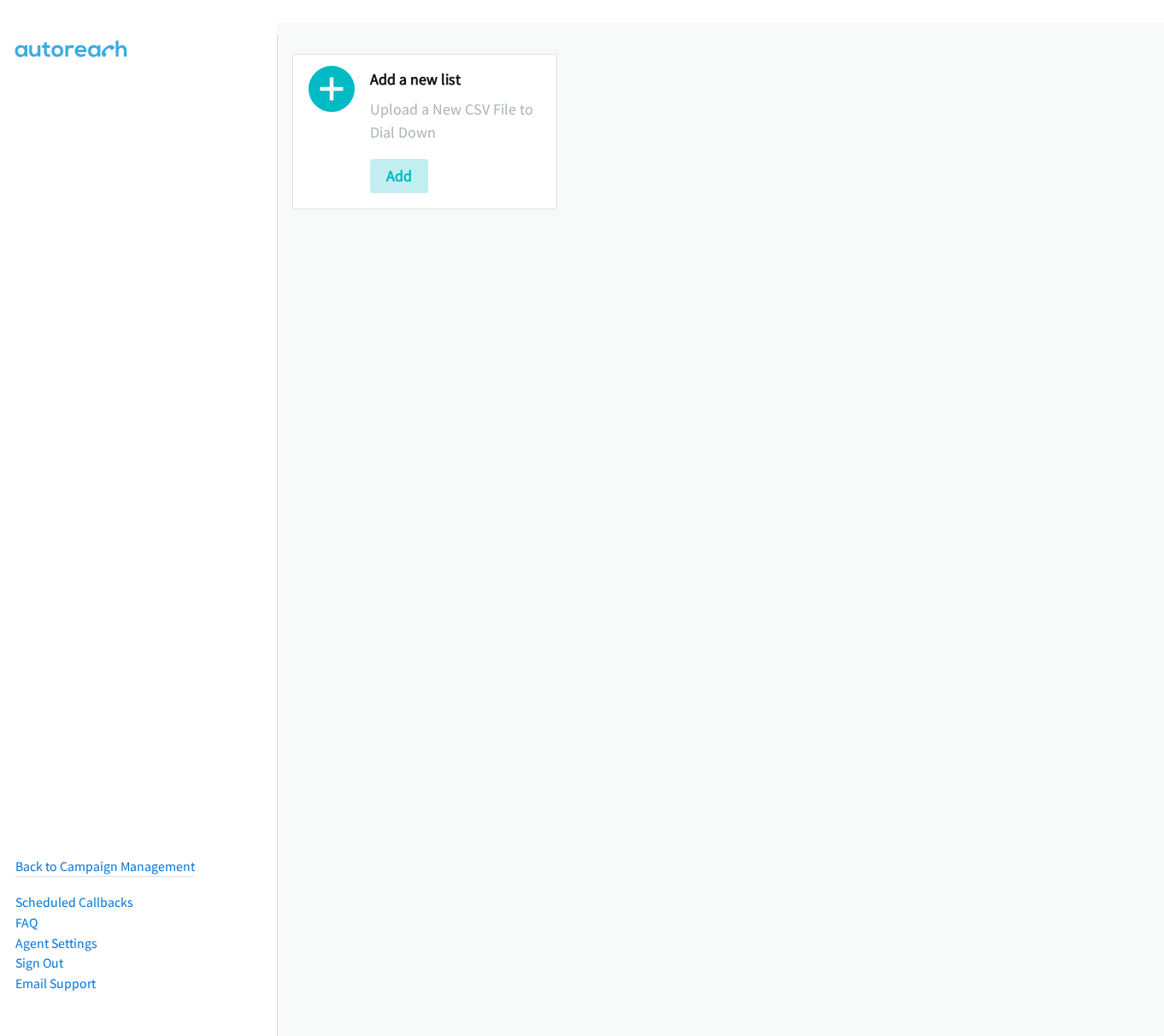 scroll, scrollTop: 0, scrollLeft: 0, axis: both 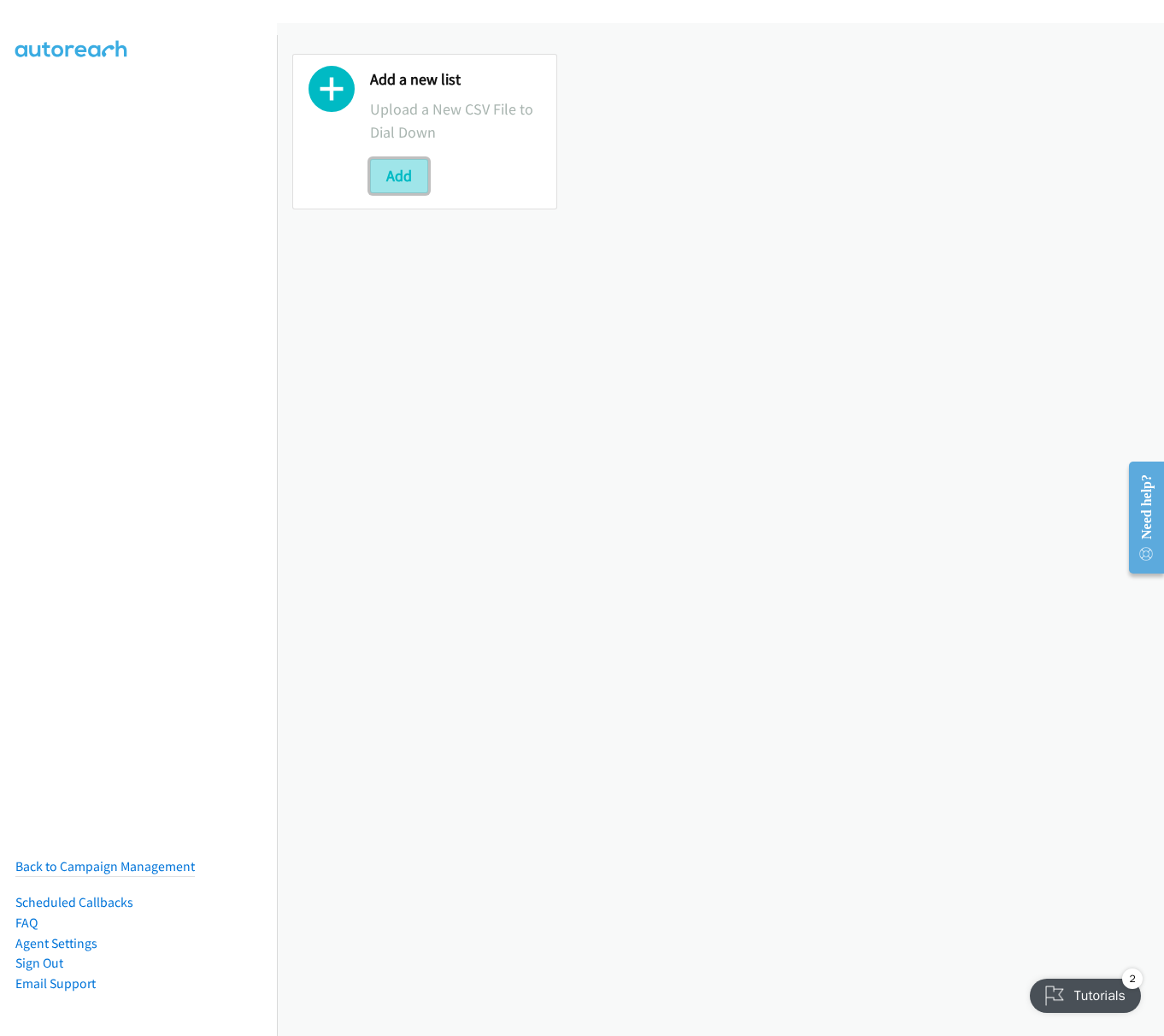 click on "Add" at bounding box center (399, 176) 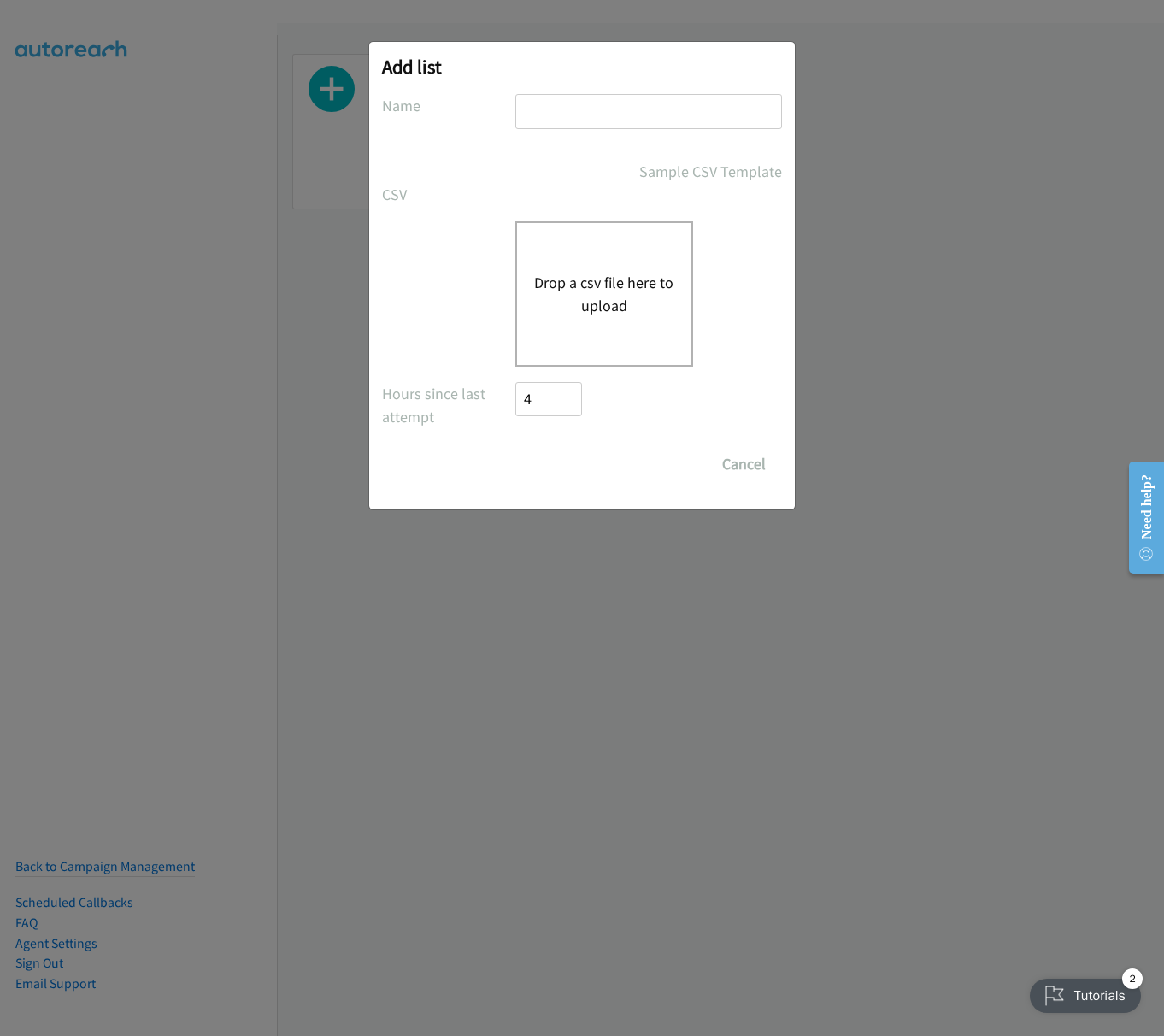 drag, startPoint x: 656, startPoint y: 263, endPoint x: 658, endPoint y: 239, distance: 24.083189 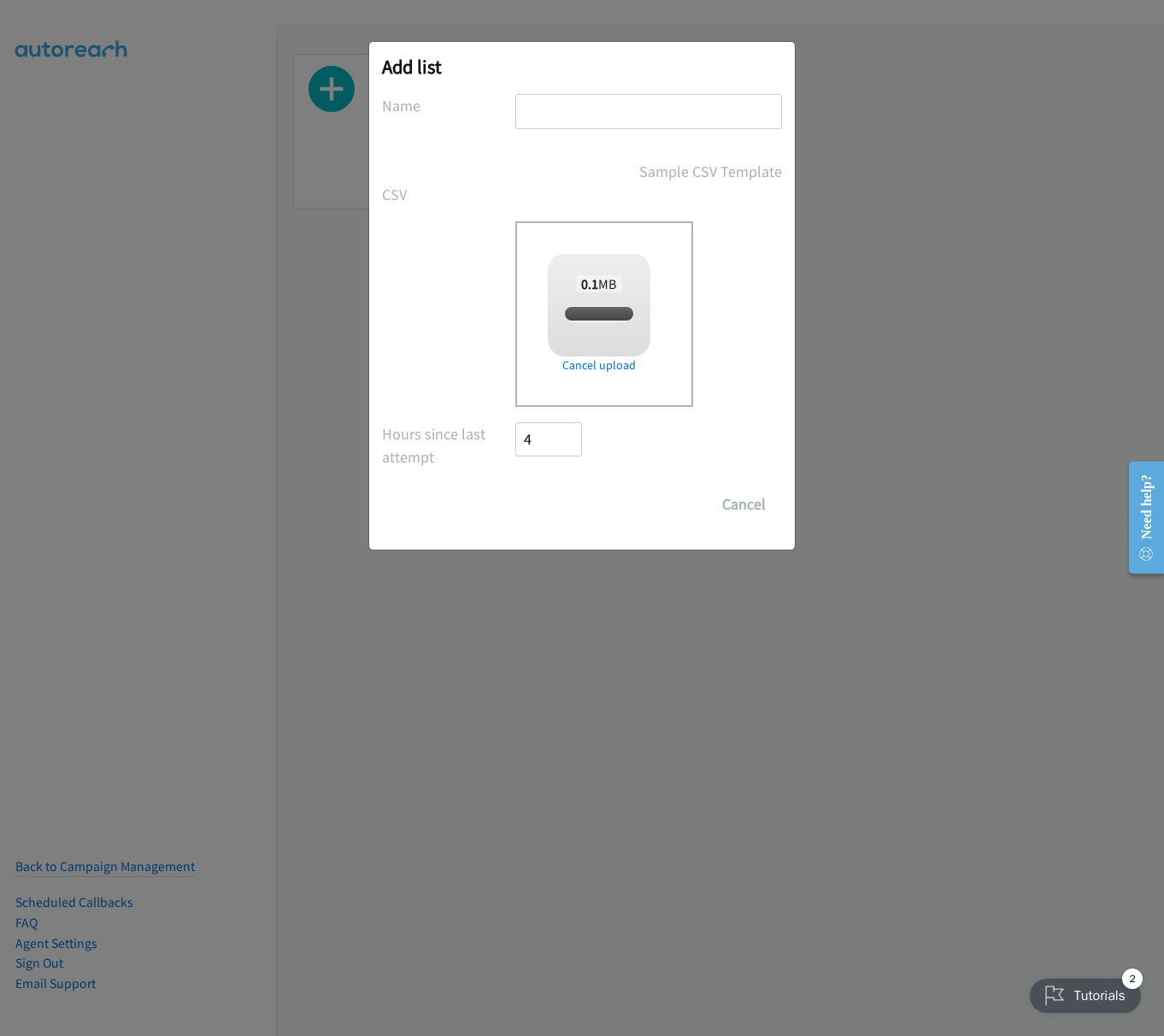 checkbox on "true" 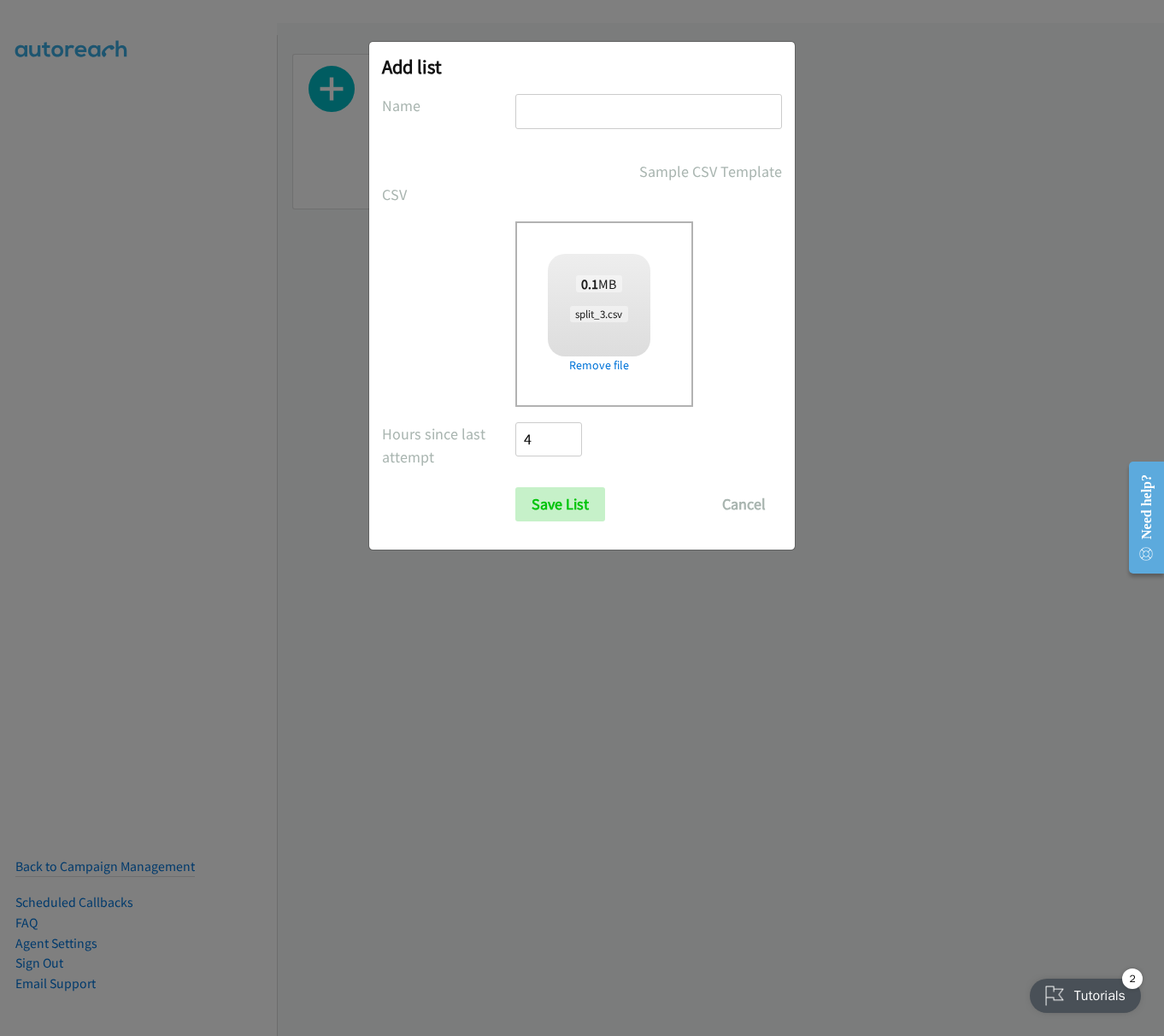click at bounding box center [649, 111] 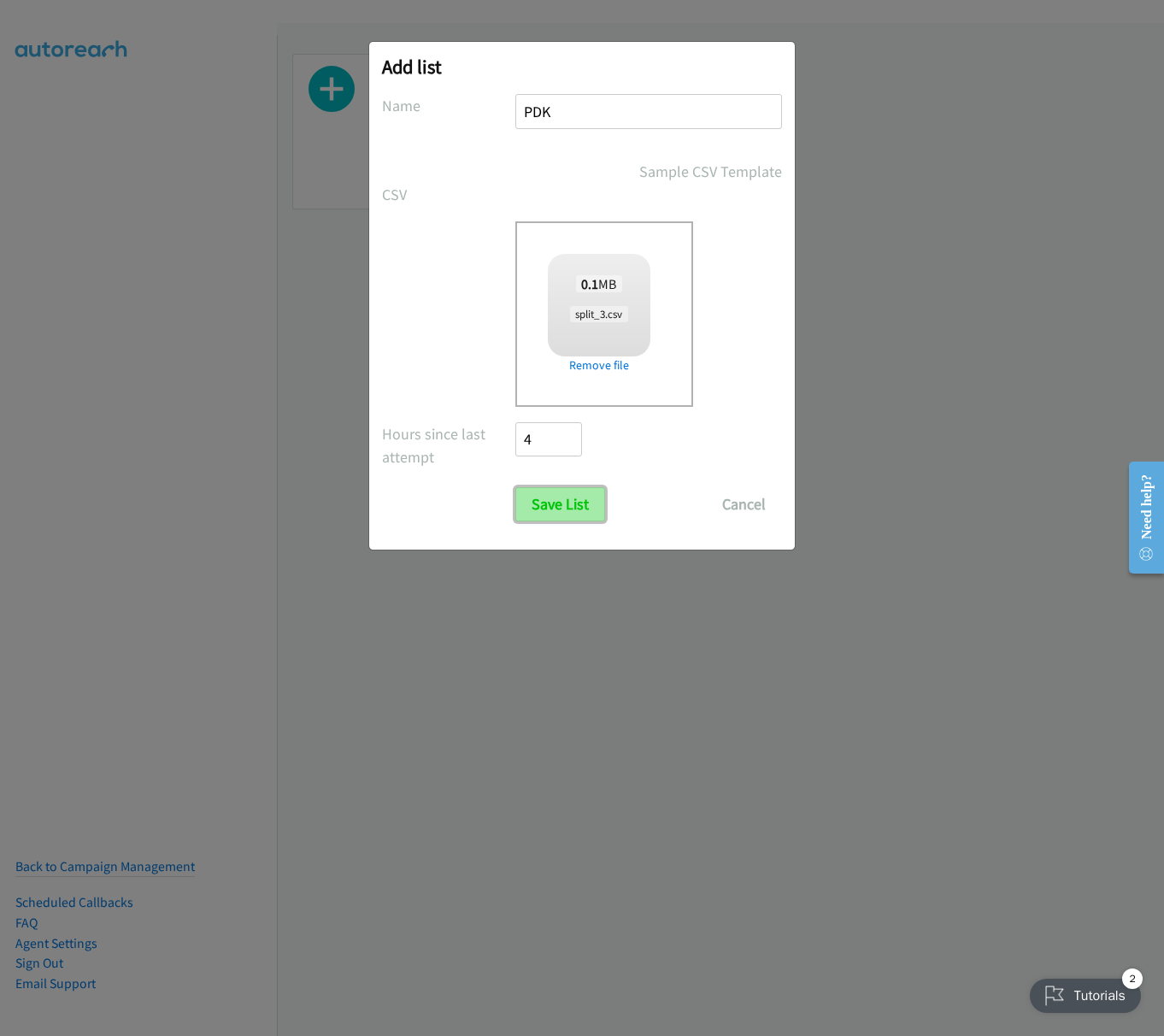 click on "Save List" at bounding box center (560, 504) 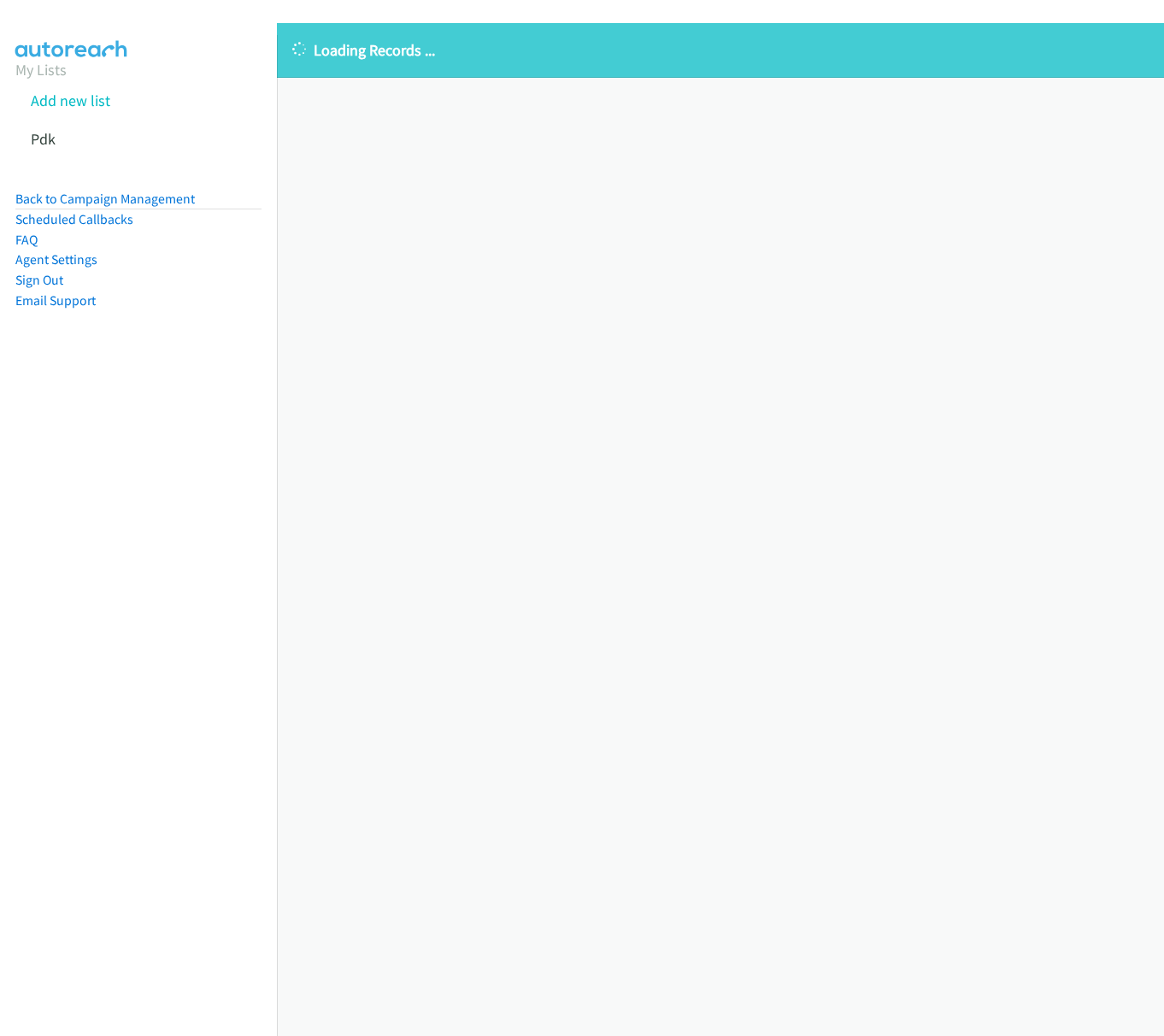 scroll, scrollTop: 0, scrollLeft: 0, axis: both 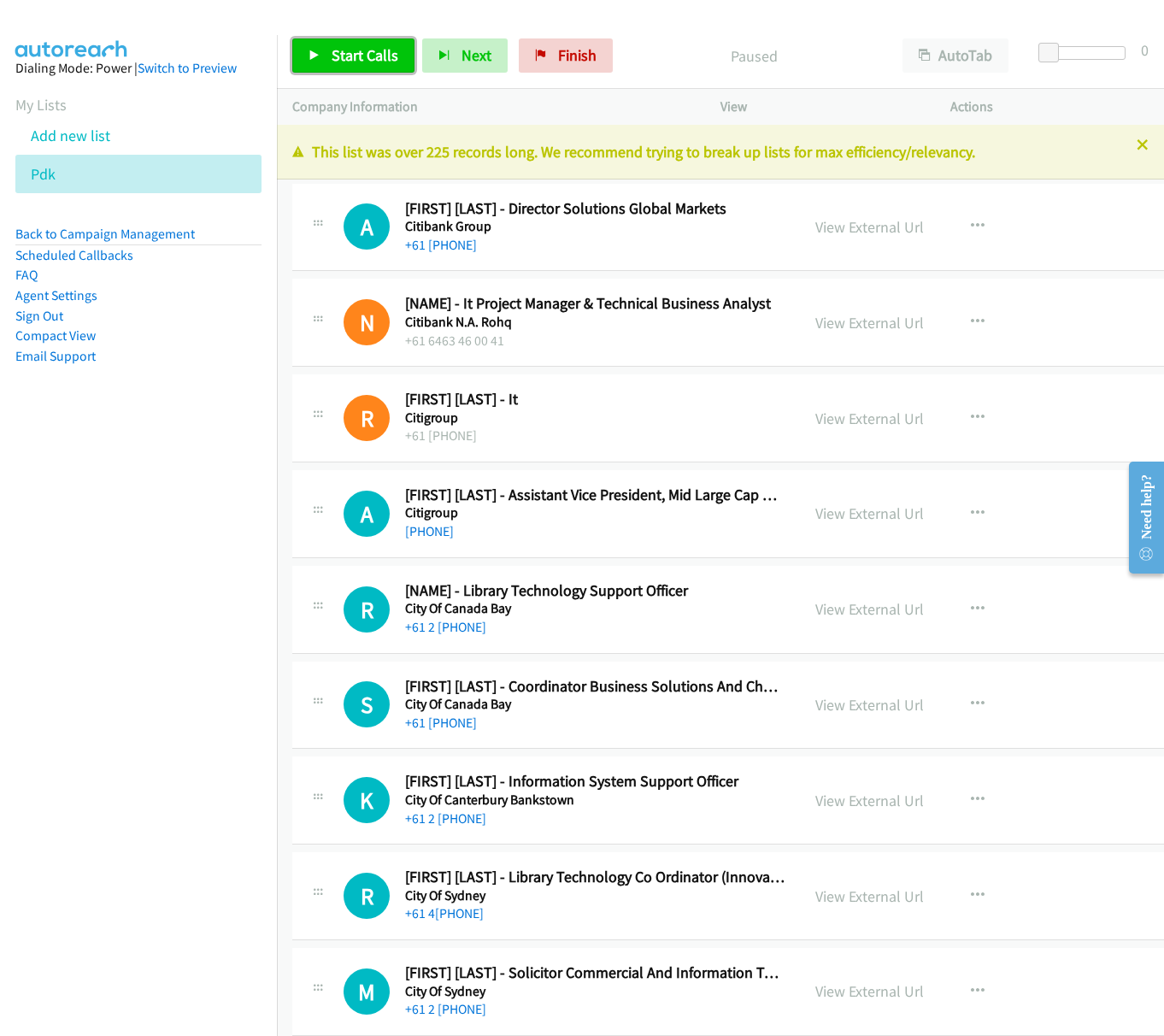 click on "Start Calls" at bounding box center (365, 55) 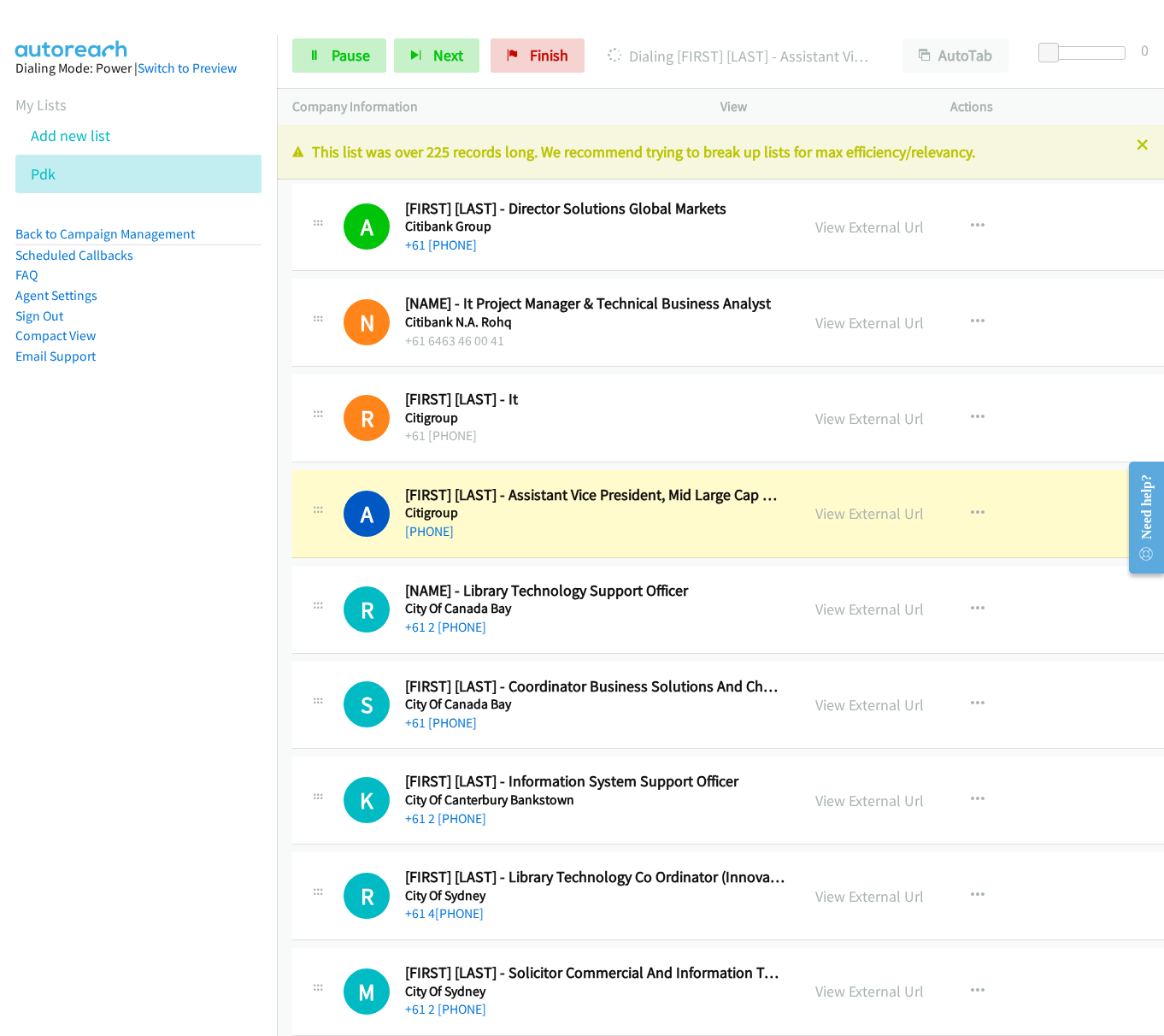 click on "Start Calls
Pause
Next
Finish
Dialing Amelia Hellicar Foster - Assistant Vice President, Mid Large Cap Corporates (Digital And Technology Client Coverage)
AutoTab
AutoTab
0" at bounding box center (720, 56) 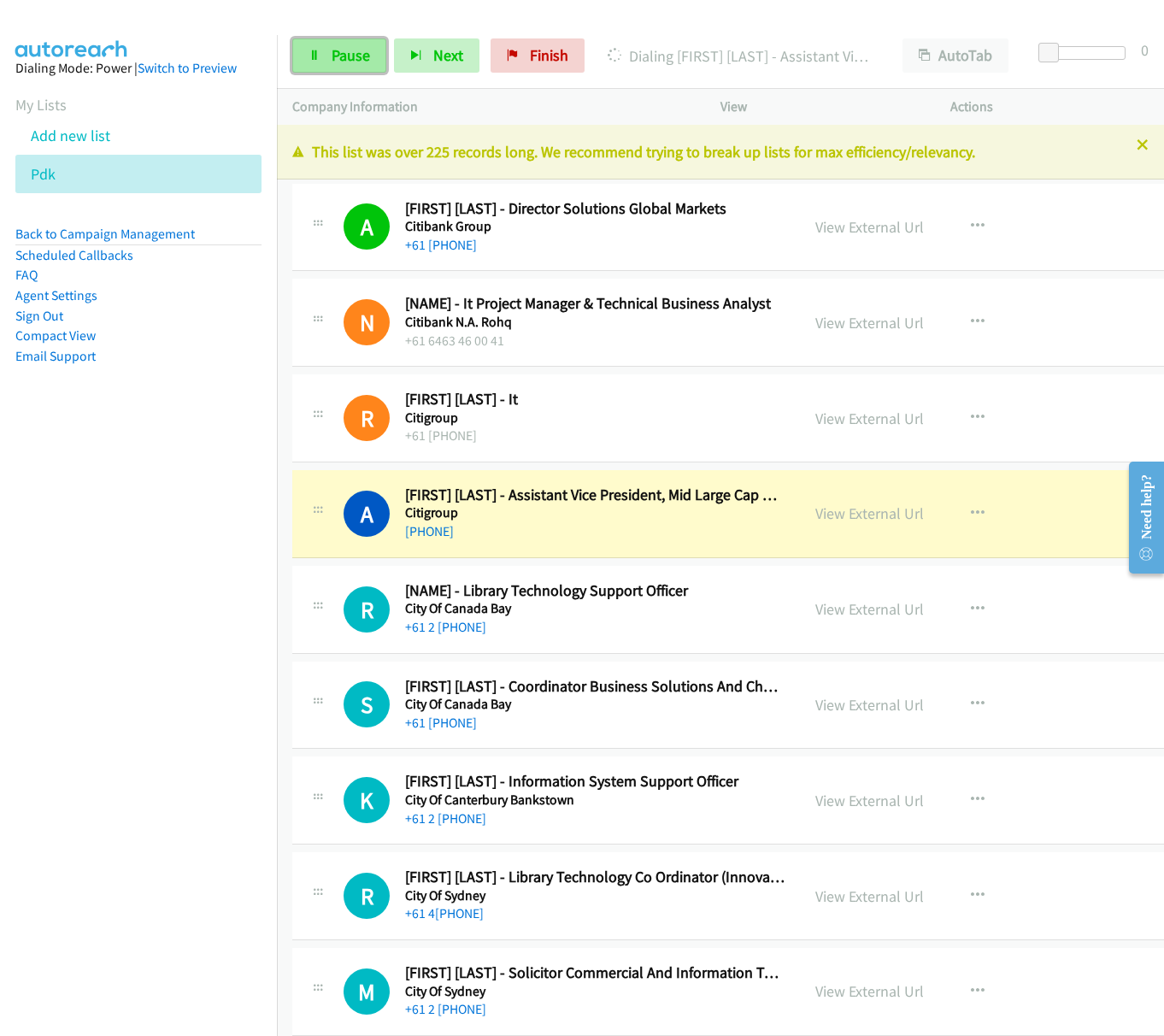 click on "Pause" at bounding box center [350, 55] 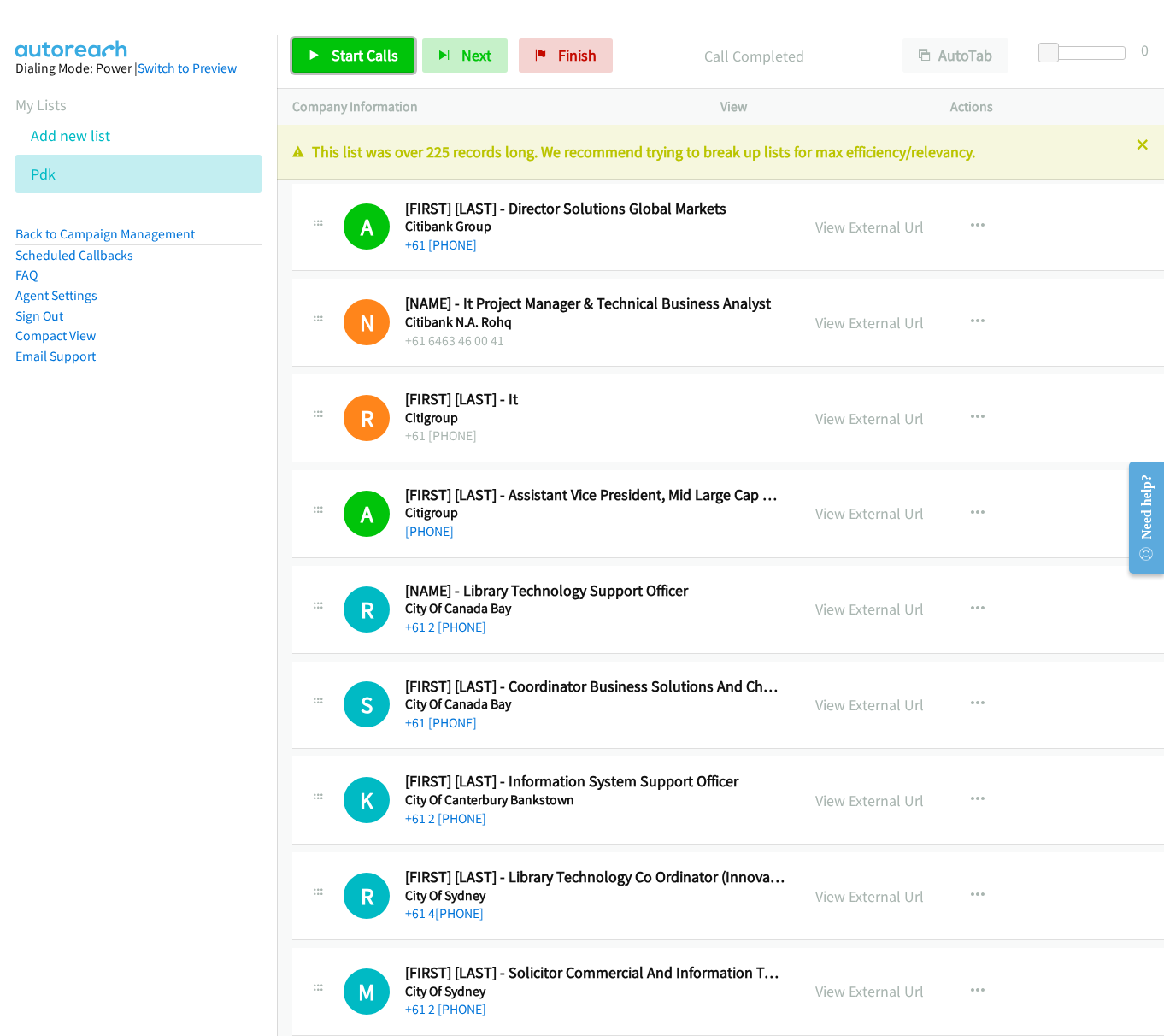 click on "Start Calls" at bounding box center [365, 55] 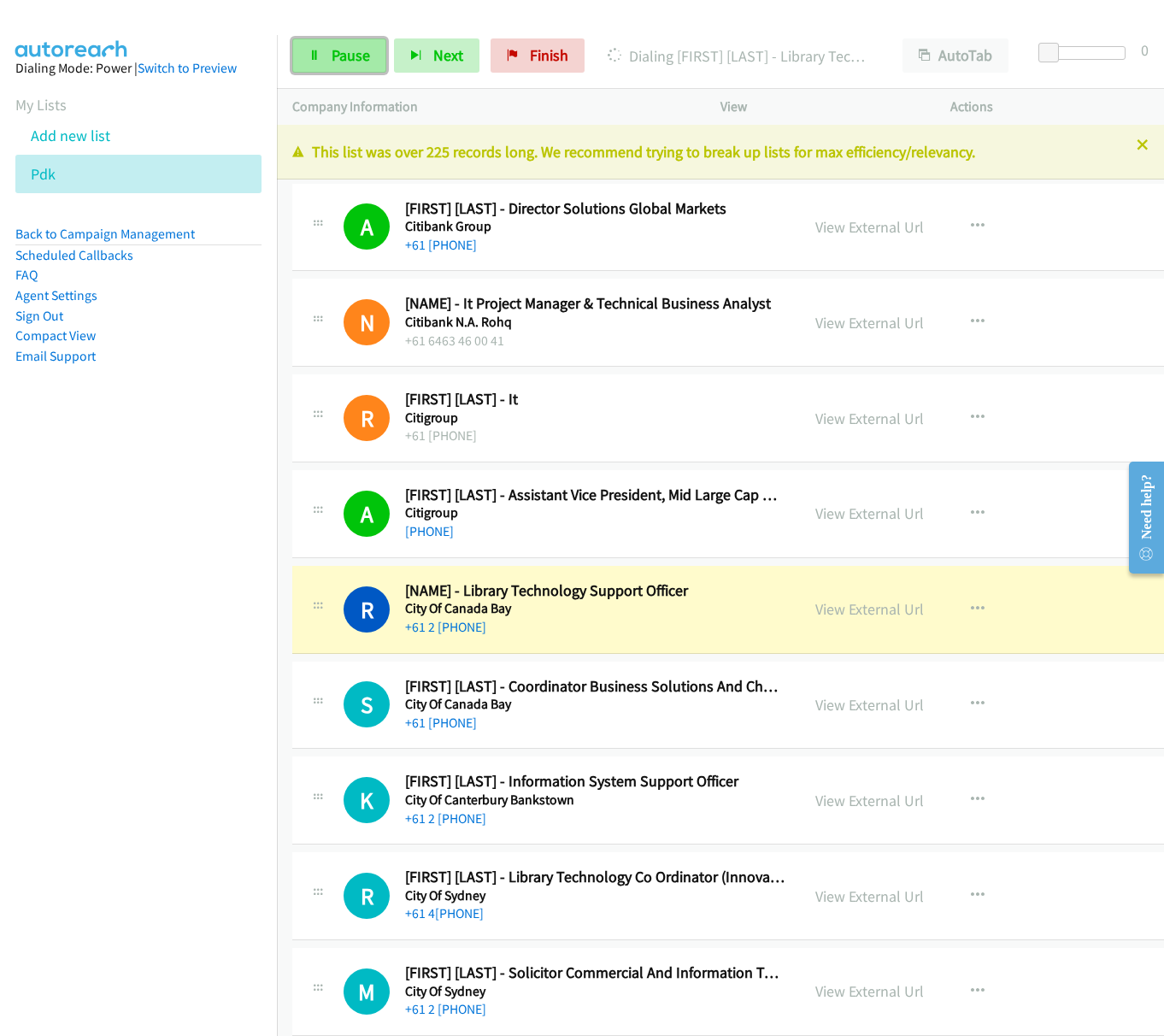 click on "Pause" at bounding box center (350, 55) 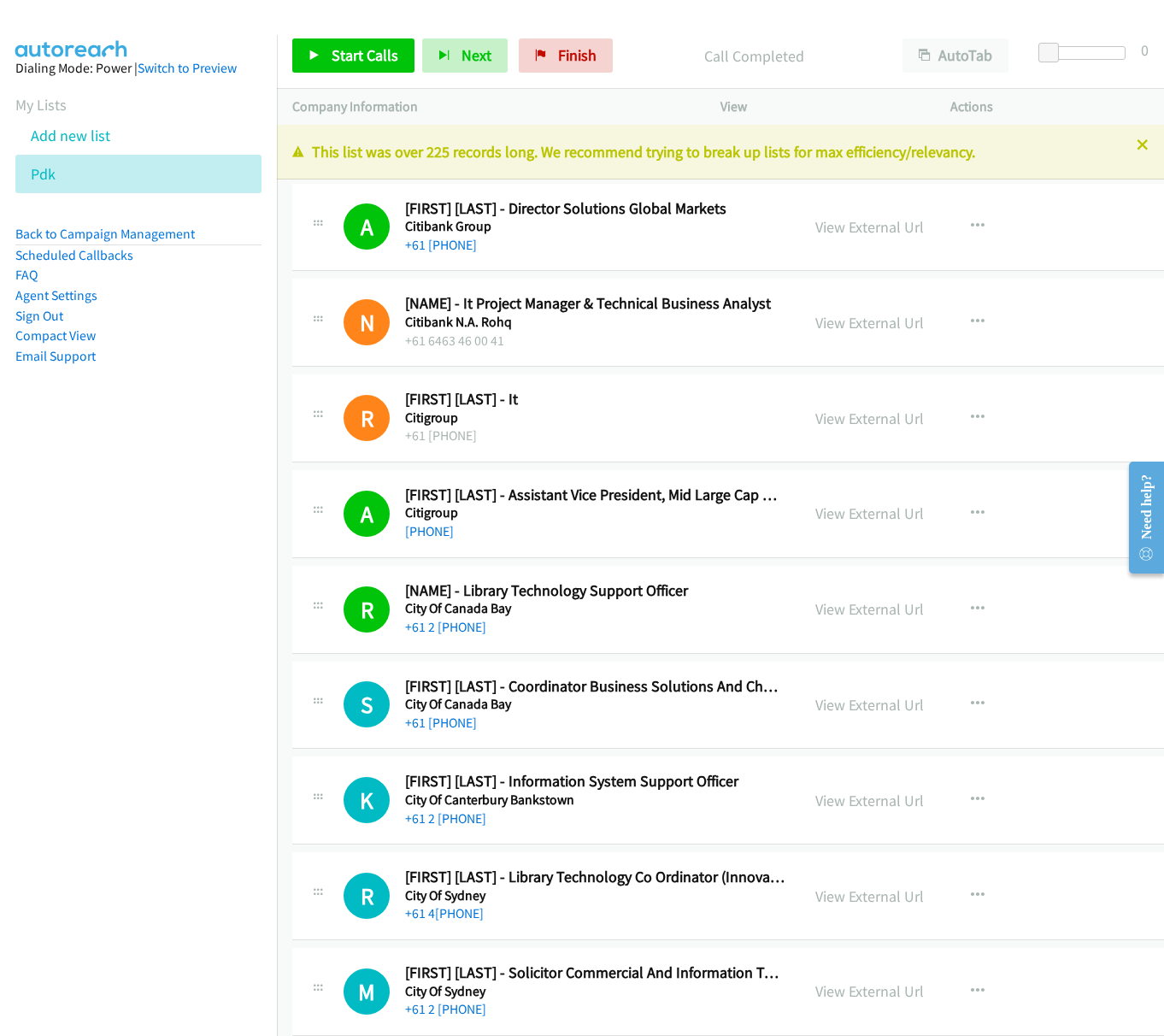 drag, startPoint x: 846, startPoint y: 619, endPoint x: 773, endPoint y: 720, distance: 124.6194 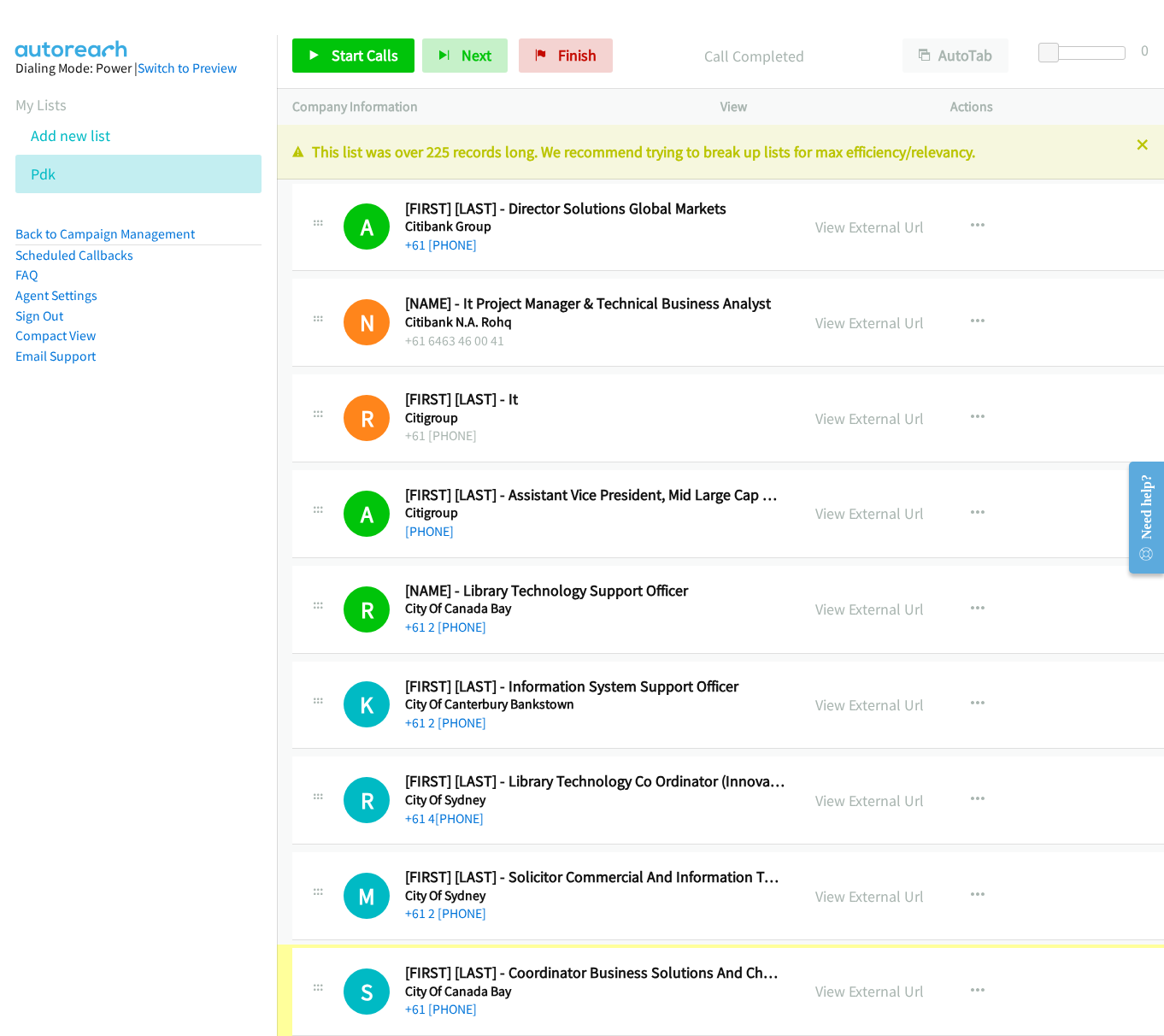 scroll, scrollTop: 17, scrollLeft: 17, axis: both 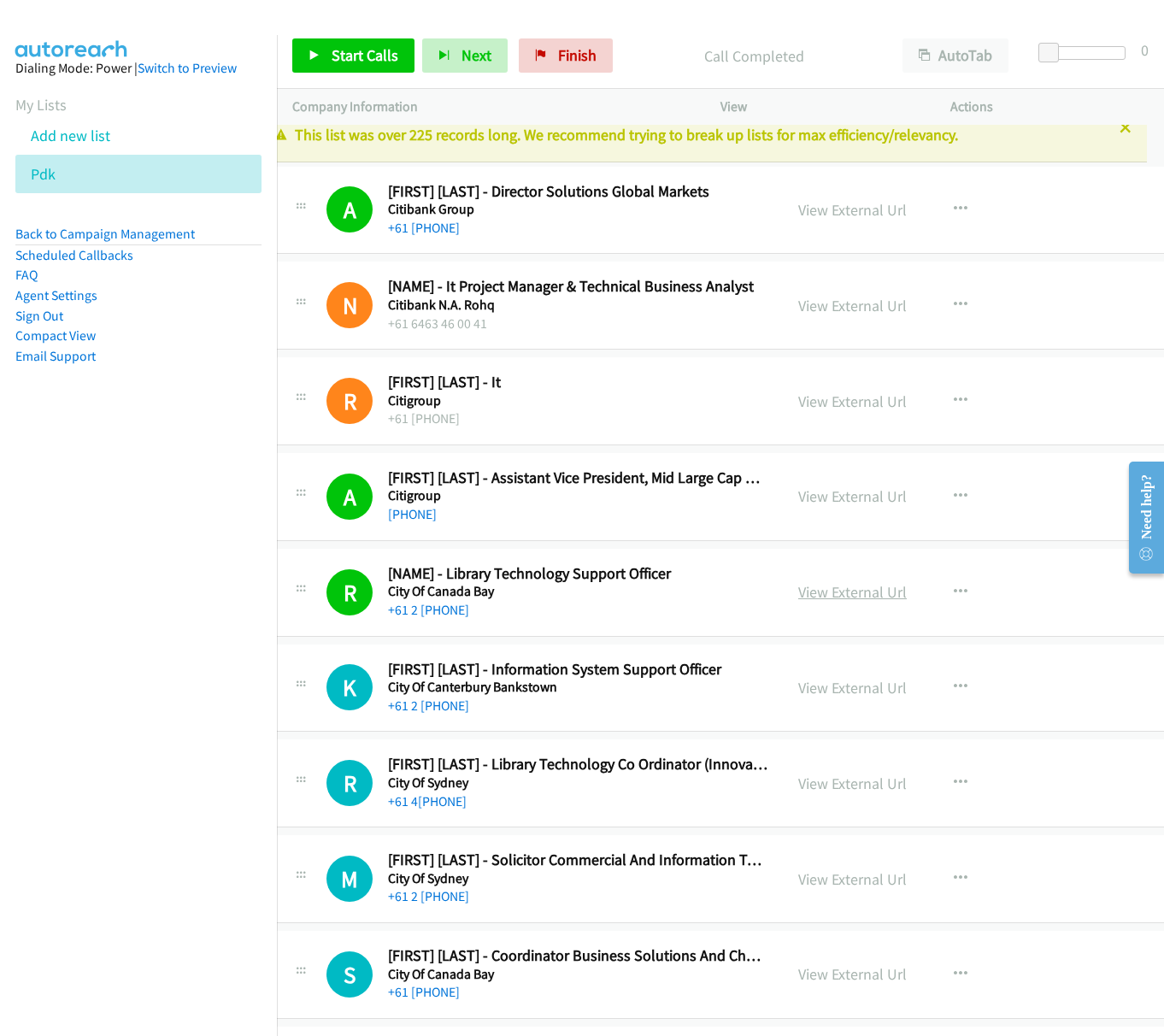click on "View External Url" at bounding box center (852, 592) 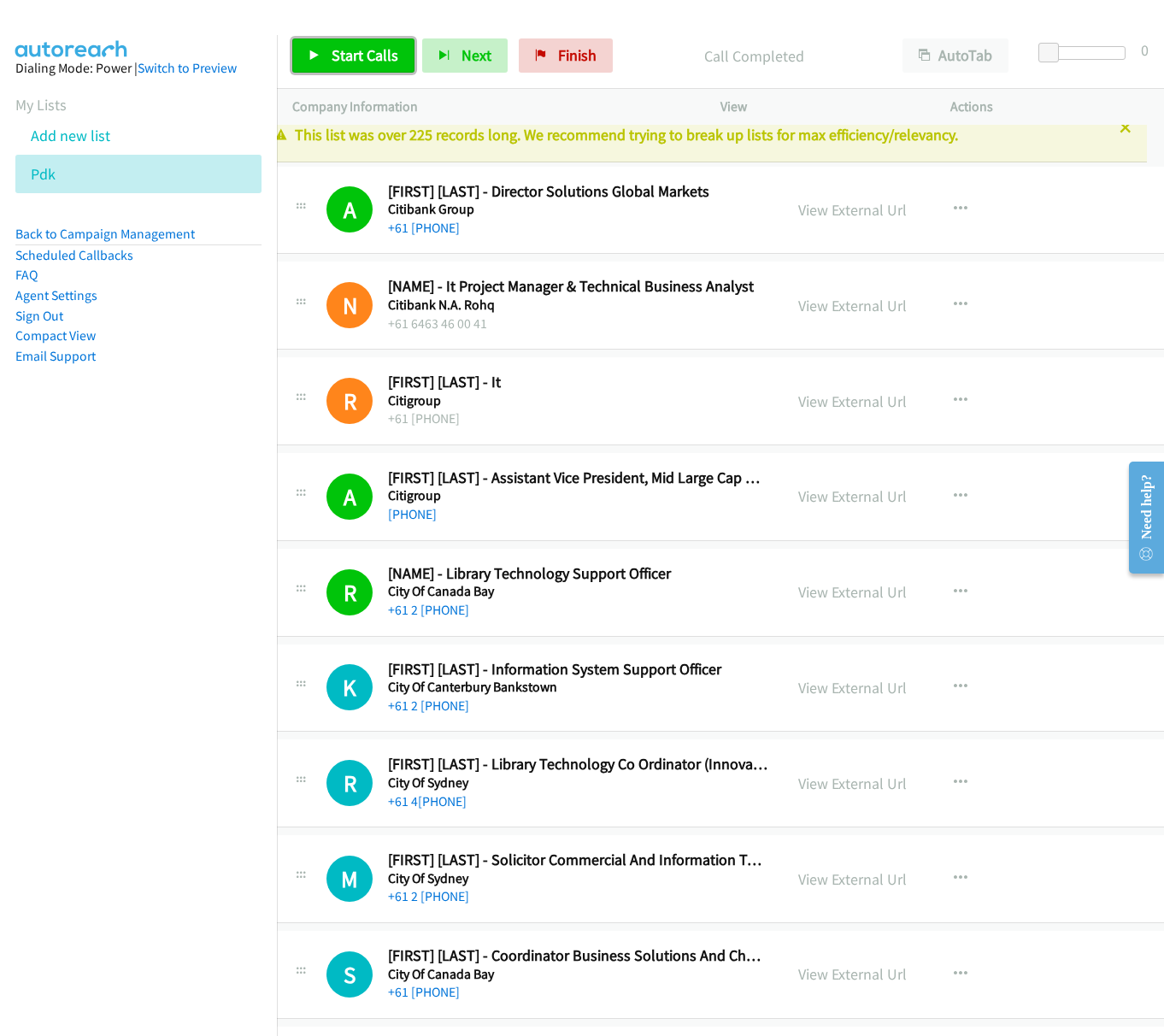 click on "Start Calls" at bounding box center (365, 55) 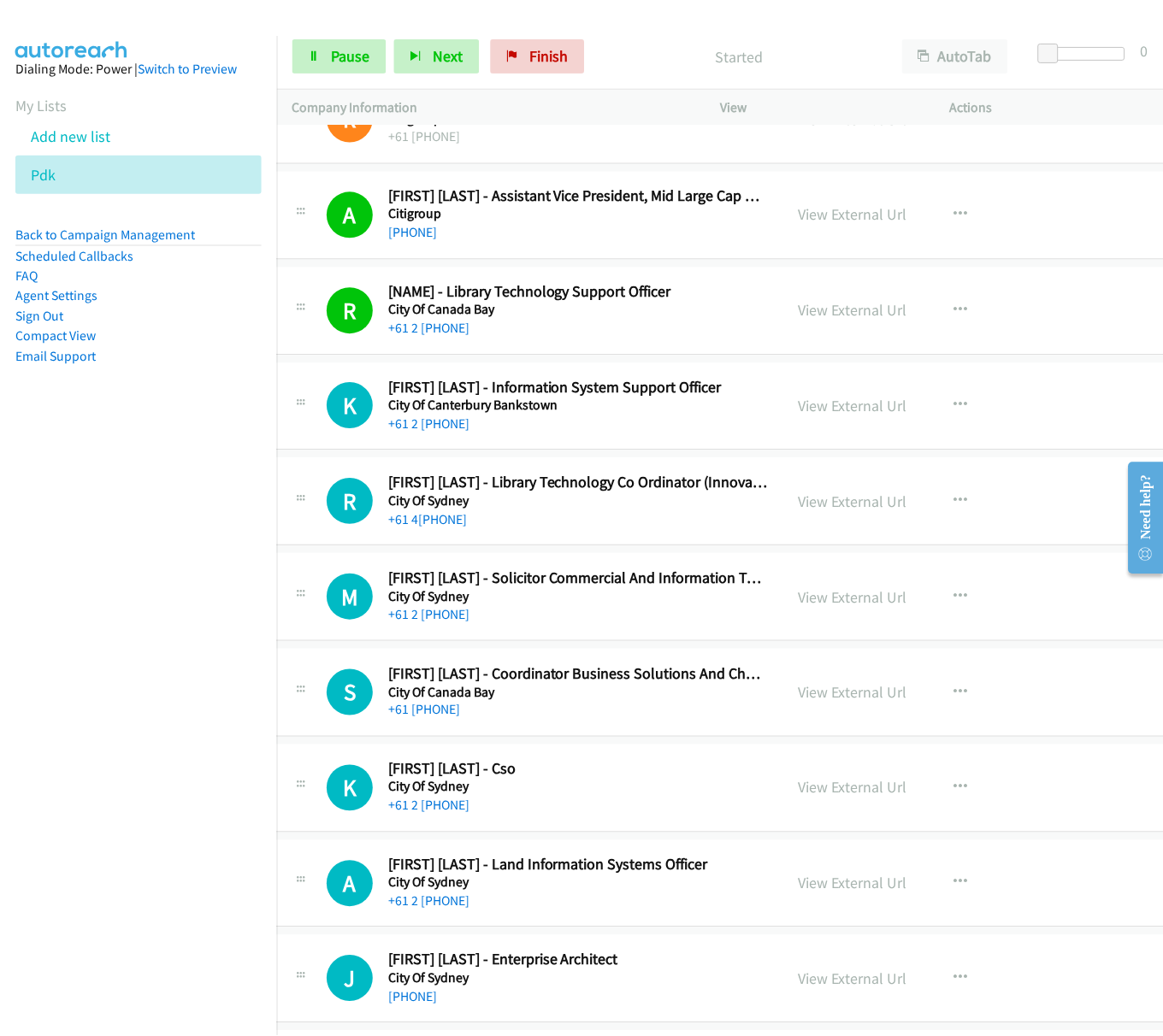 scroll, scrollTop: 359, scrollLeft: 17, axis: both 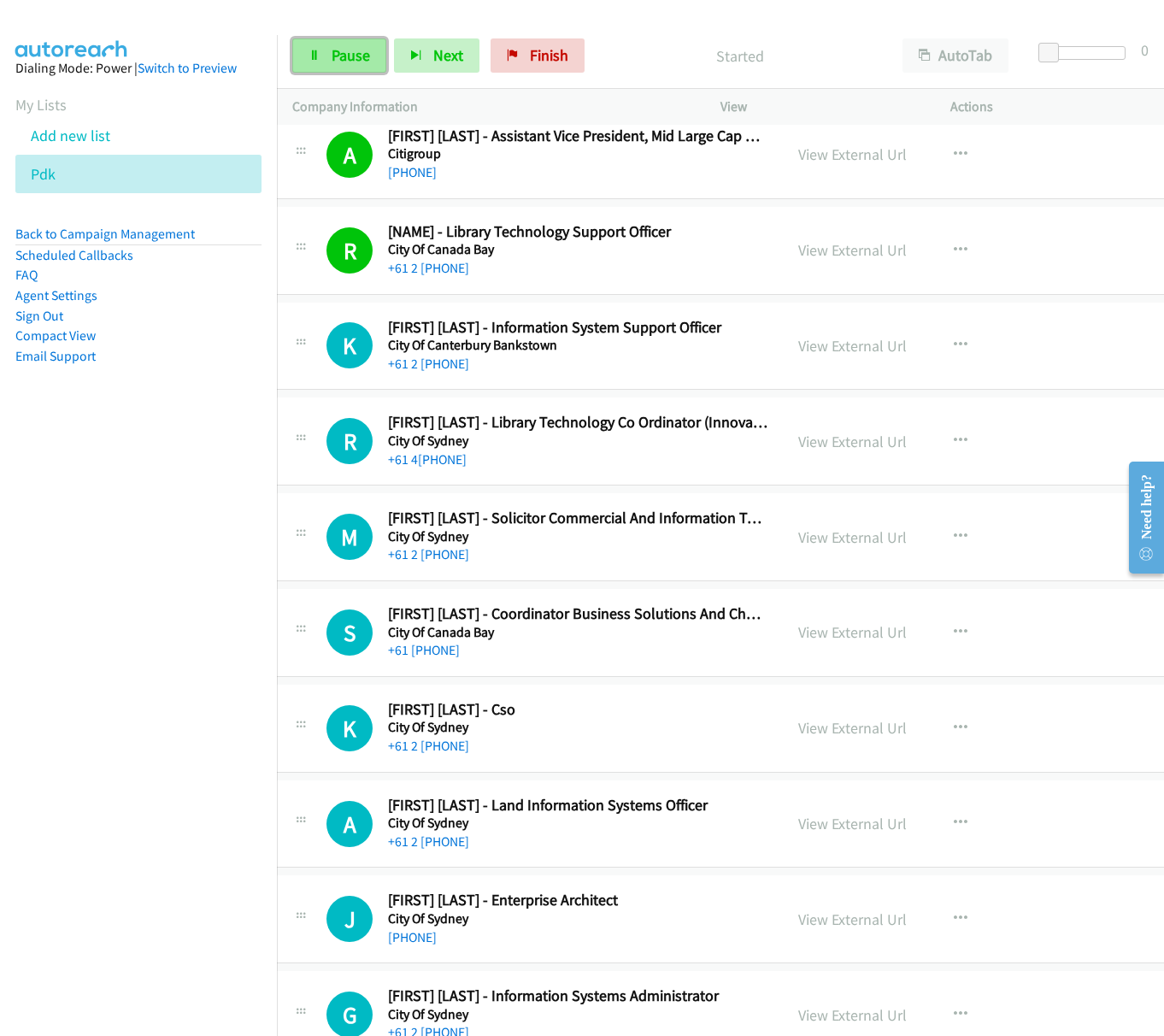 click at bounding box center (315, 56) 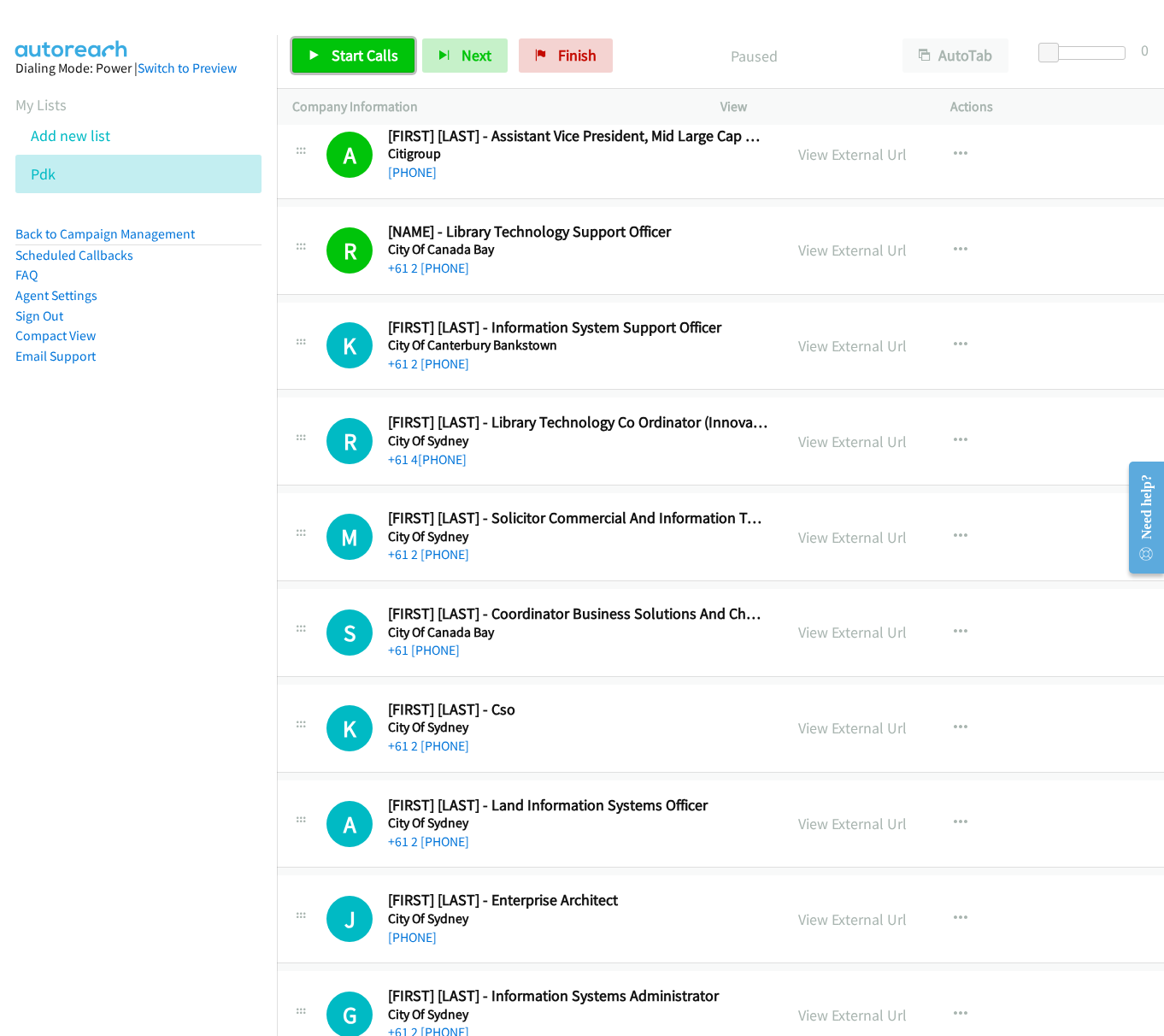 click at bounding box center (315, 56) 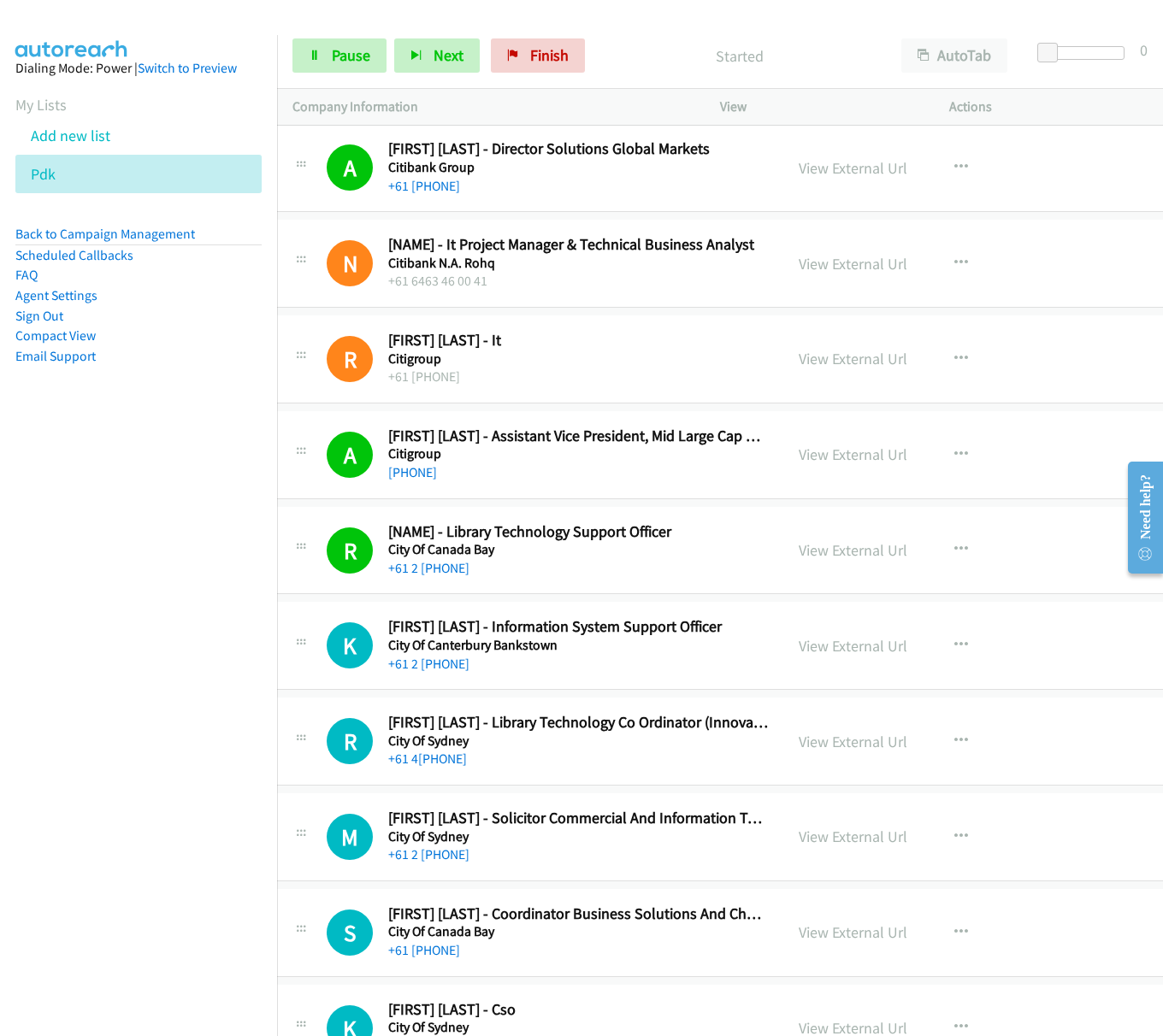 scroll, scrollTop: 161, scrollLeft: 17, axis: both 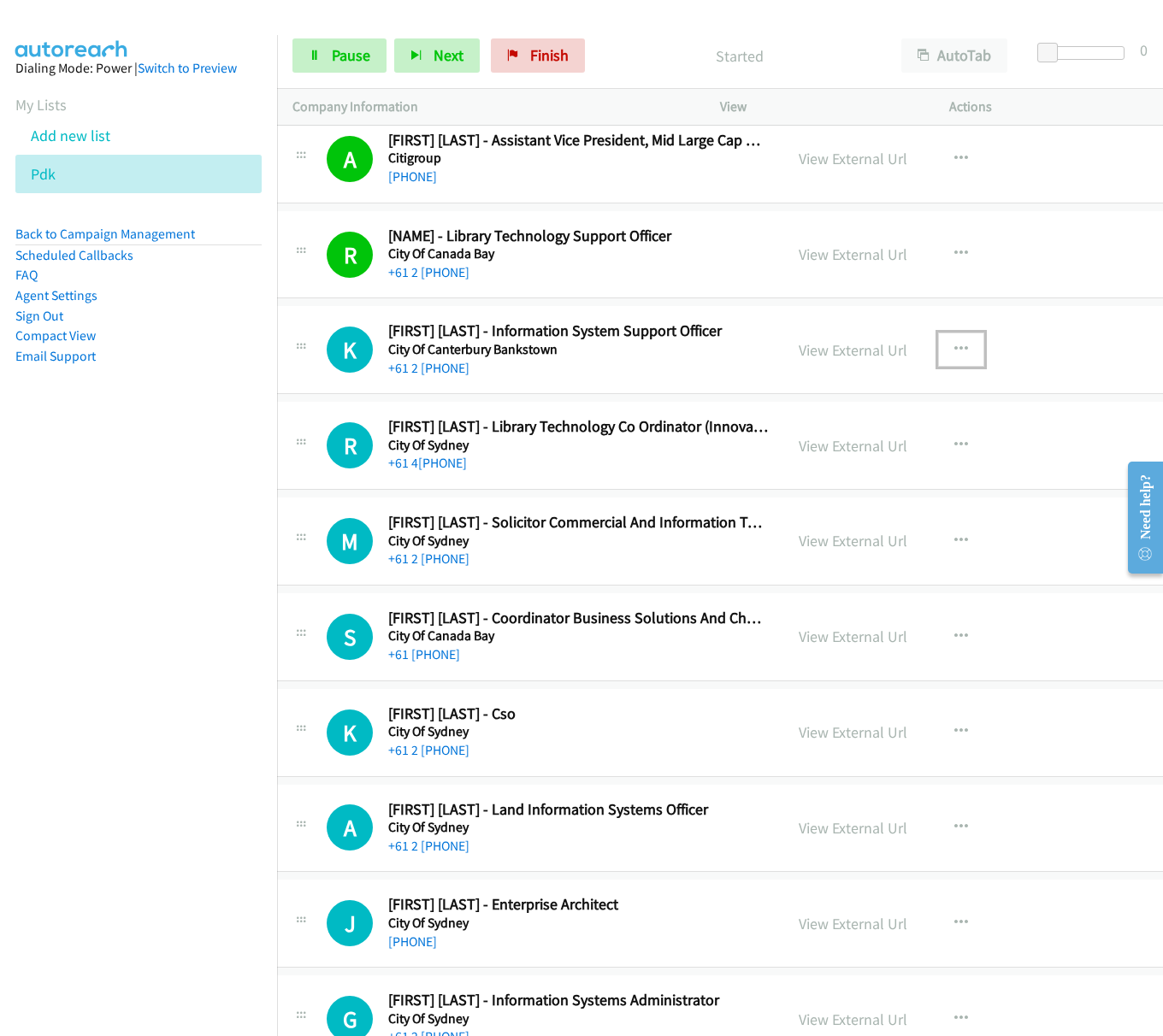 click at bounding box center [961, 350] 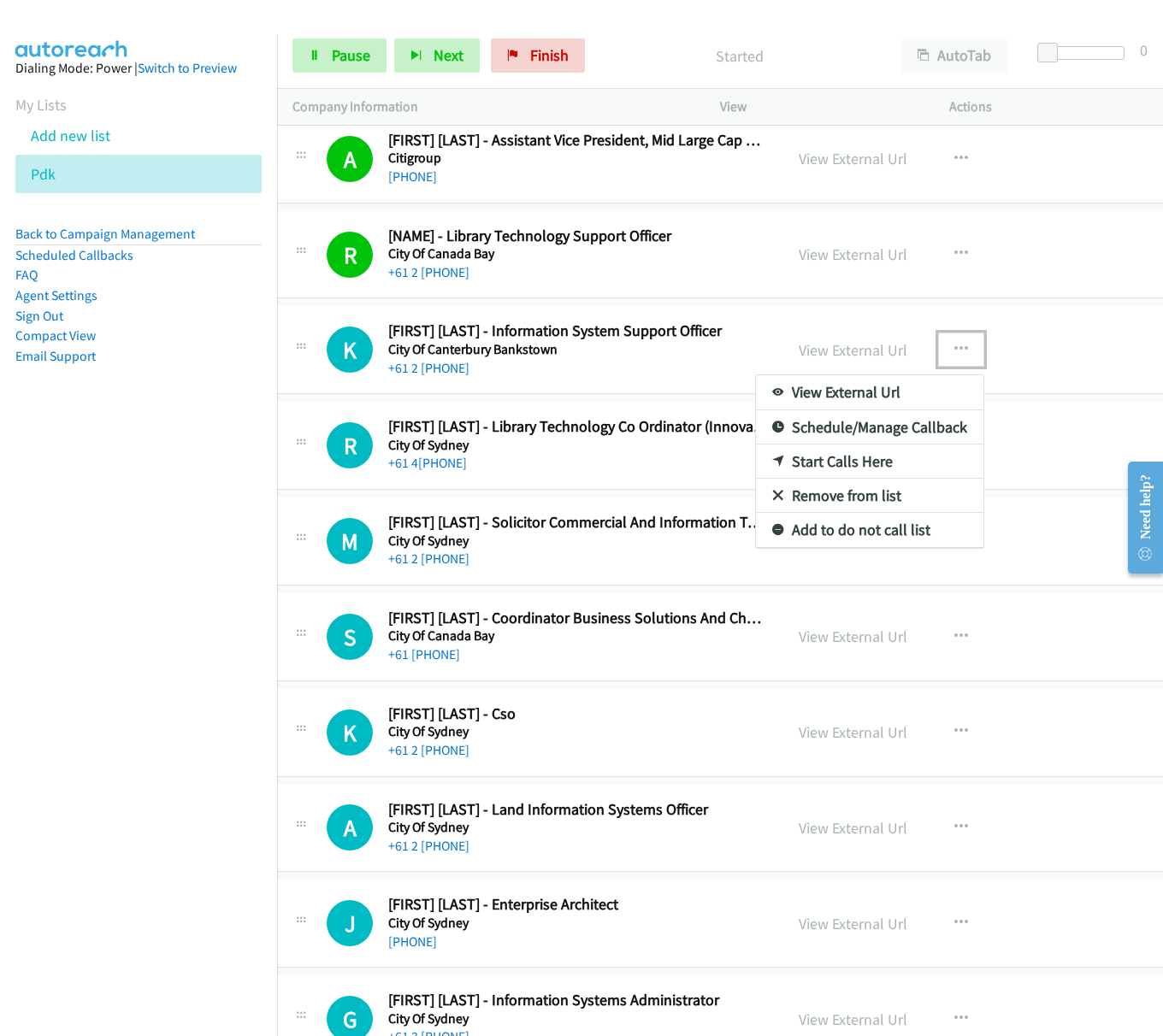 click on "Start Calls Here" at bounding box center [870, 462] 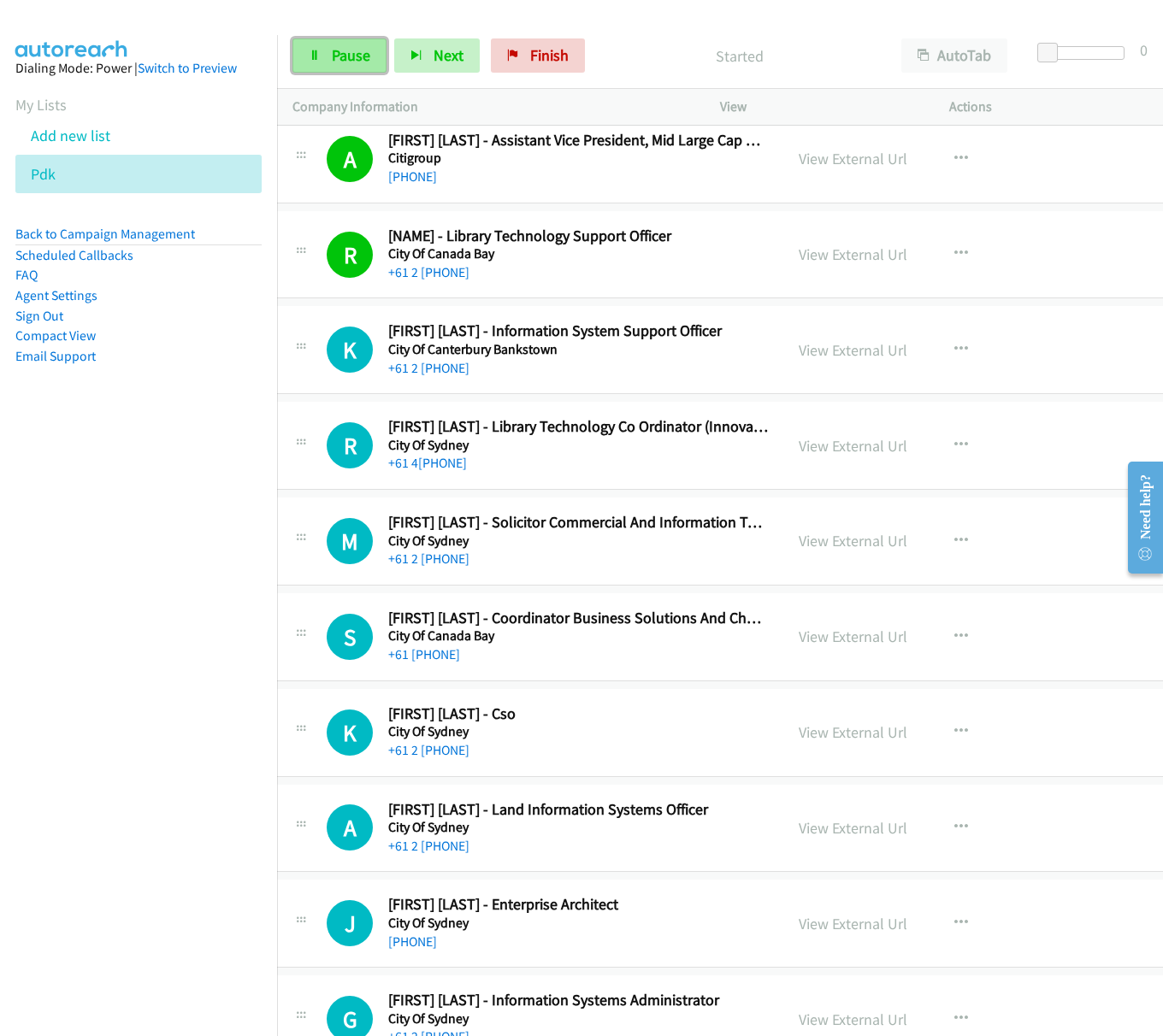 click on "Pause" at bounding box center (351, 55) 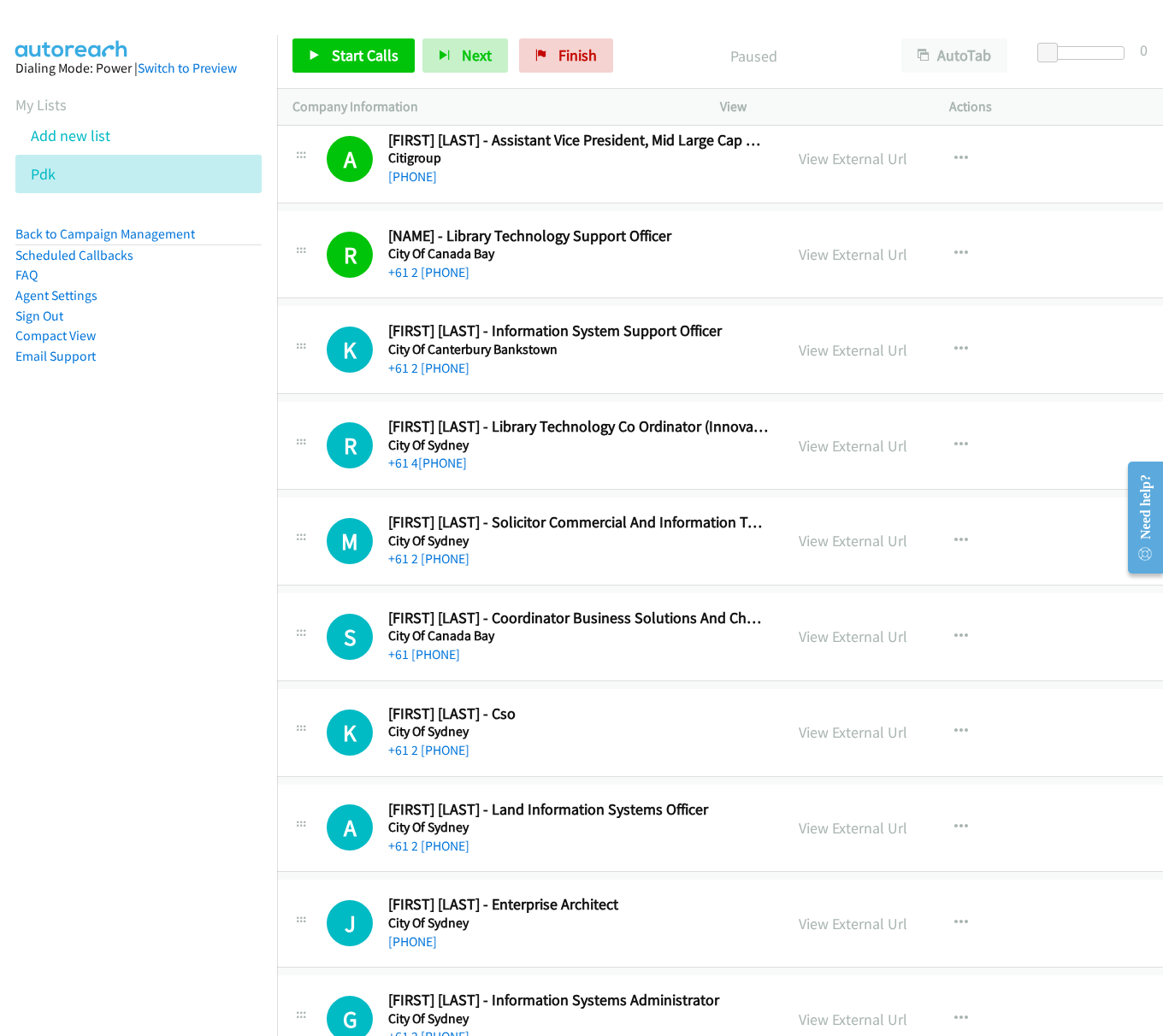 click on "Start Calls
Pause
Next
Finish" at bounding box center [457, 56] 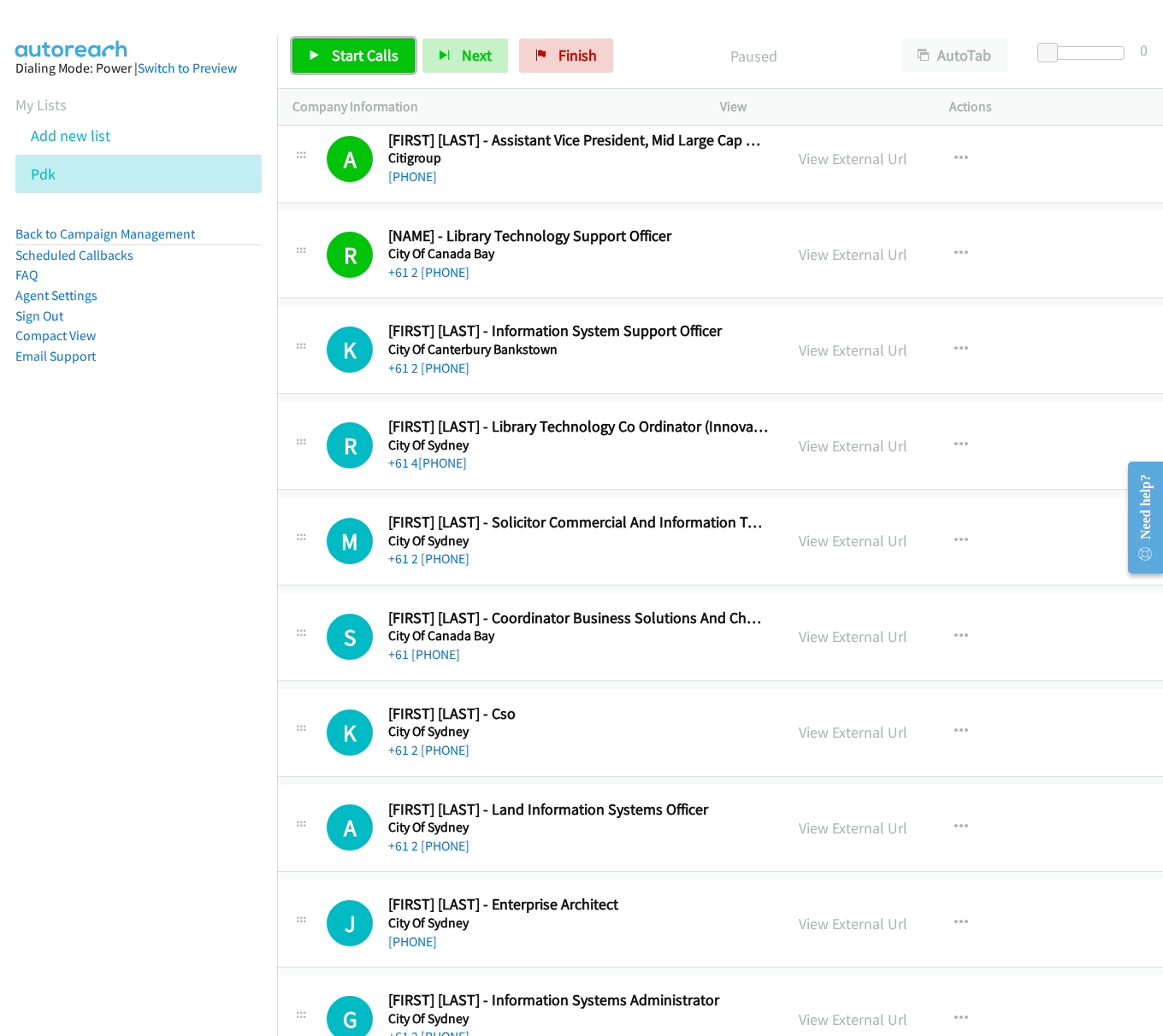 click on "Start Calls" at bounding box center [365, 55] 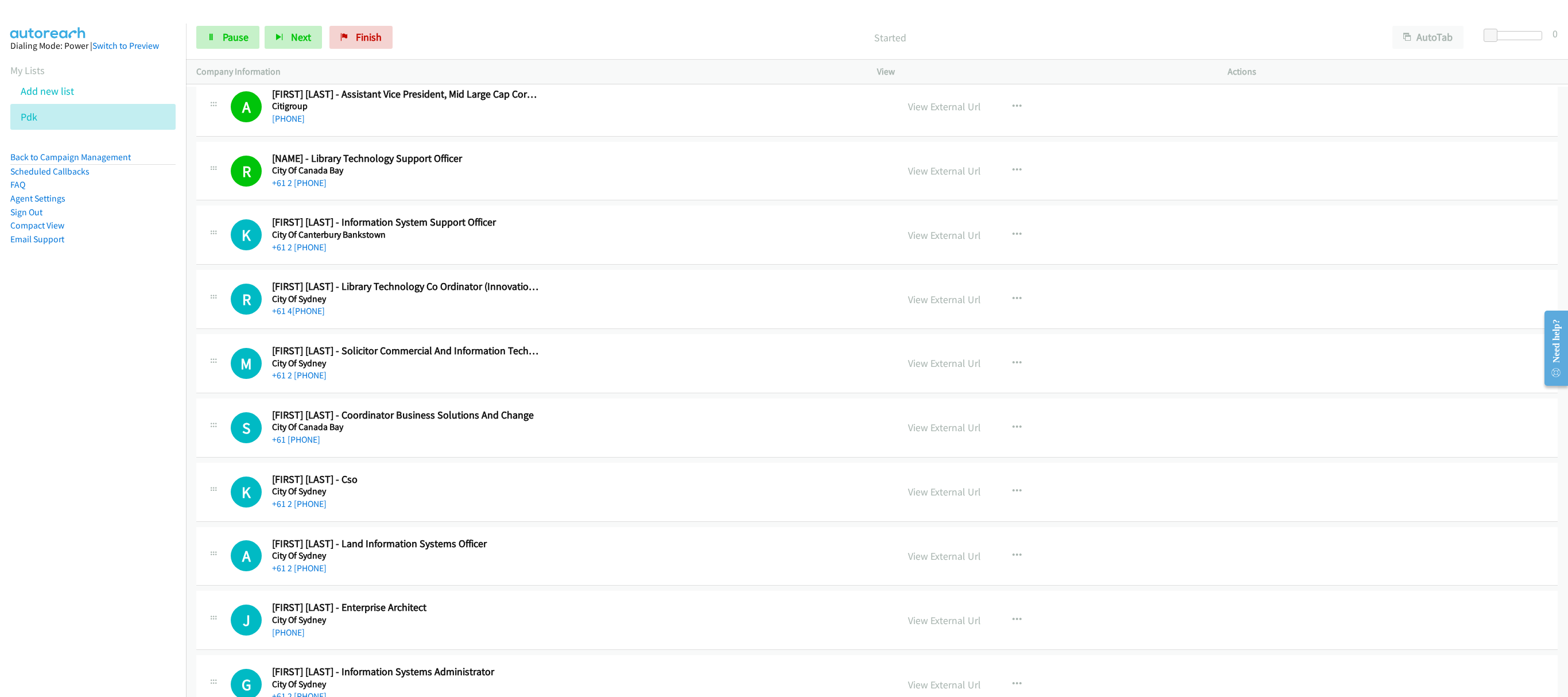 scroll, scrollTop: 241, scrollLeft: 0, axis: vertical 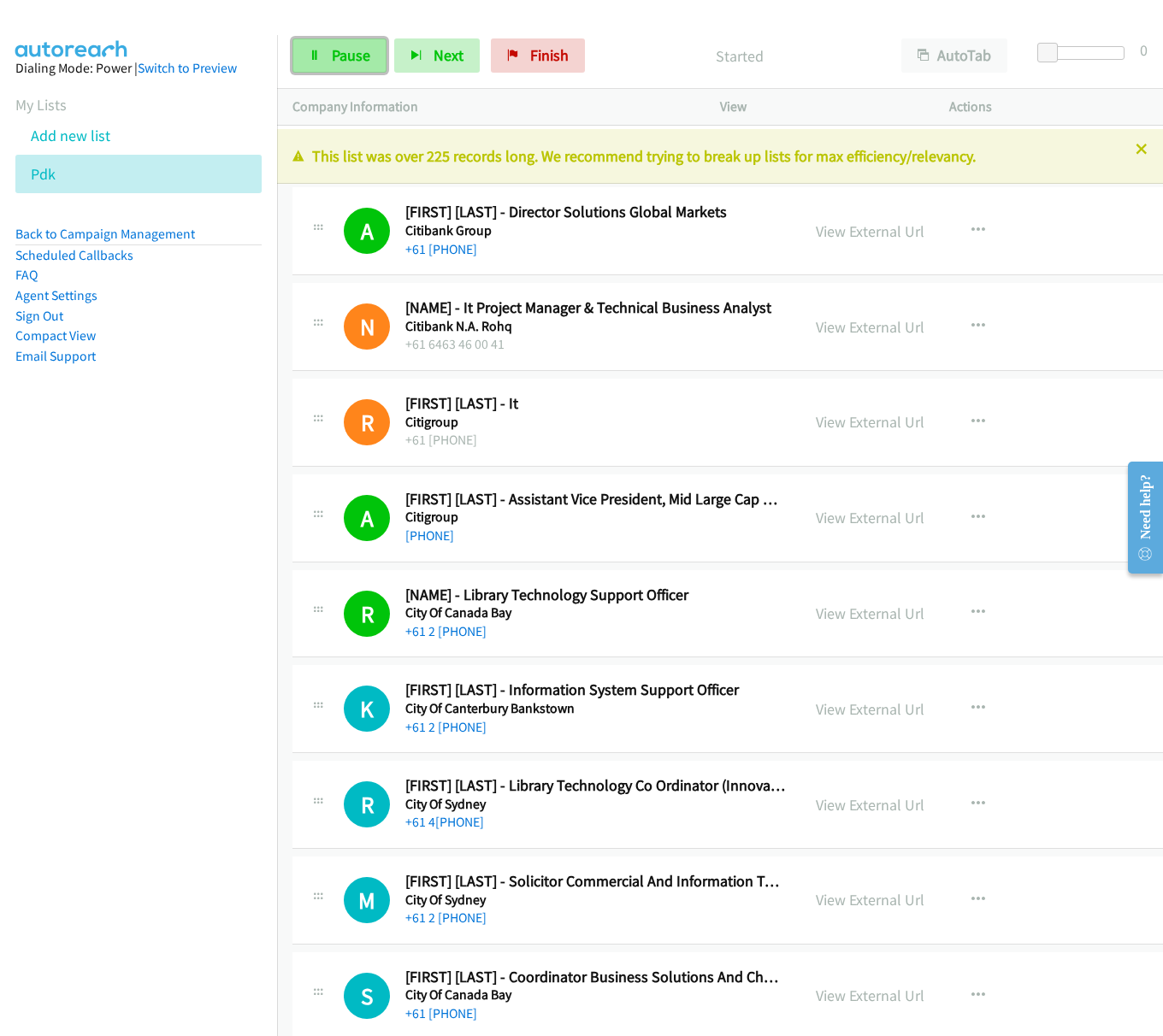 click on "Pause" at bounding box center (351, 55) 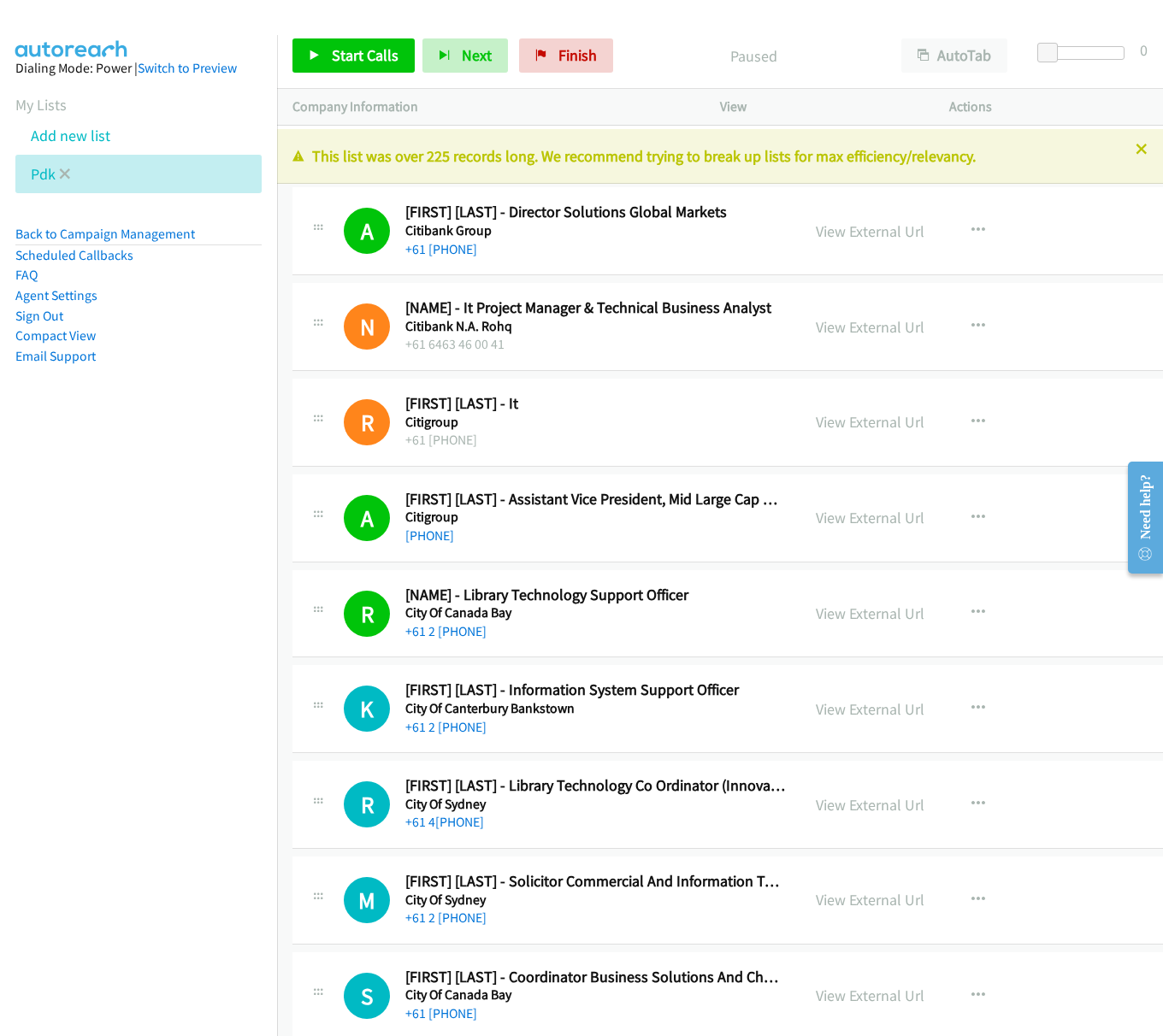 click on "Pdk" at bounding box center [139, 174] 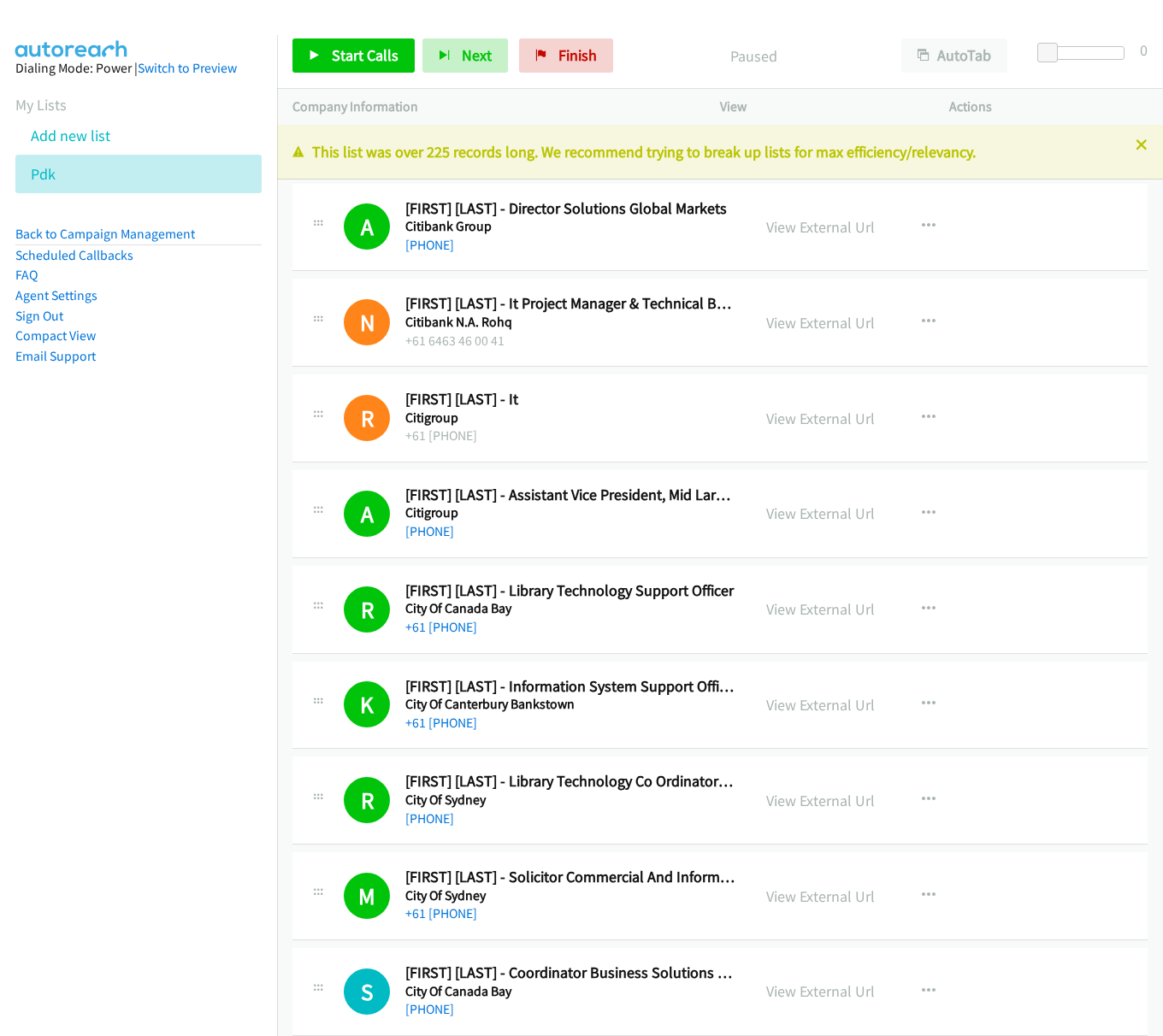 scroll, scrollTop: 0, scrollLeft: 0, axis: both 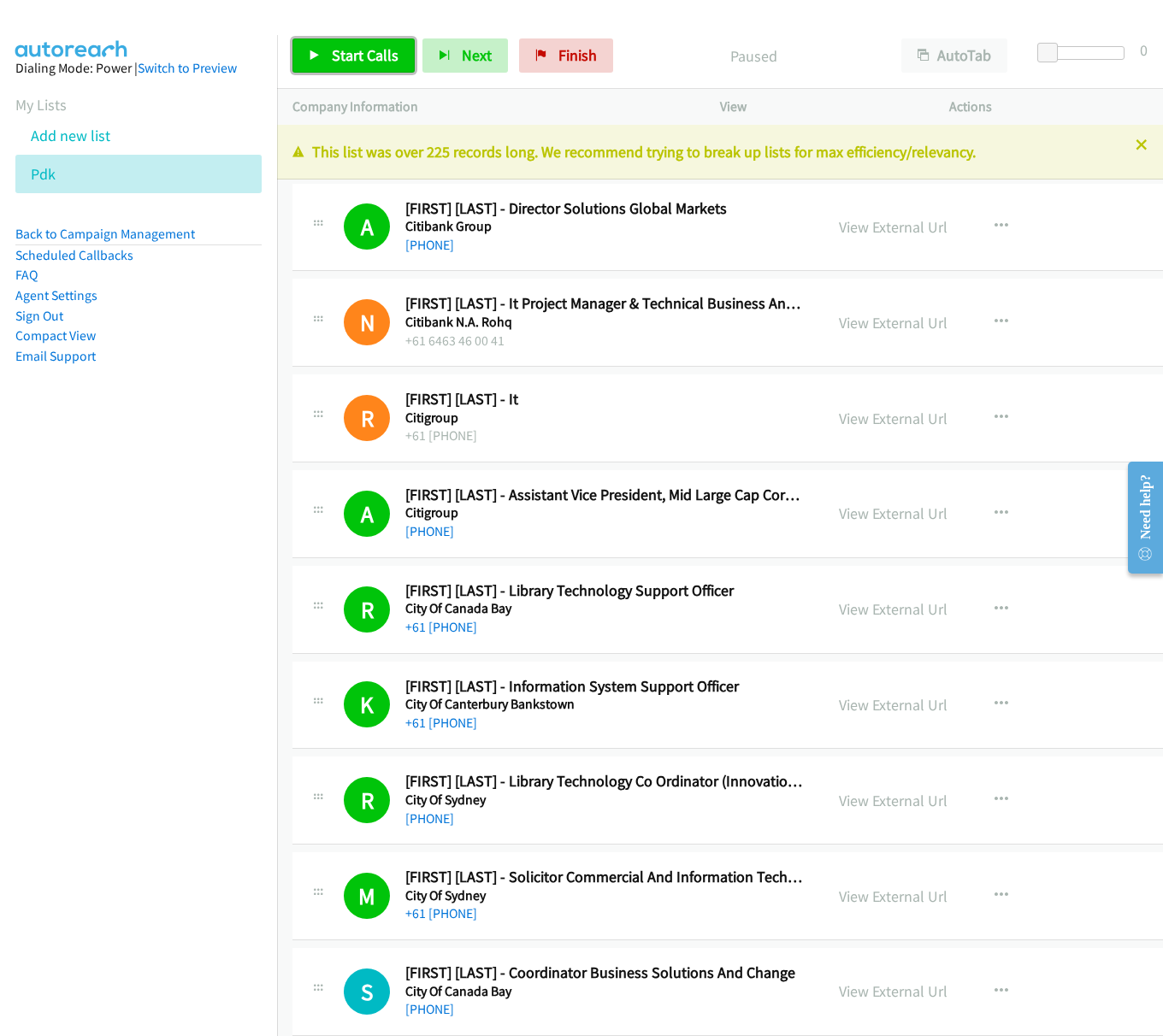 click on "Start Calls" at bounding box center (353, 56) 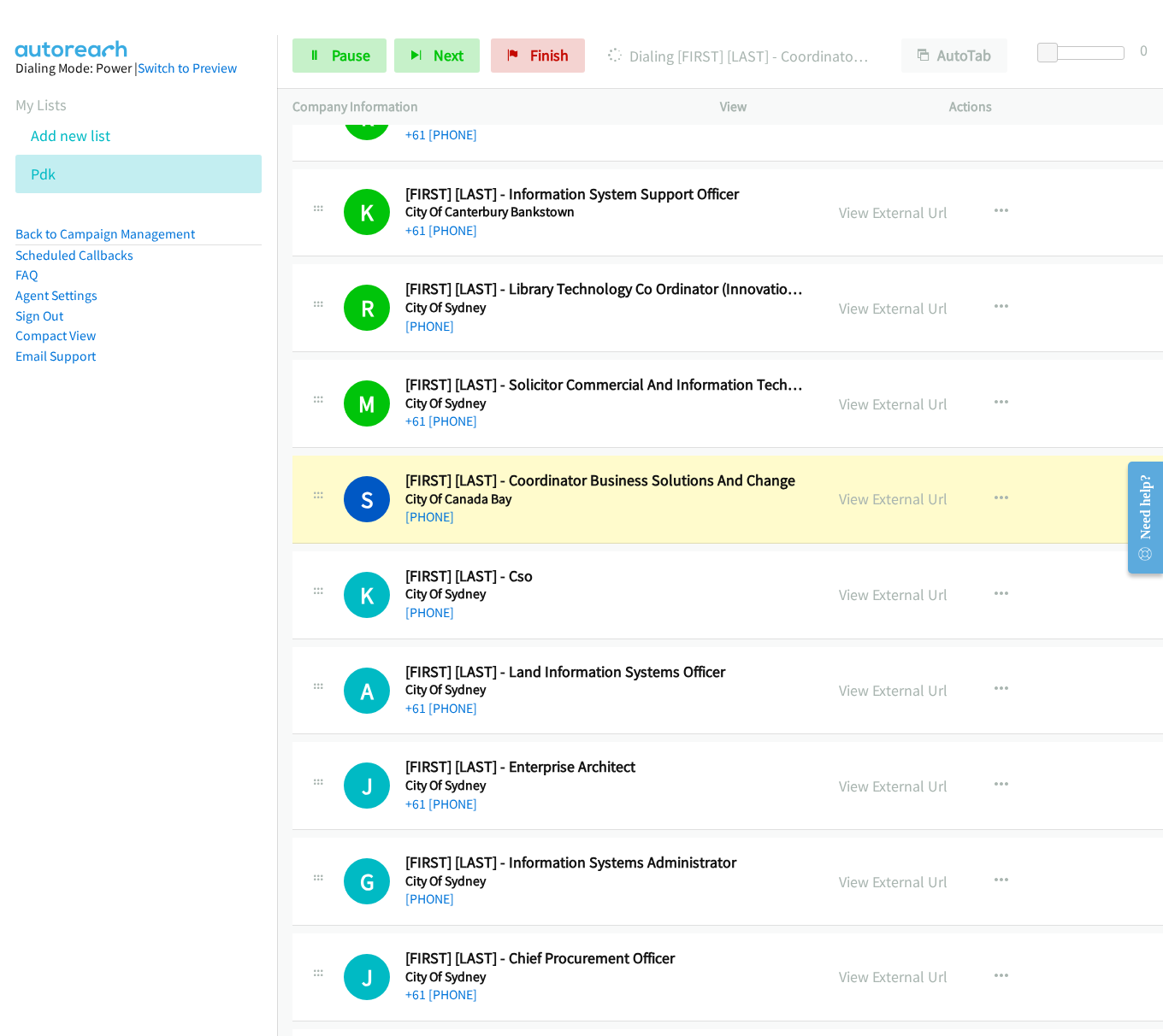scroll, scrollTop: 590, scrollLeft: 0, axis: vertical 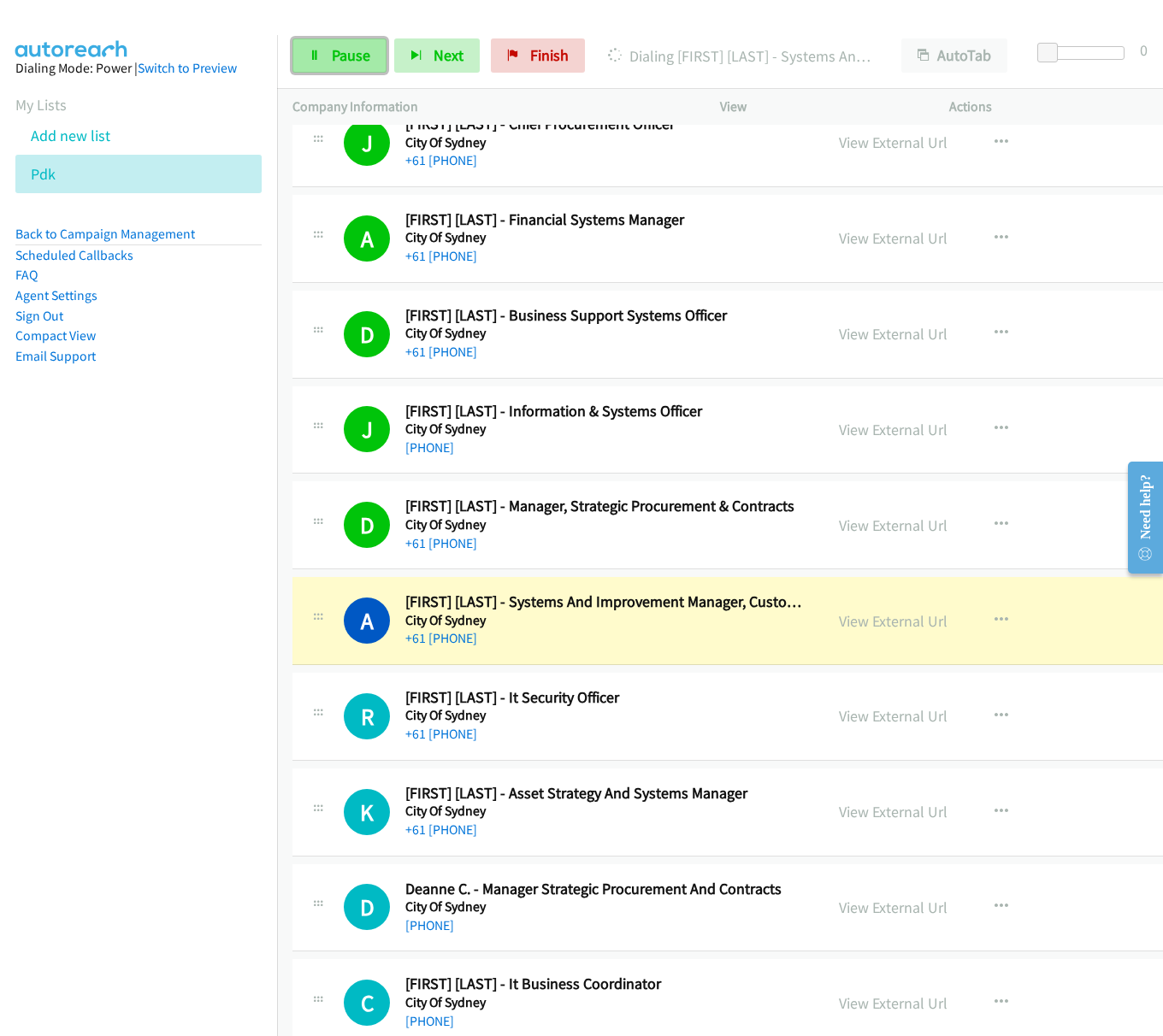 click on "Pause" at bounding box center (351, 55) 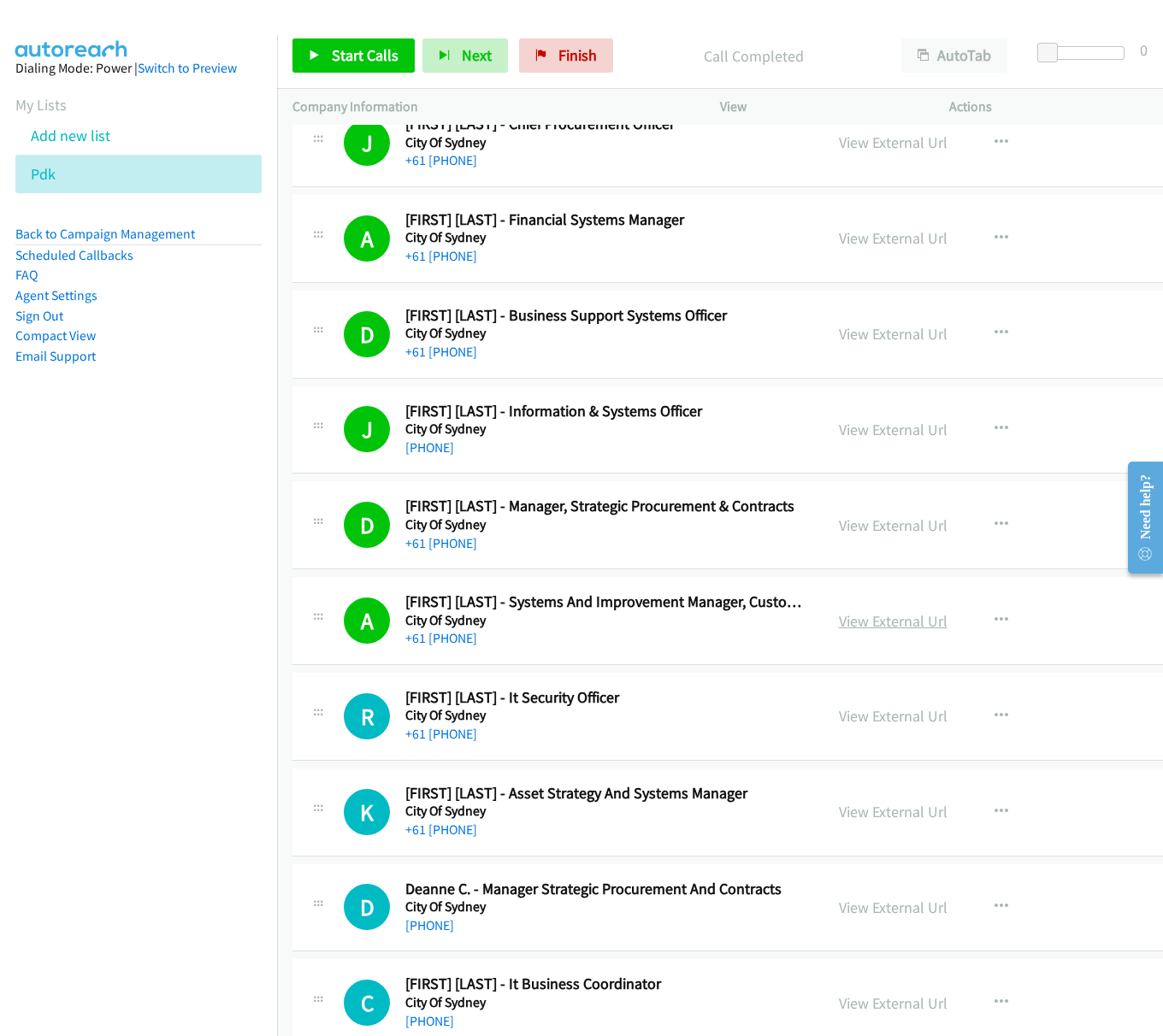 click on "View External Url" at bounding box center (893, 621) 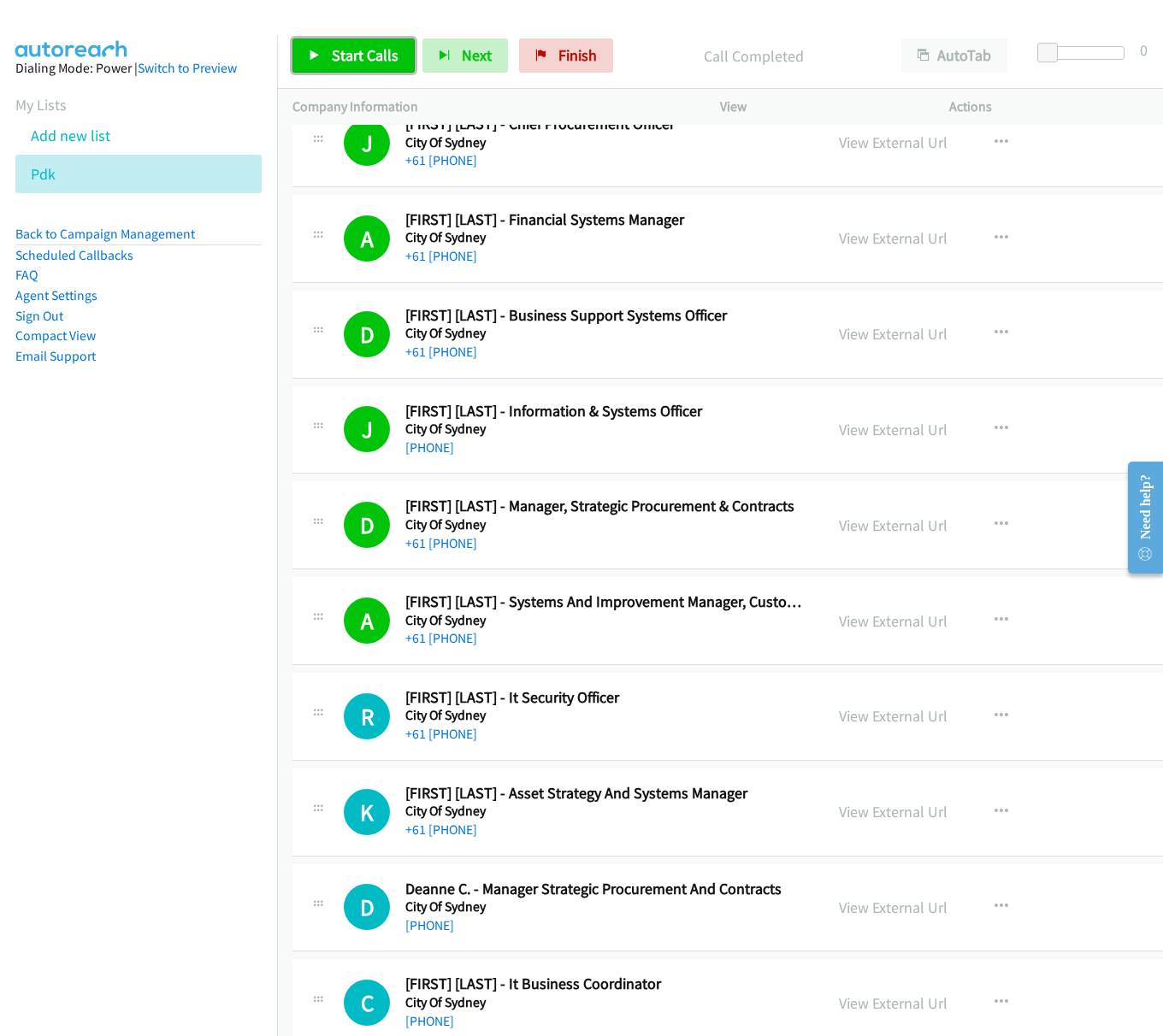 click on "Start Calls" at bounding box center [365, 55] 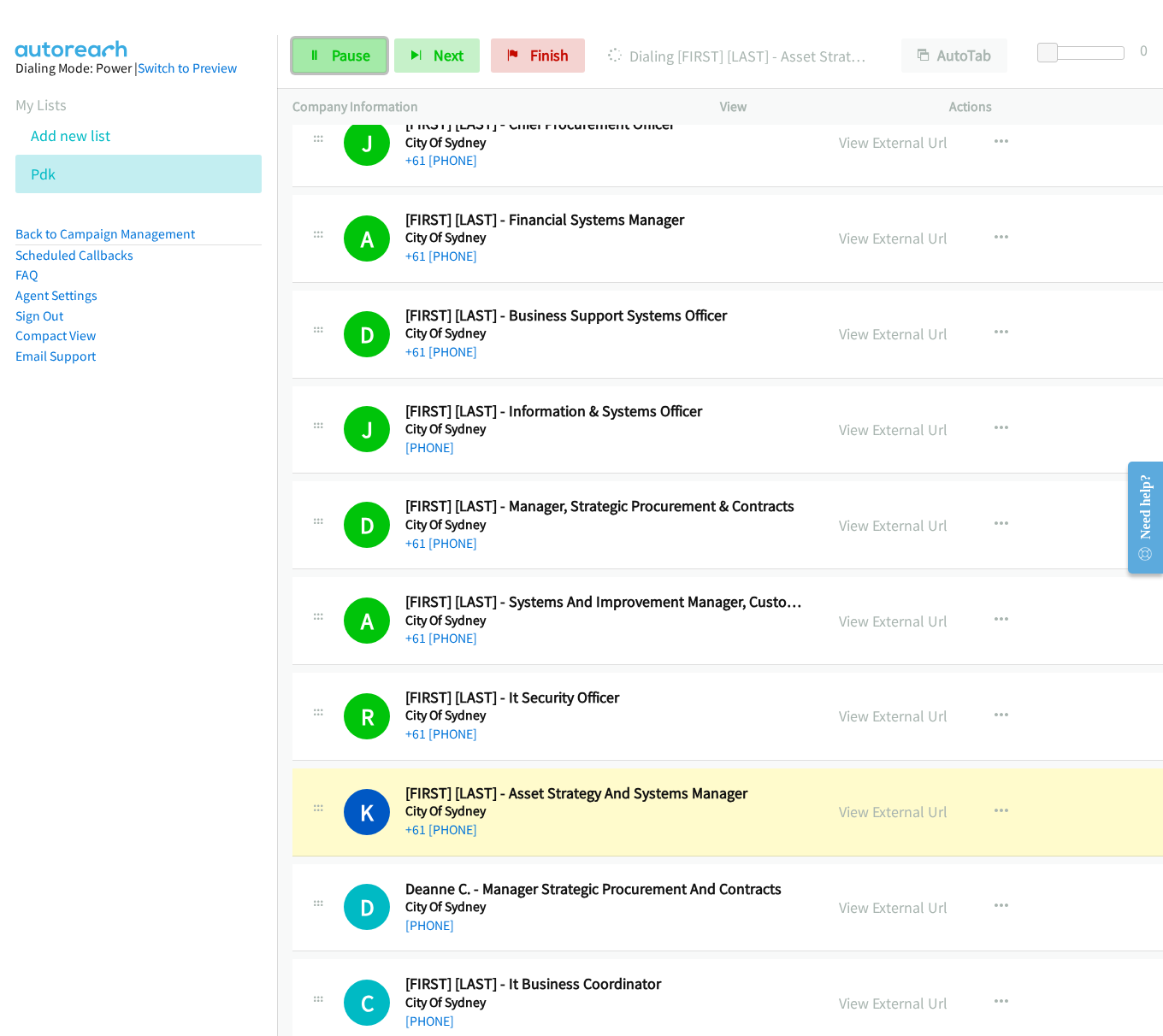 click on "Pause" at bounding box center (351, 55) 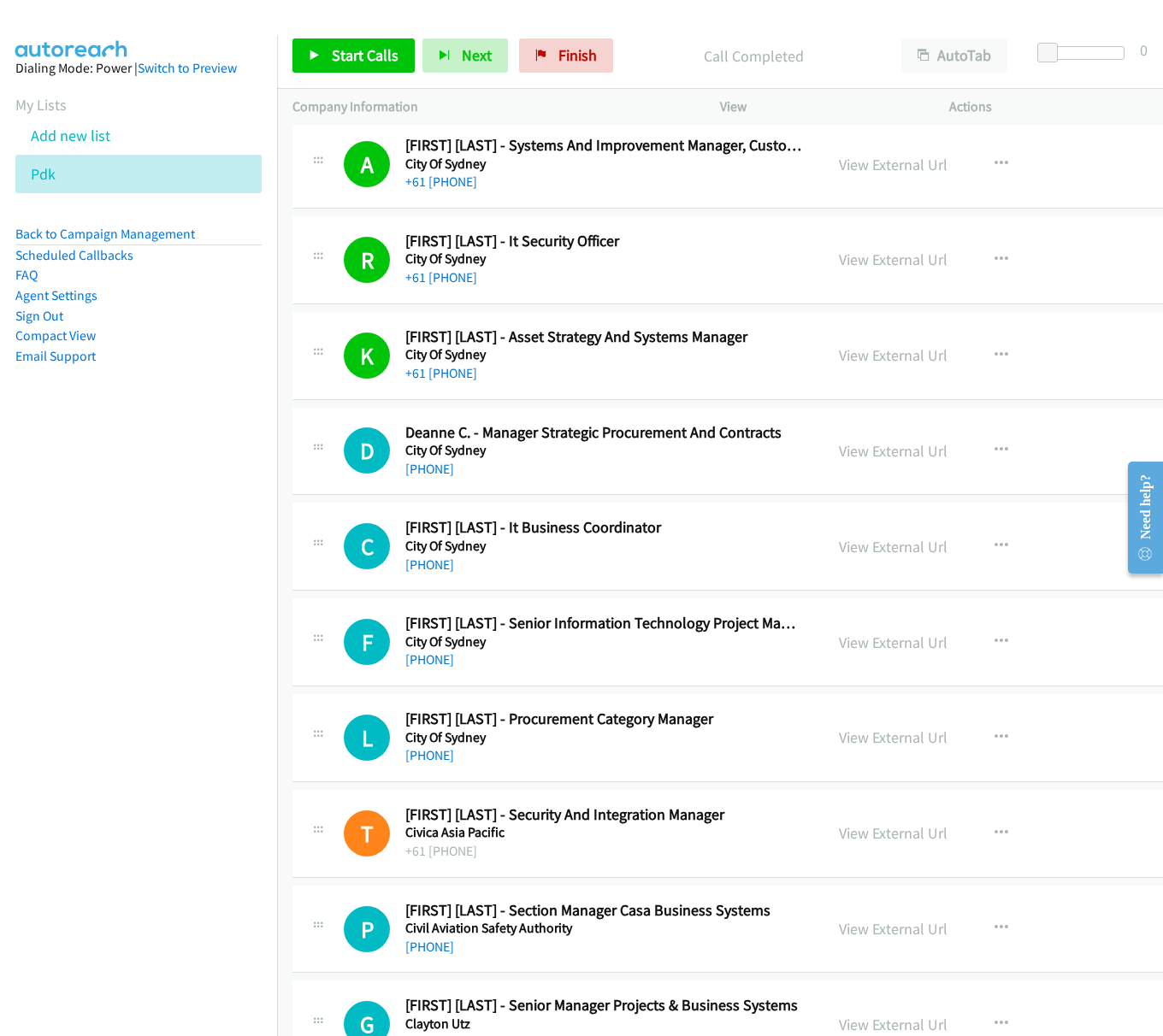 scroll, scrollTop: 1839, scrollLeft: 0, axis: vertical 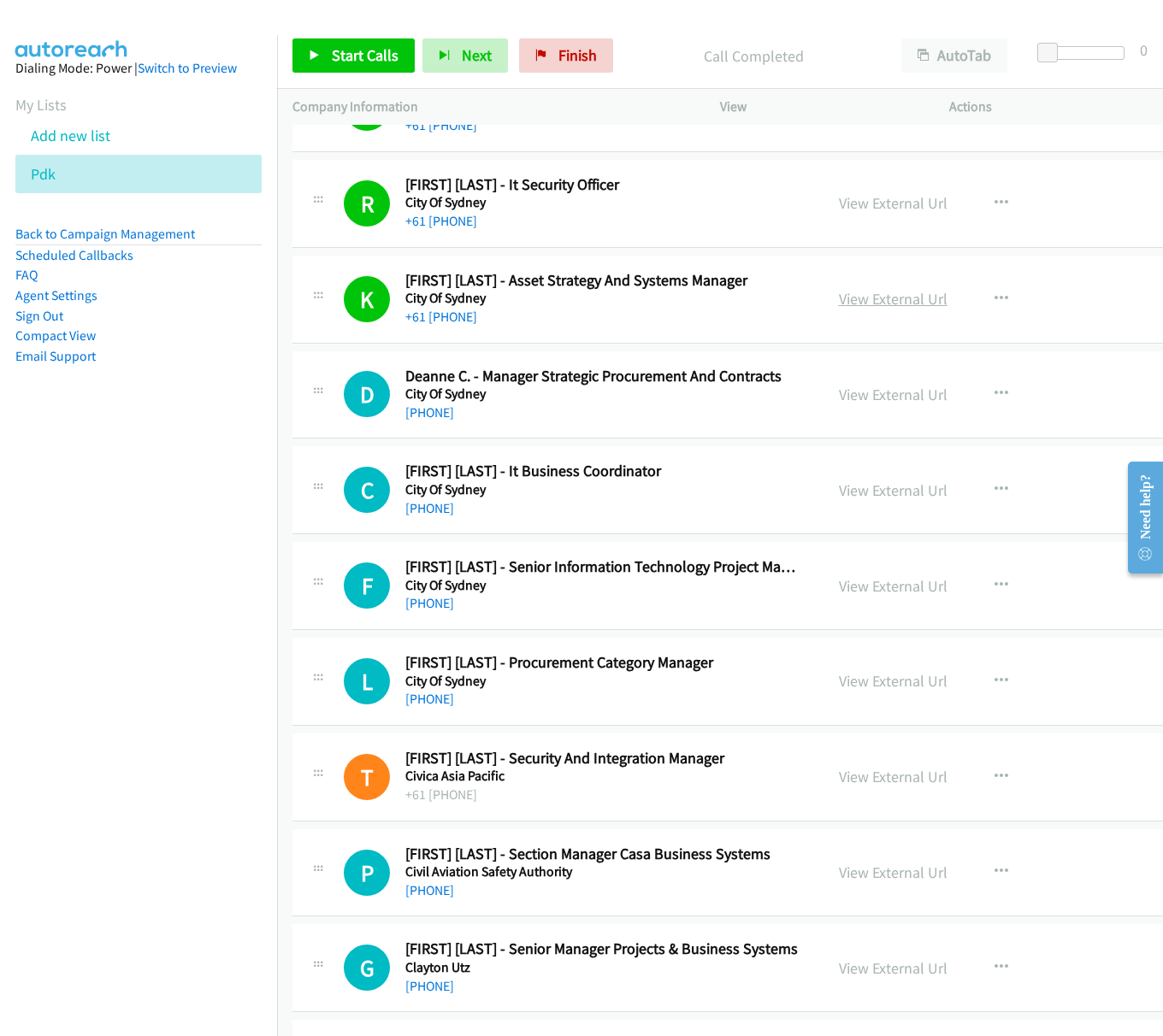 click on "View External Url" at bounding box center [893, 298] 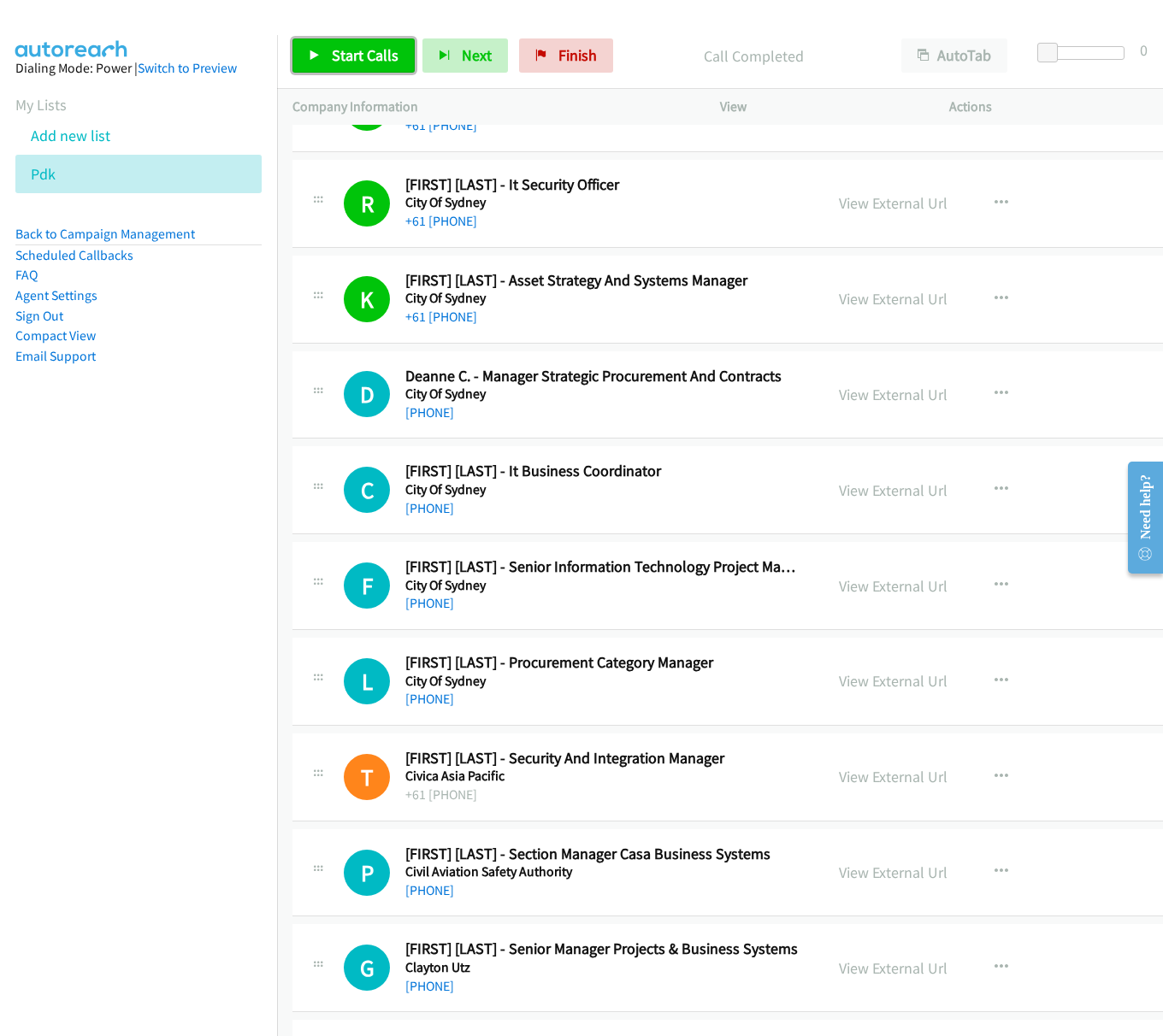 click on "Start Calls" at bounding box center (353, 56) 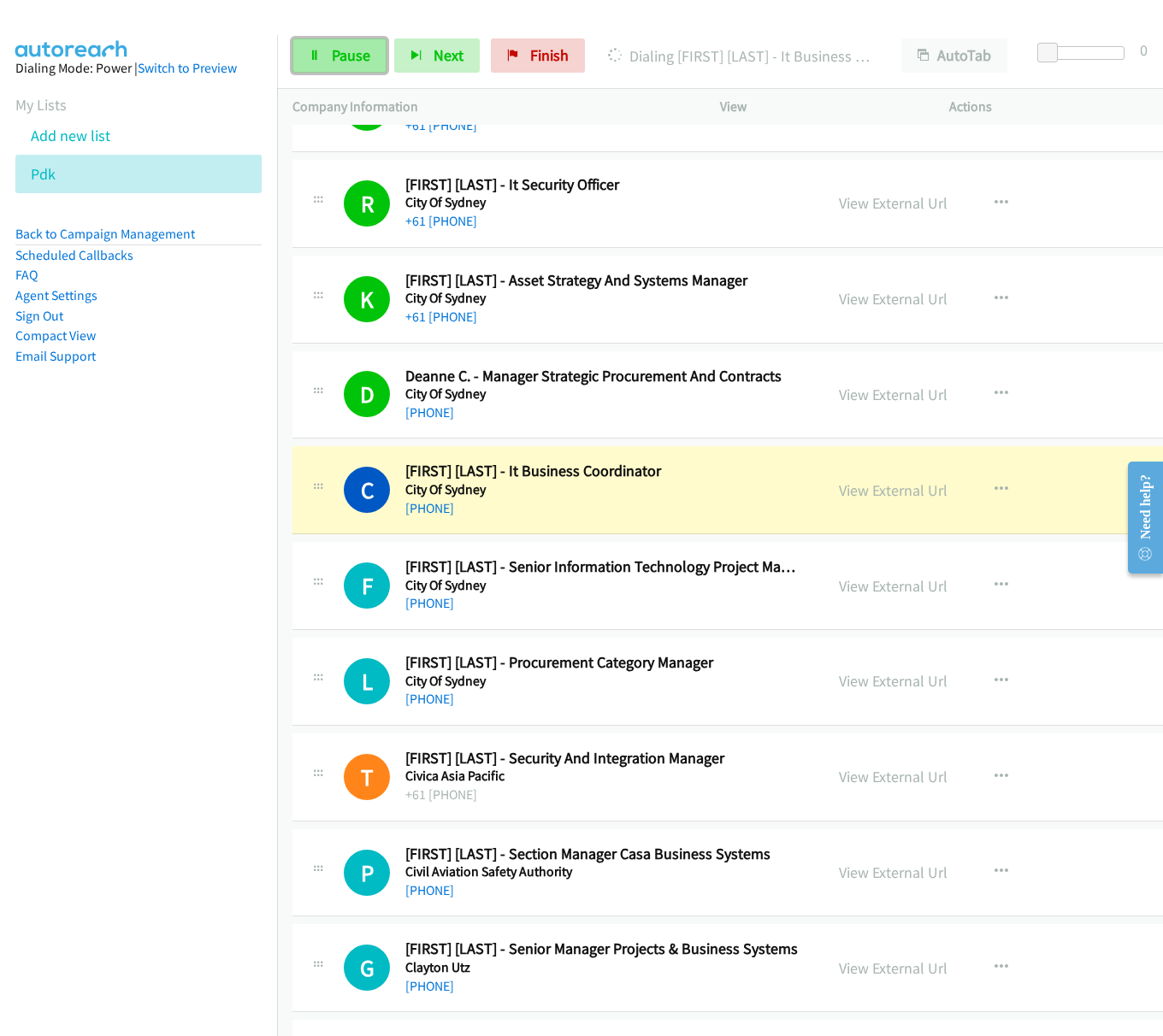 click on "Pause" at bounding box center [339, 56] 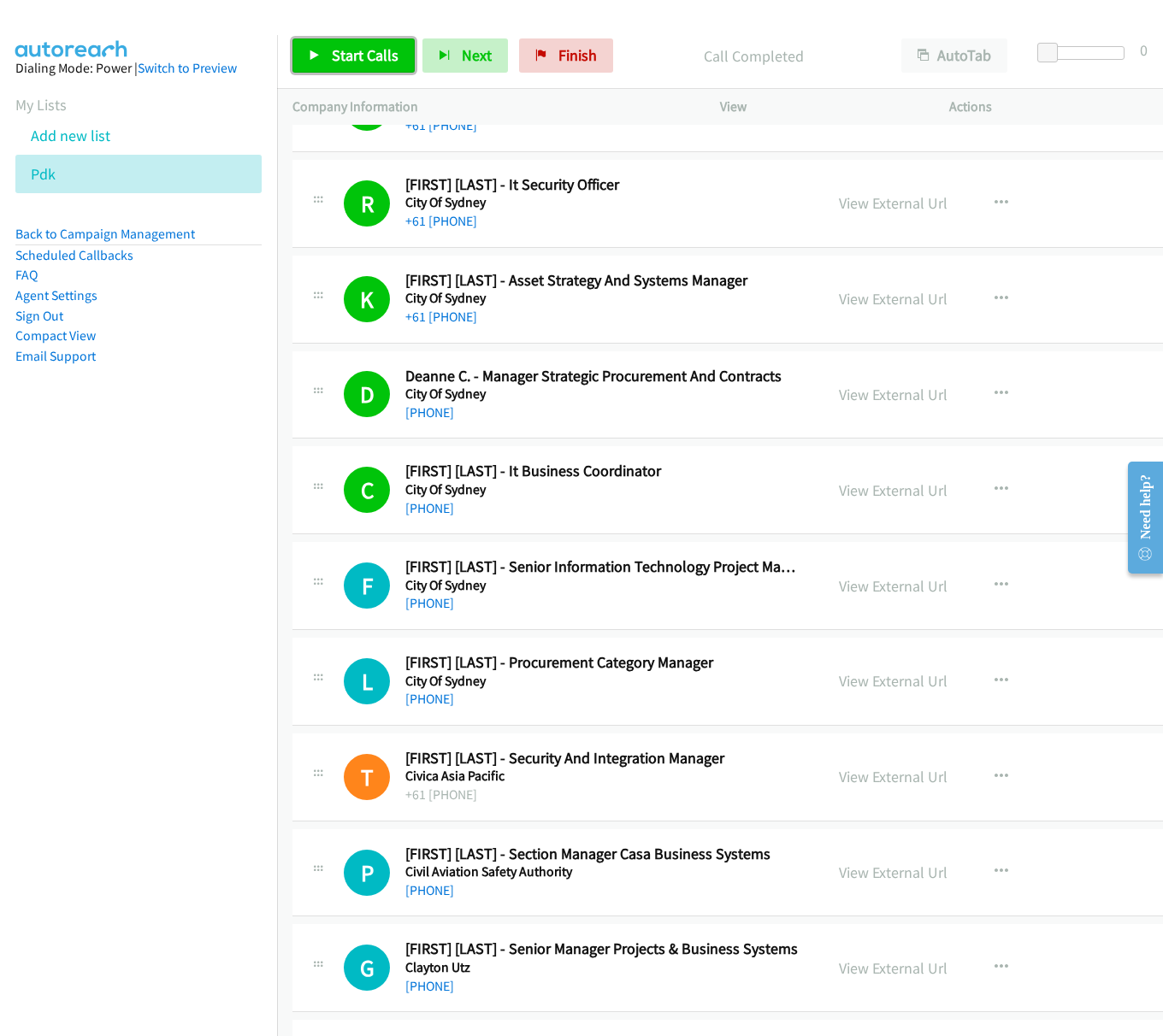 click on "Start Calls" at bounding box center [365, 55] 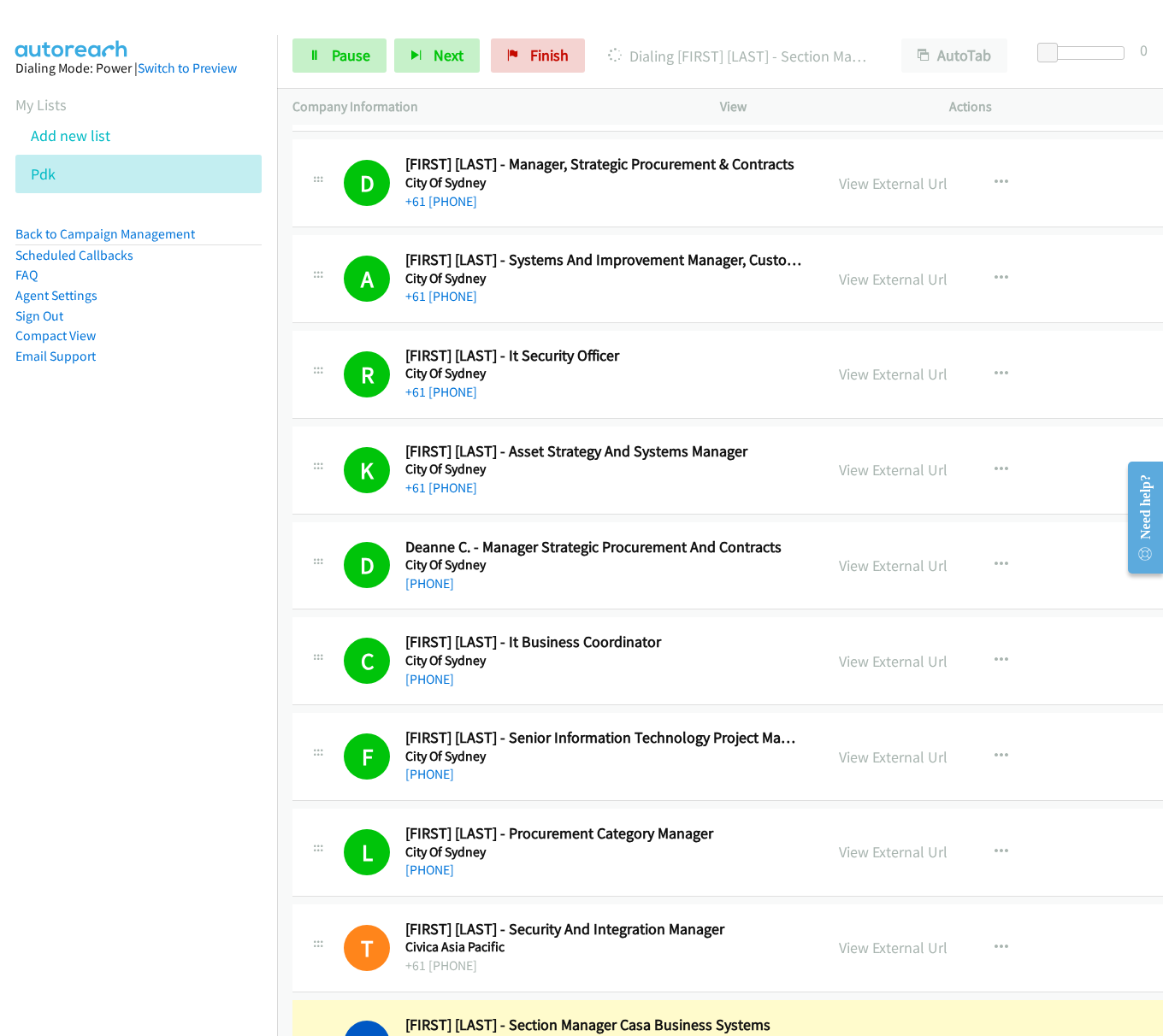scroll, scrollTop: 2181, scrollLeft: 0, axis: vertical 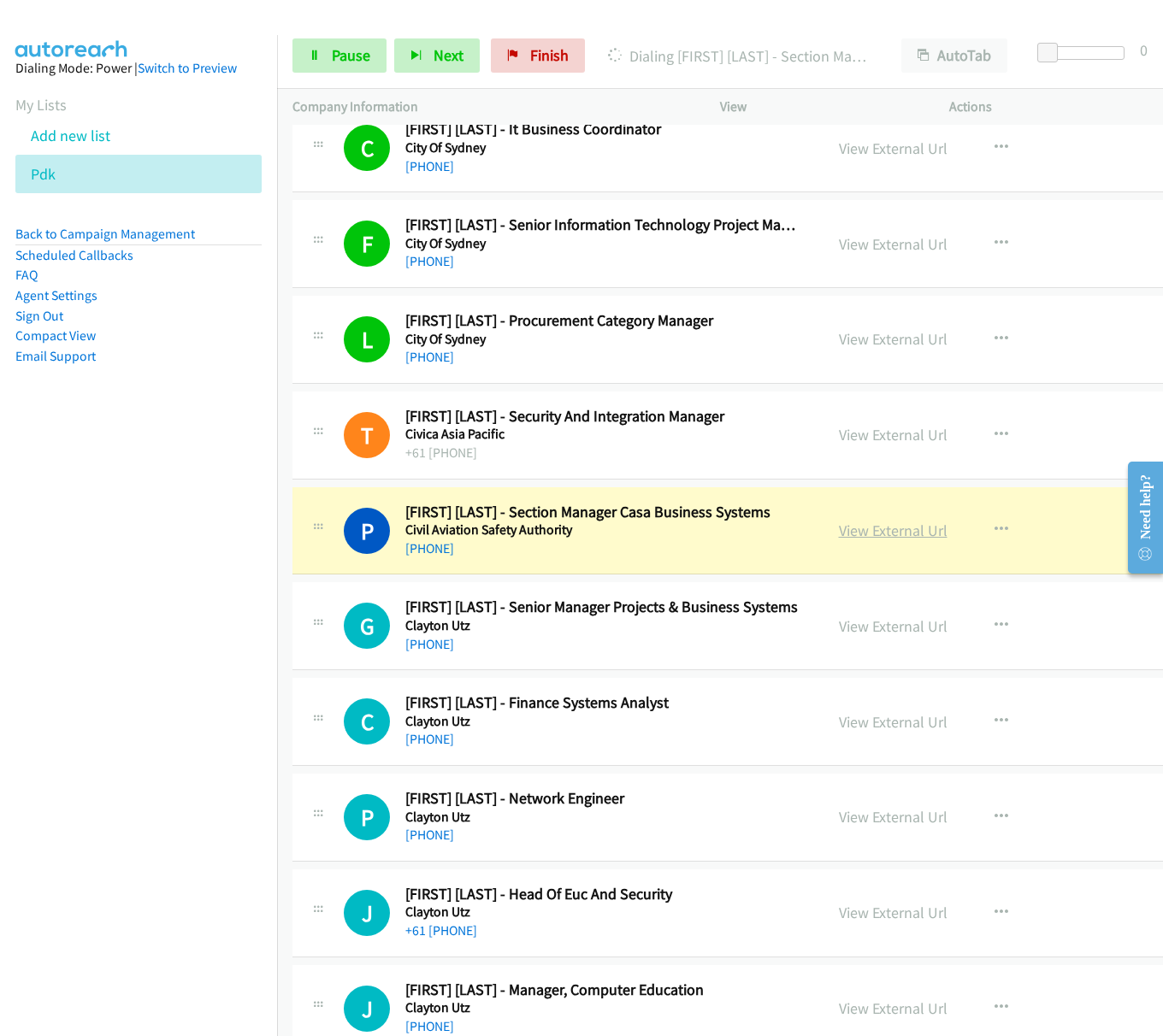 click on "View External Url" at bounding box center (893, 530) 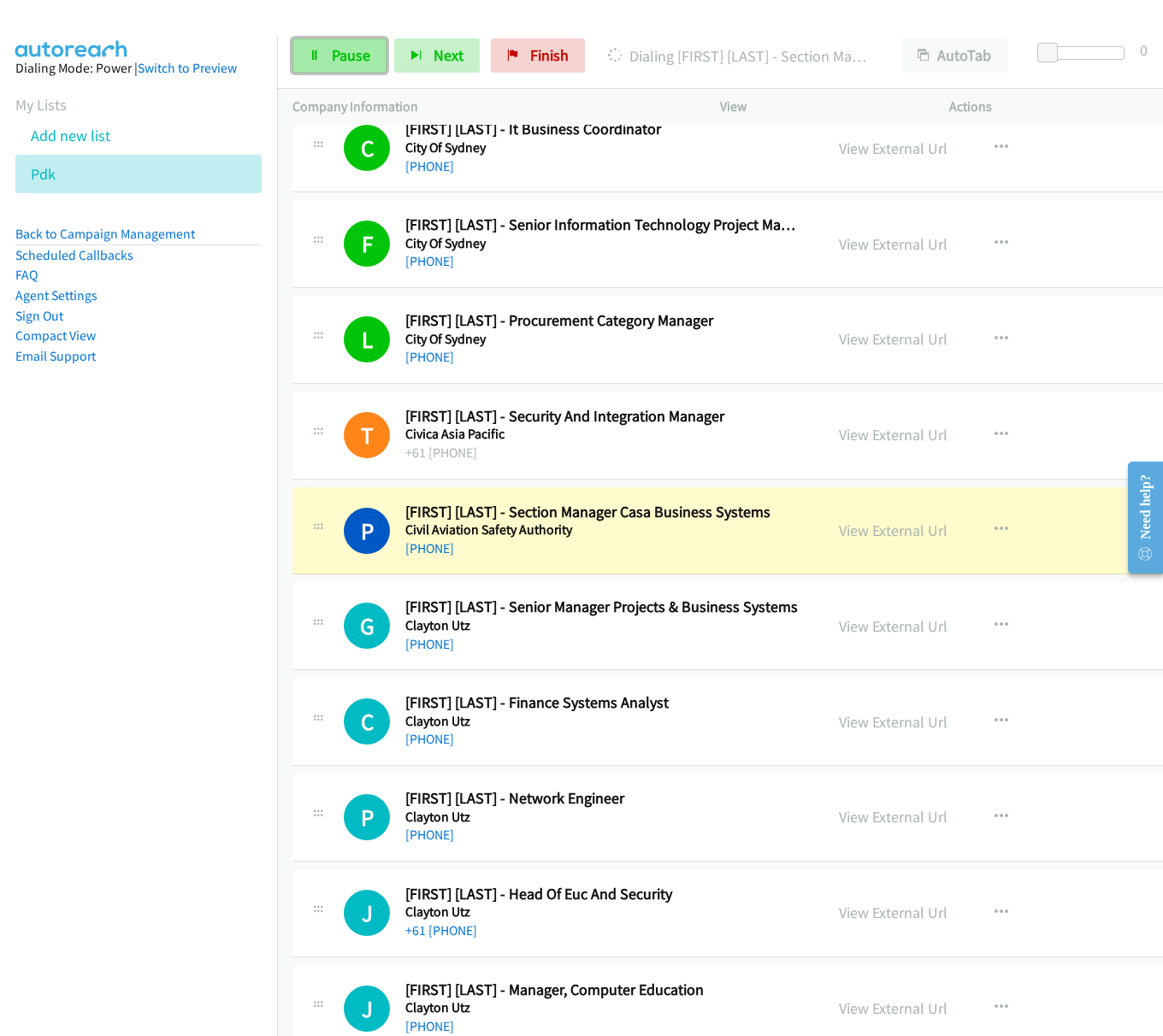 click on "Pause" at bounding box center [339, 56] 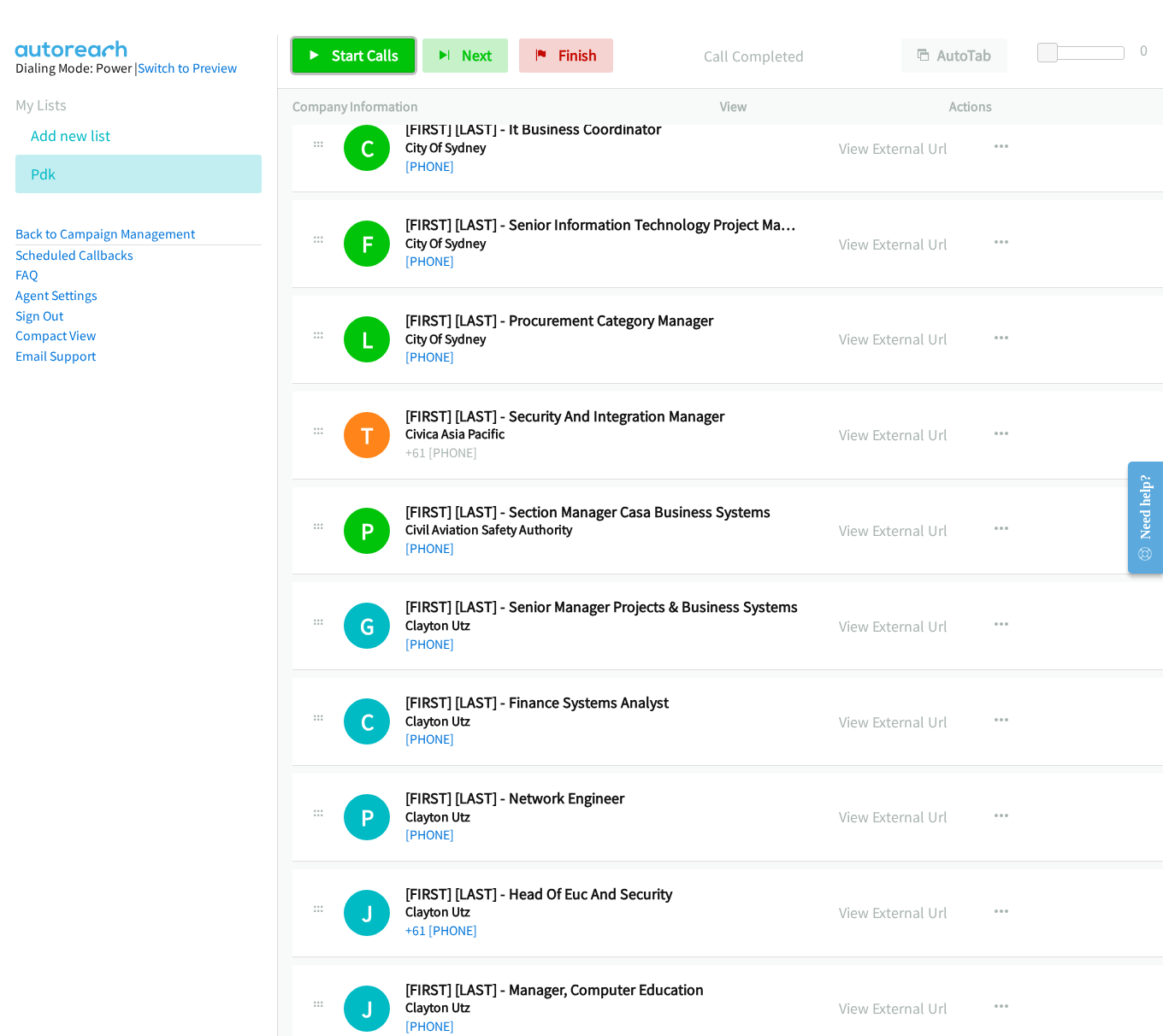 click on "Start Calls" at bounding box center [365, 55] 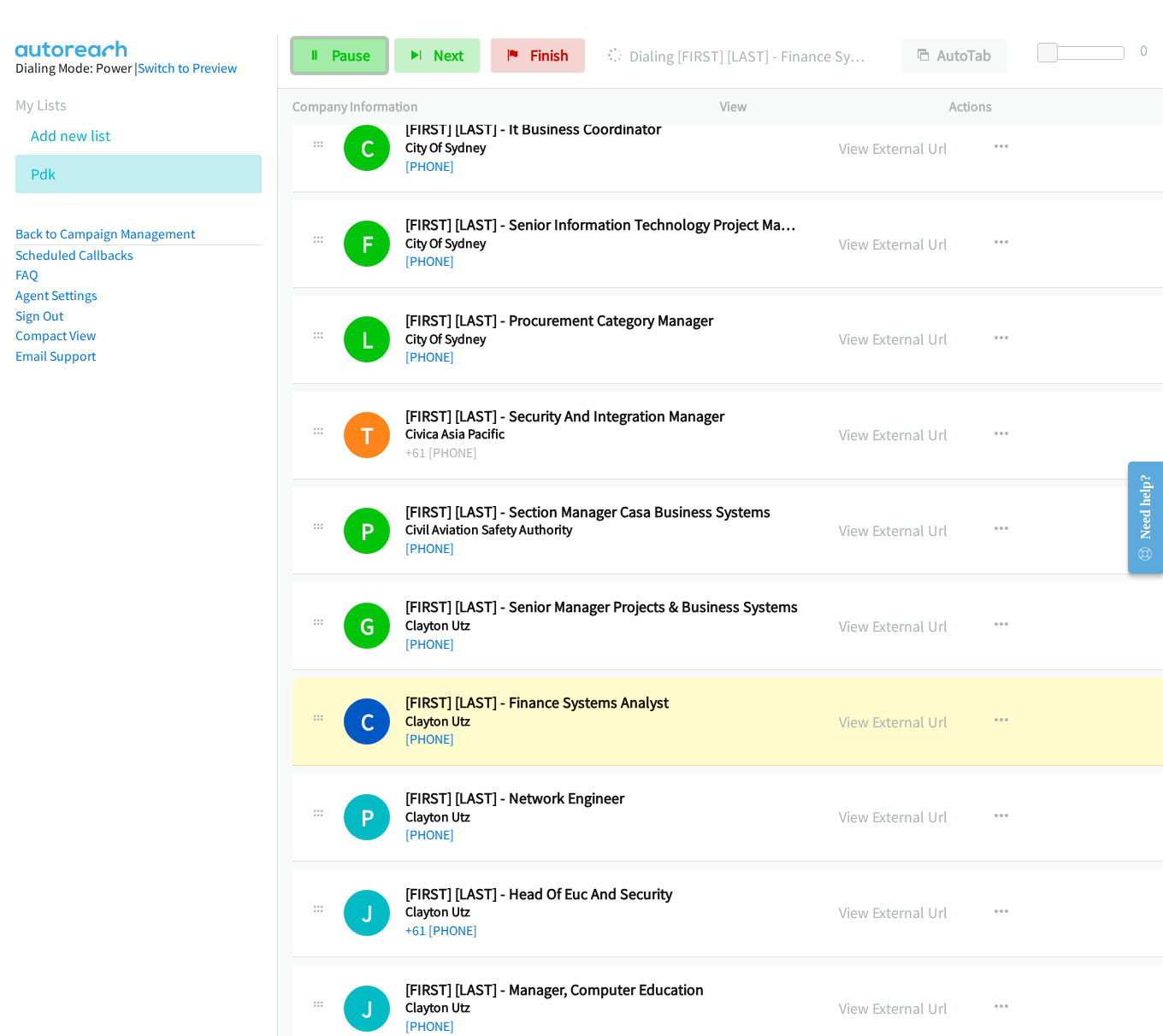click on "Pause" at bounding box center (339, 56) 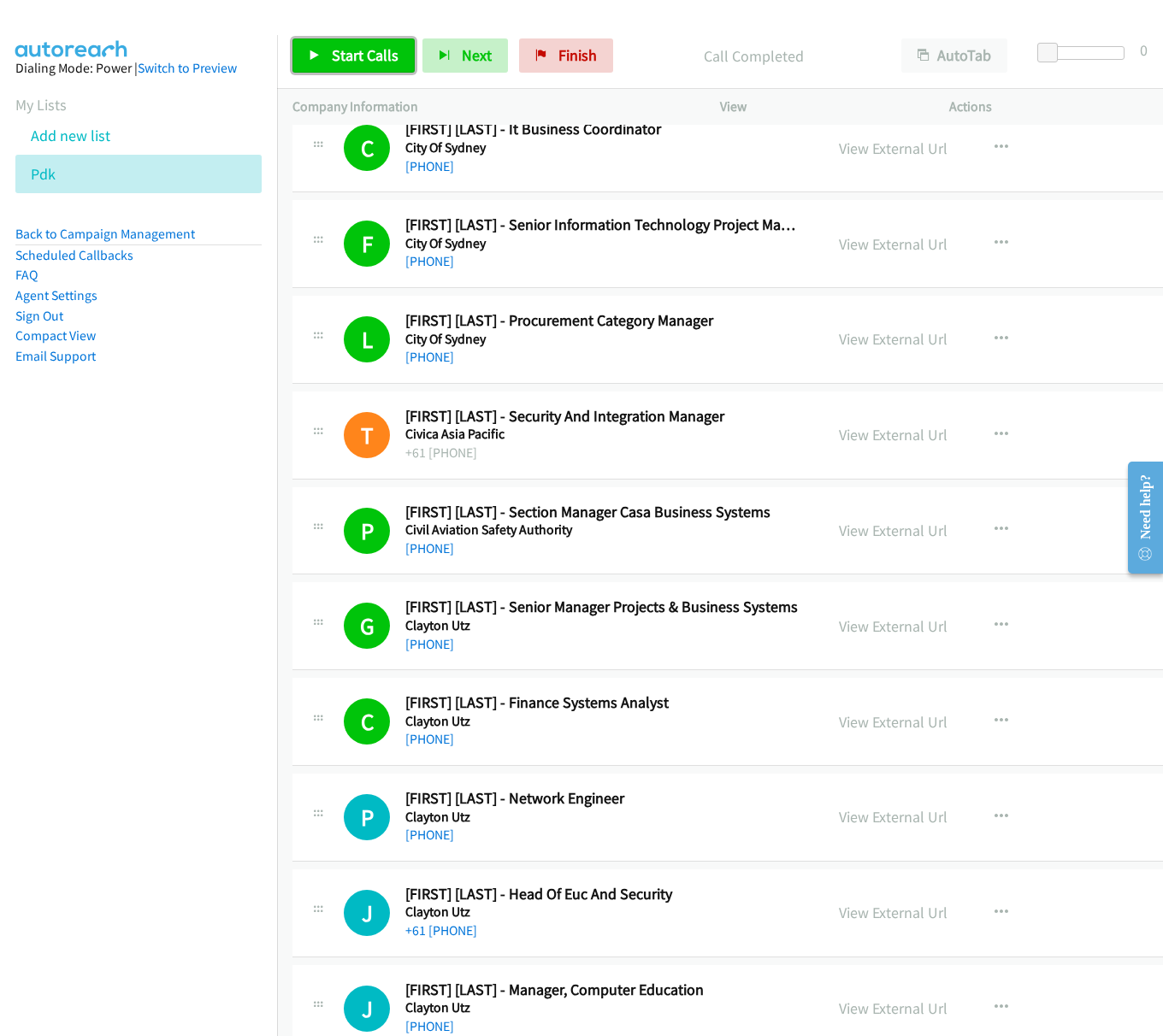 click on "Start Calls" at bounding box center (353, 56) 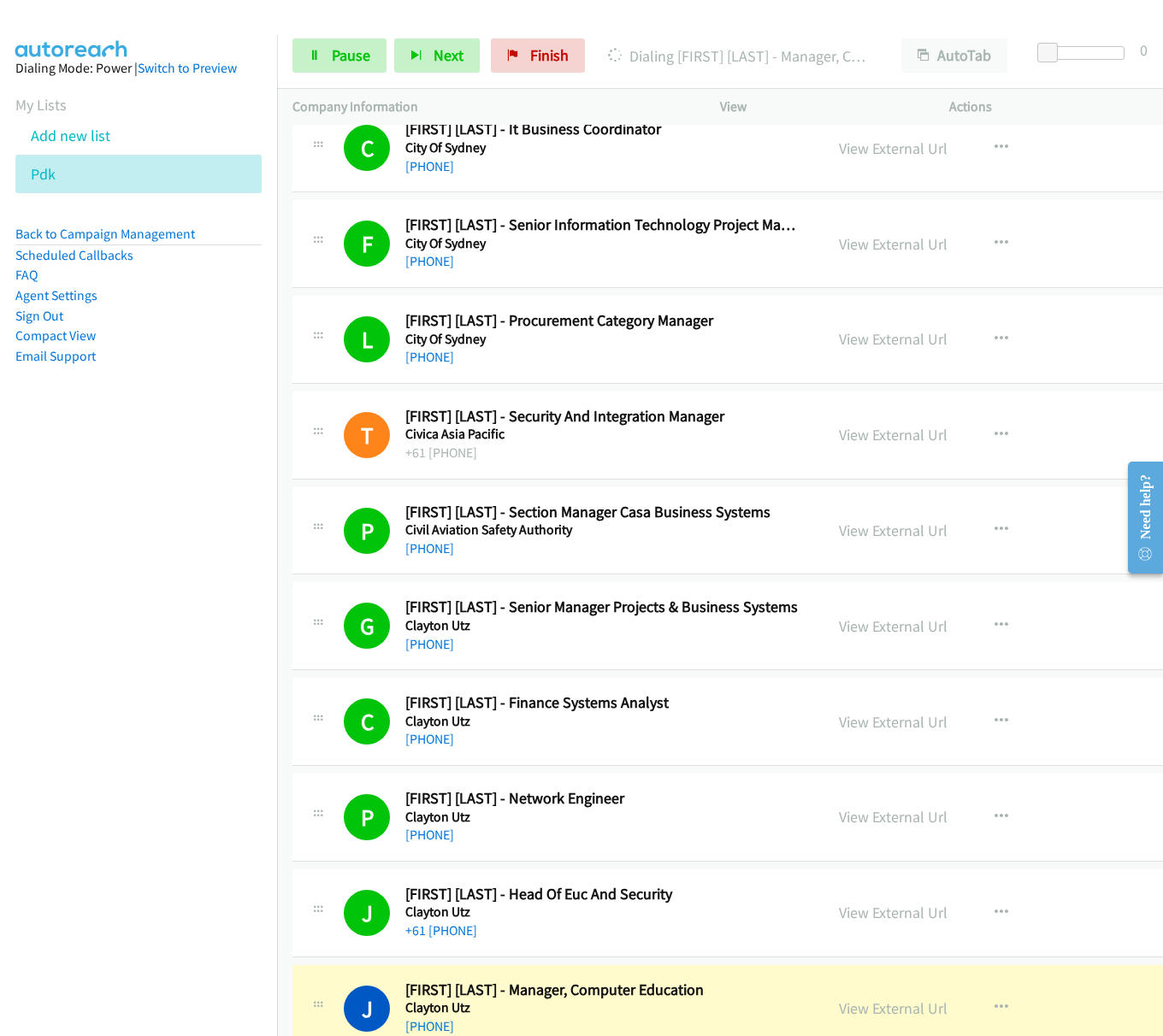 scroll, scrollTop: 2694, scrollLeft: 0, axis: vertical 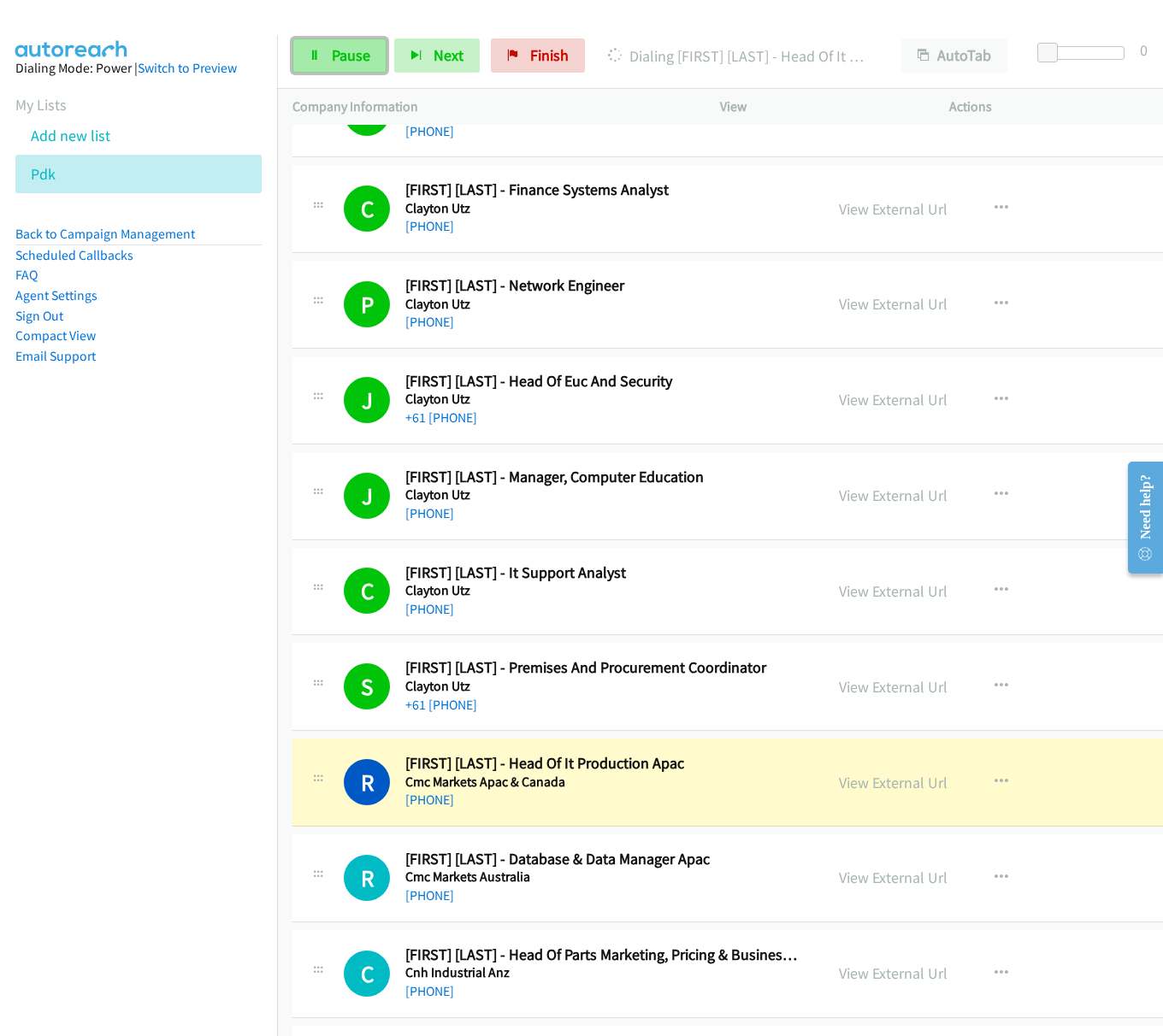 click on "Pause" at bounding box center (339, 56) 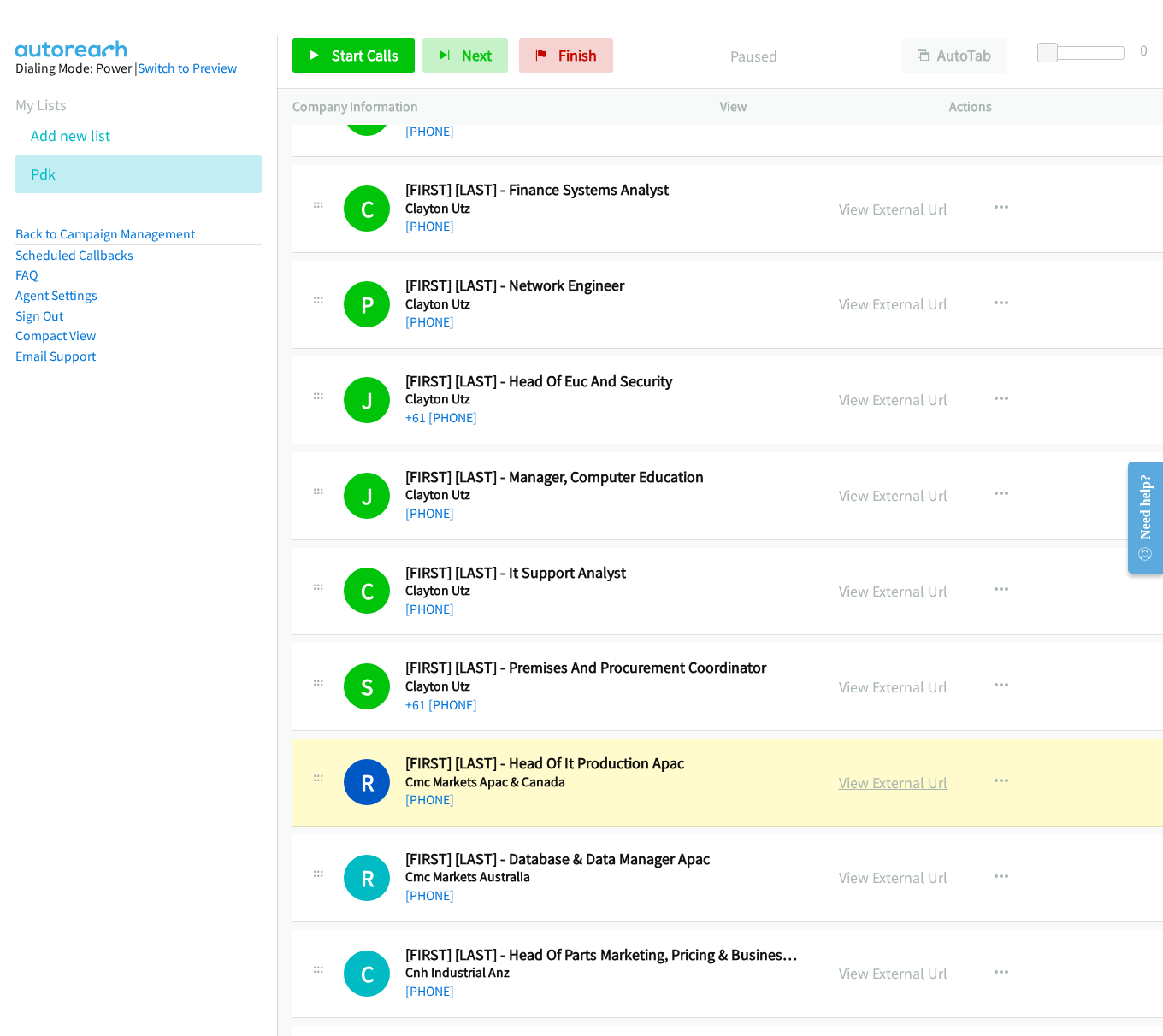 click on "View External Url" at bounding box center (893, 782) 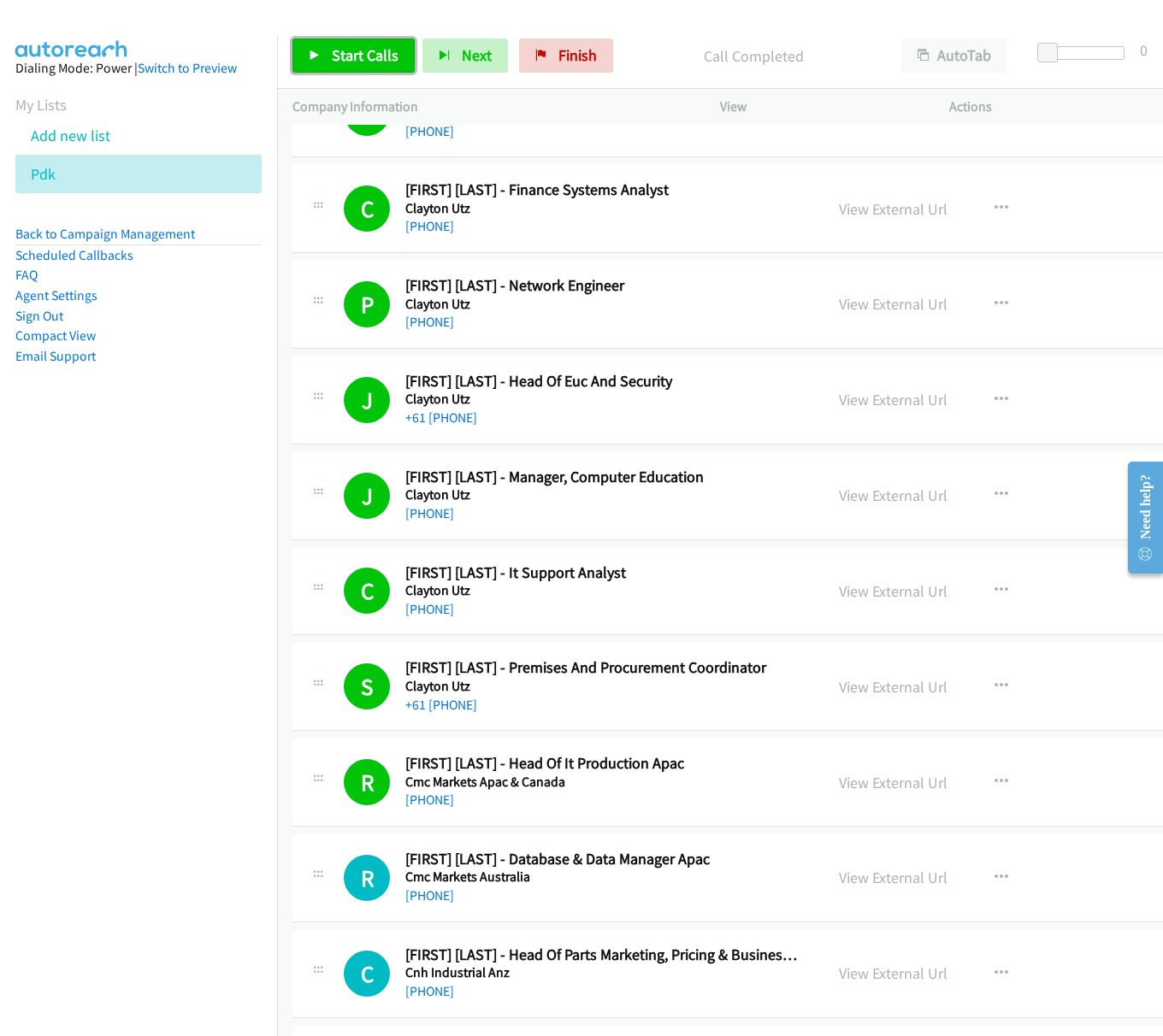 click on "Start Calls" at bounding box center (353, 56) 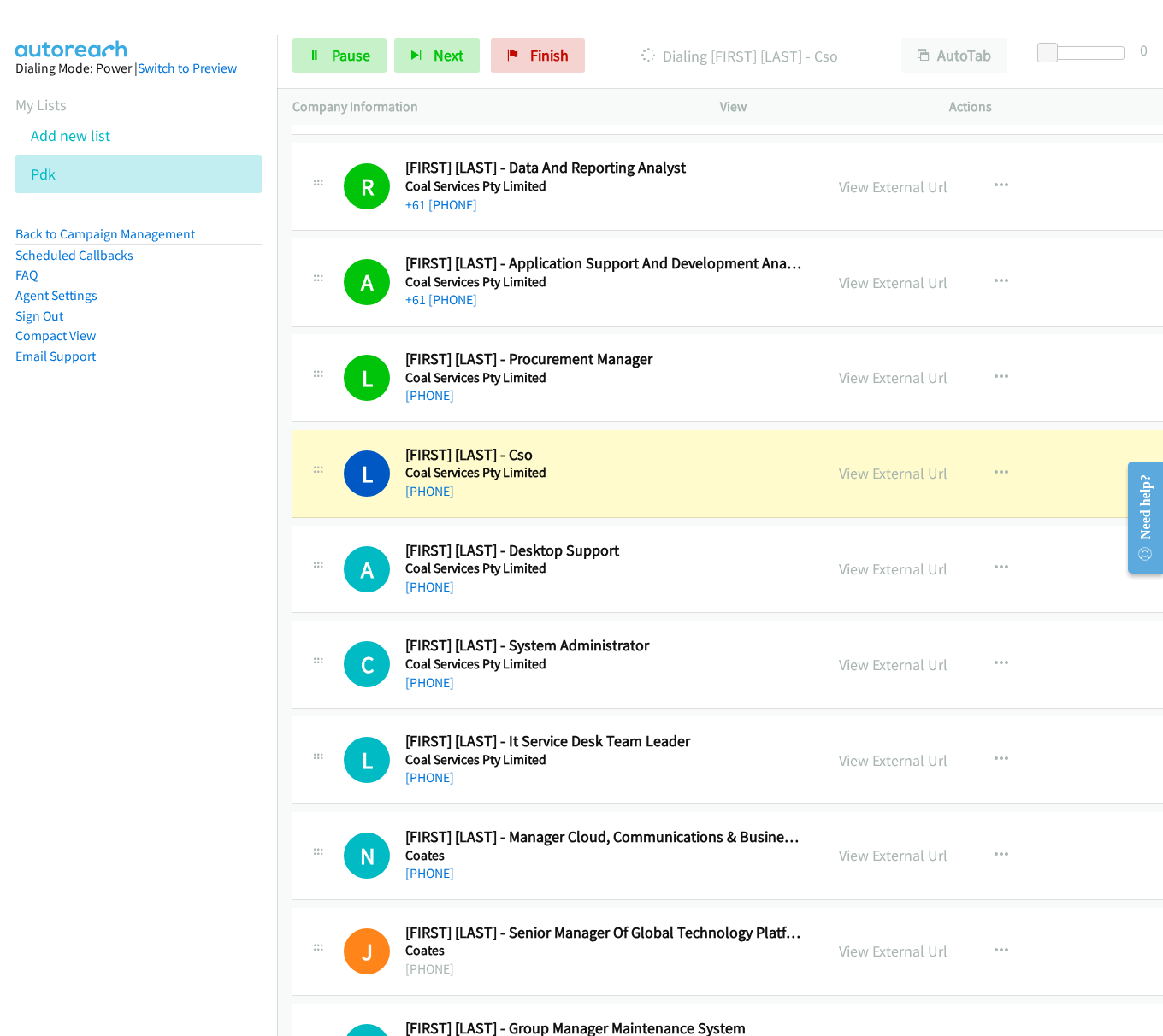 scroll, scrollTop: 3720, scrollLeft: 0, axis: vertical 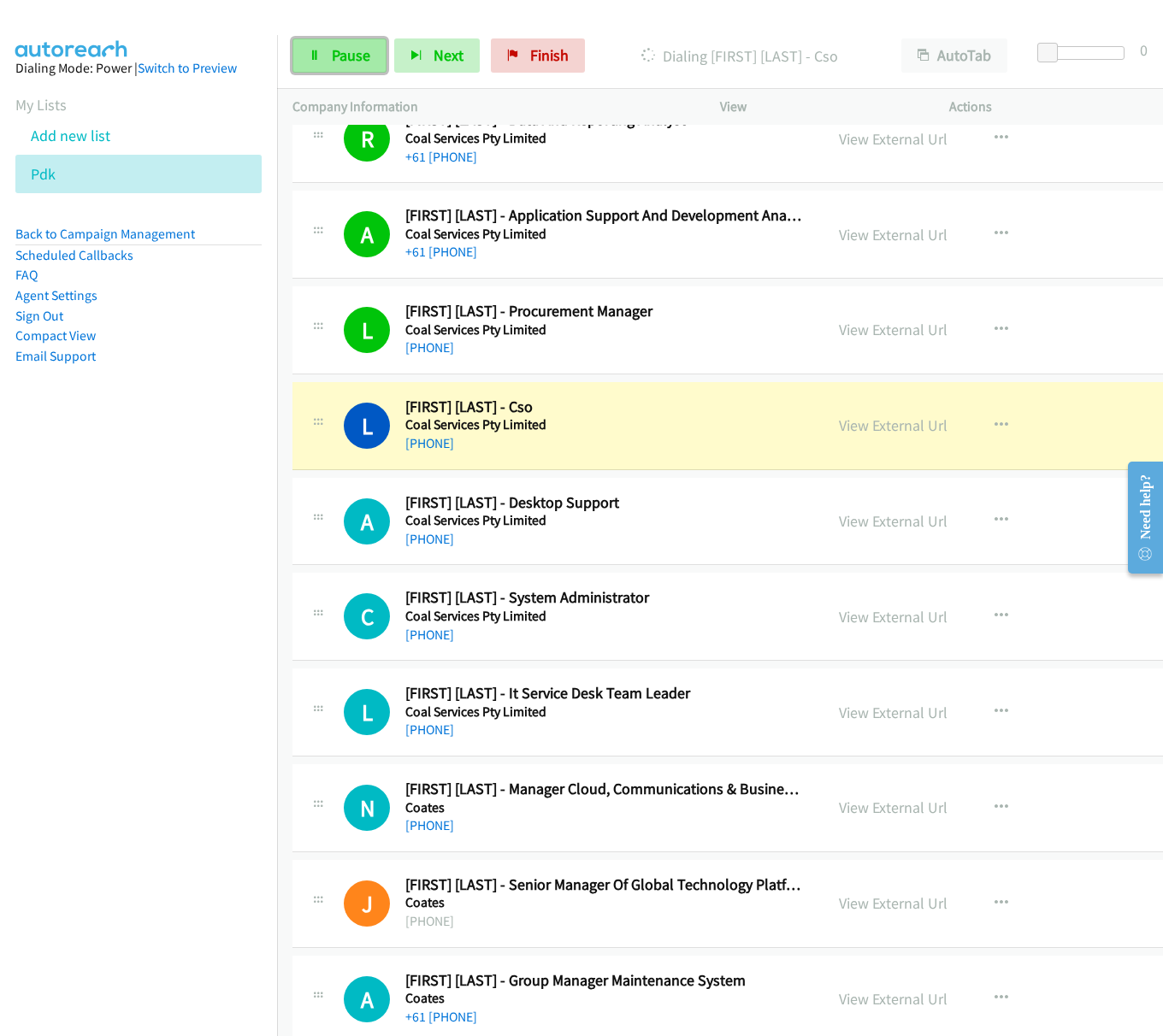 click on "Pause" at bounding box center [351, 55] 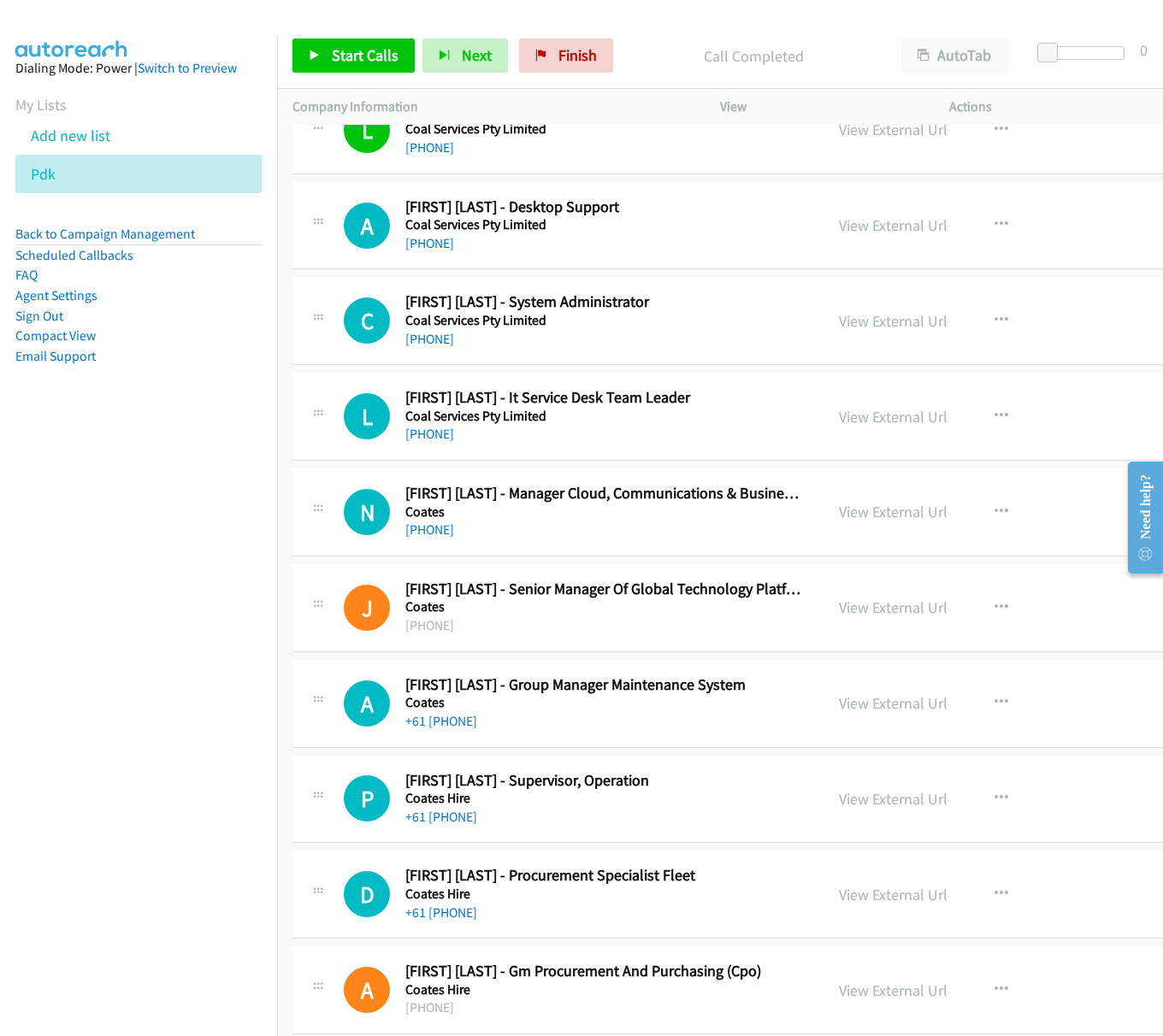 scroll, scrollTop: 4062, scrollLeft: 0, axis: vertical 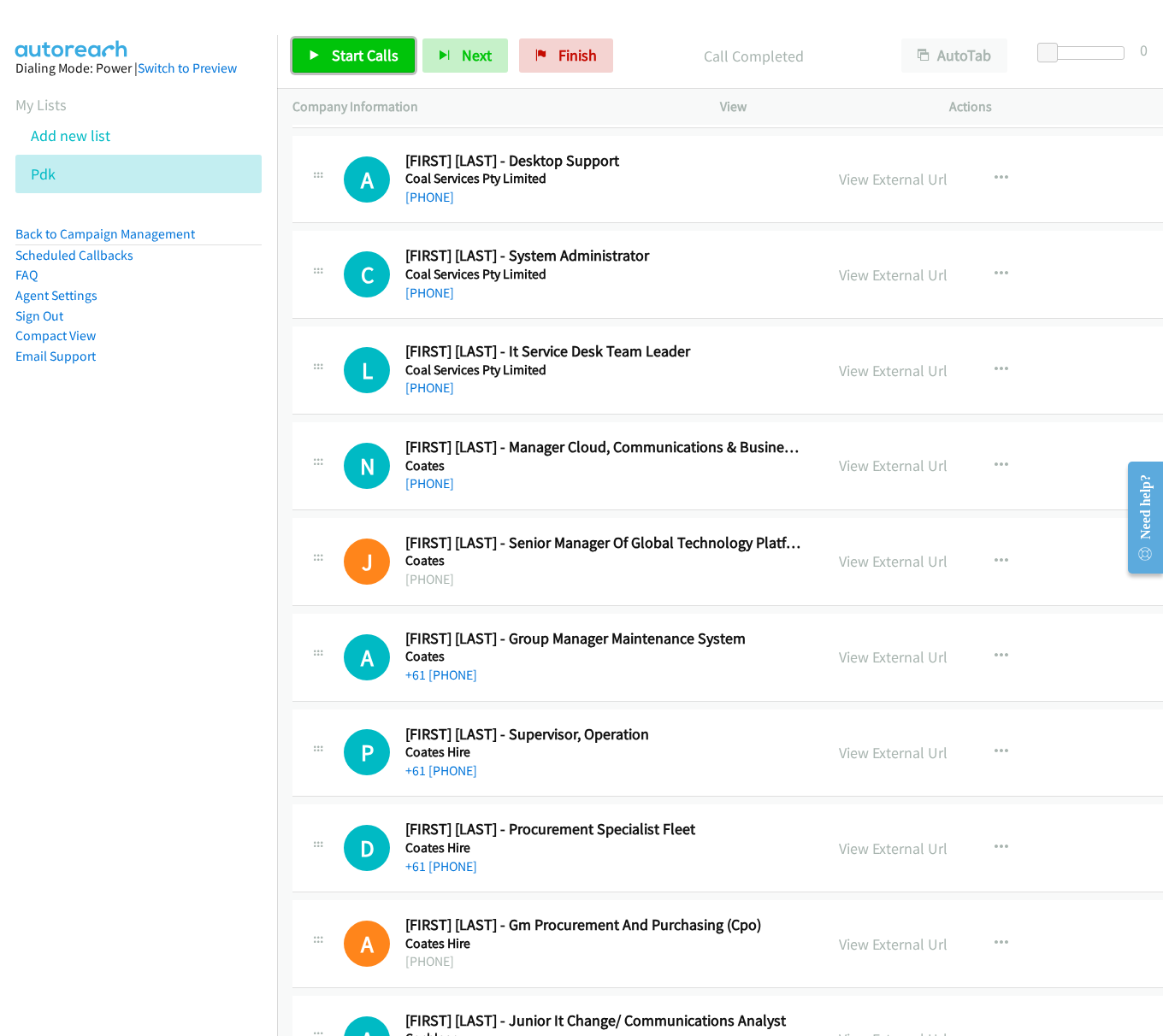 click on "Start Calls" at bounding box center [353, 56] 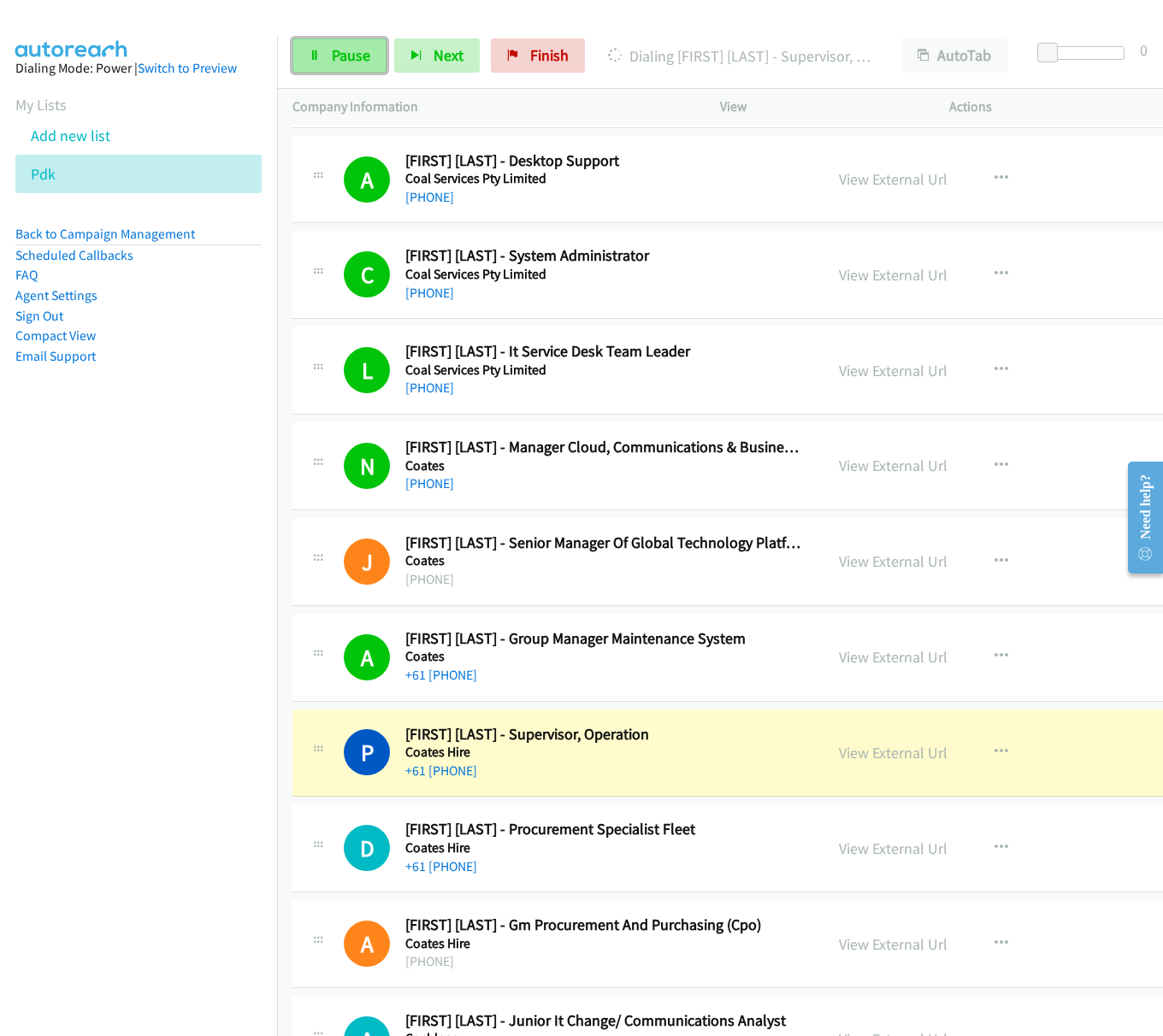 click on "Pause" at bounding box center [351, 55] 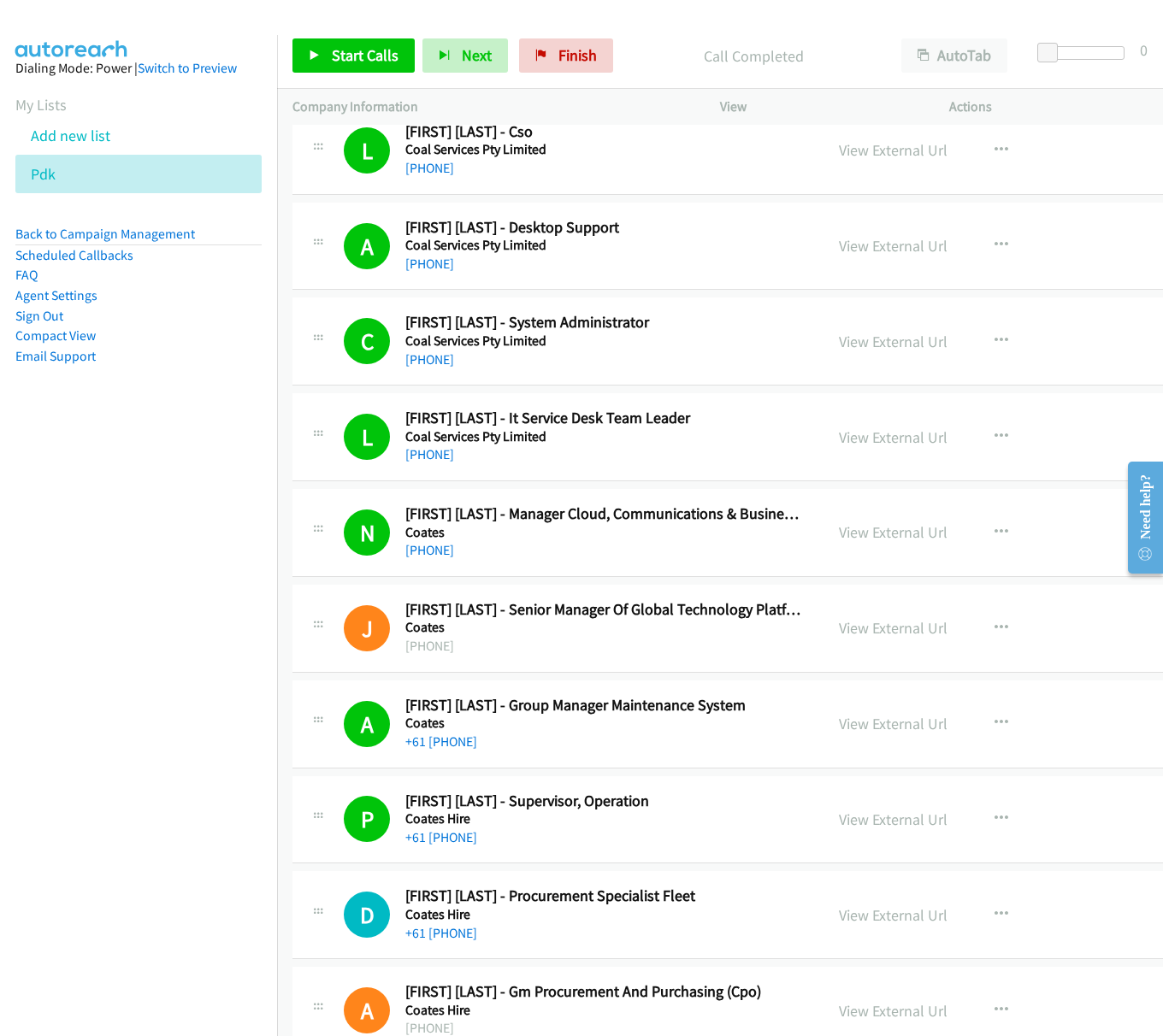 scroll, scrollTop: 3891, scrollLeft: 0, axis: vertical 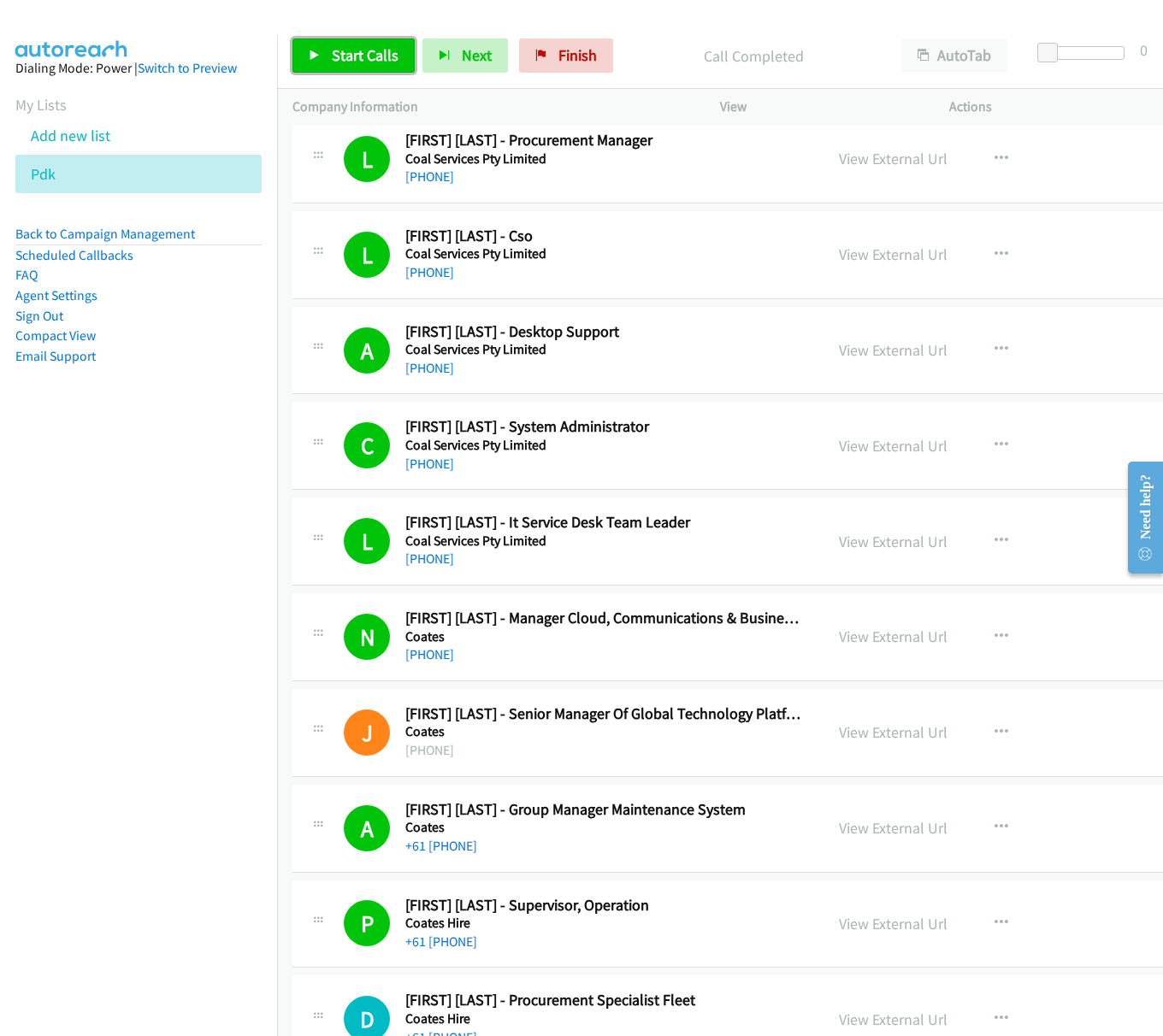 drag, startPoint x: 366, startPoint y: 56, endPoint x: 291, endPoint y: 82, distance: 79.378838 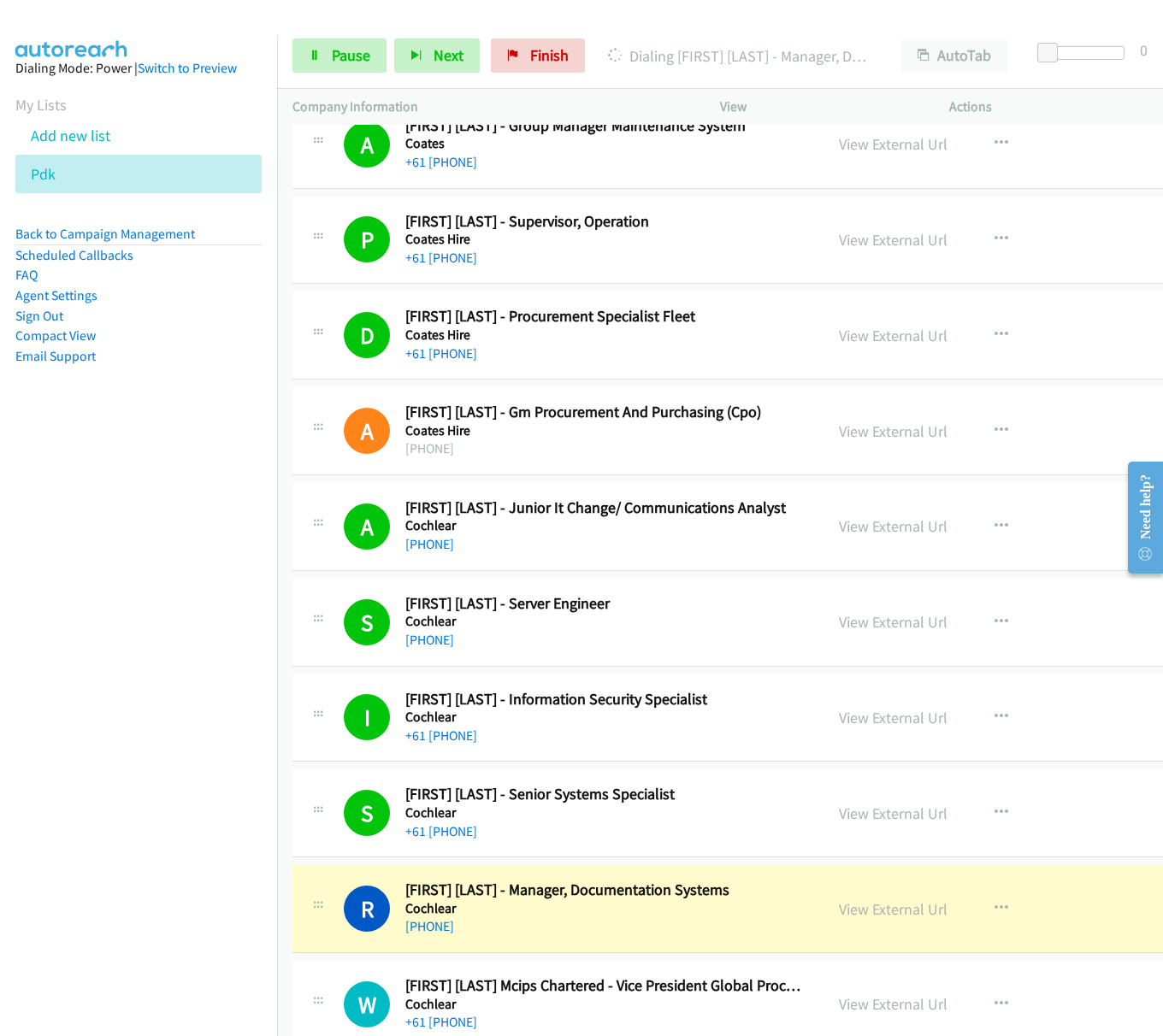scroll, scrollTop: 4917, scrollLeft: 0, axis: vertical 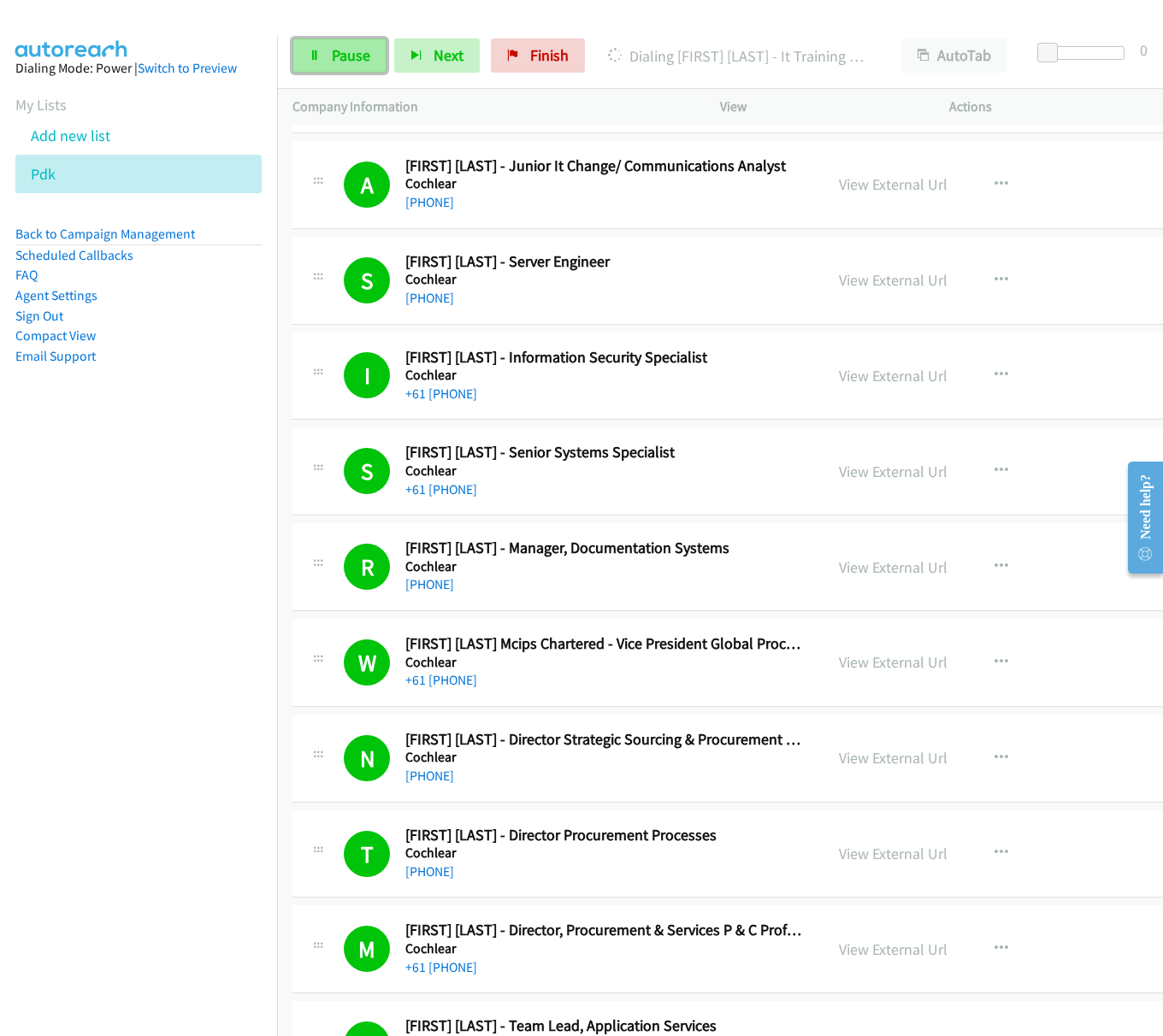 click on "Pause" at bounding box center [351, 55] 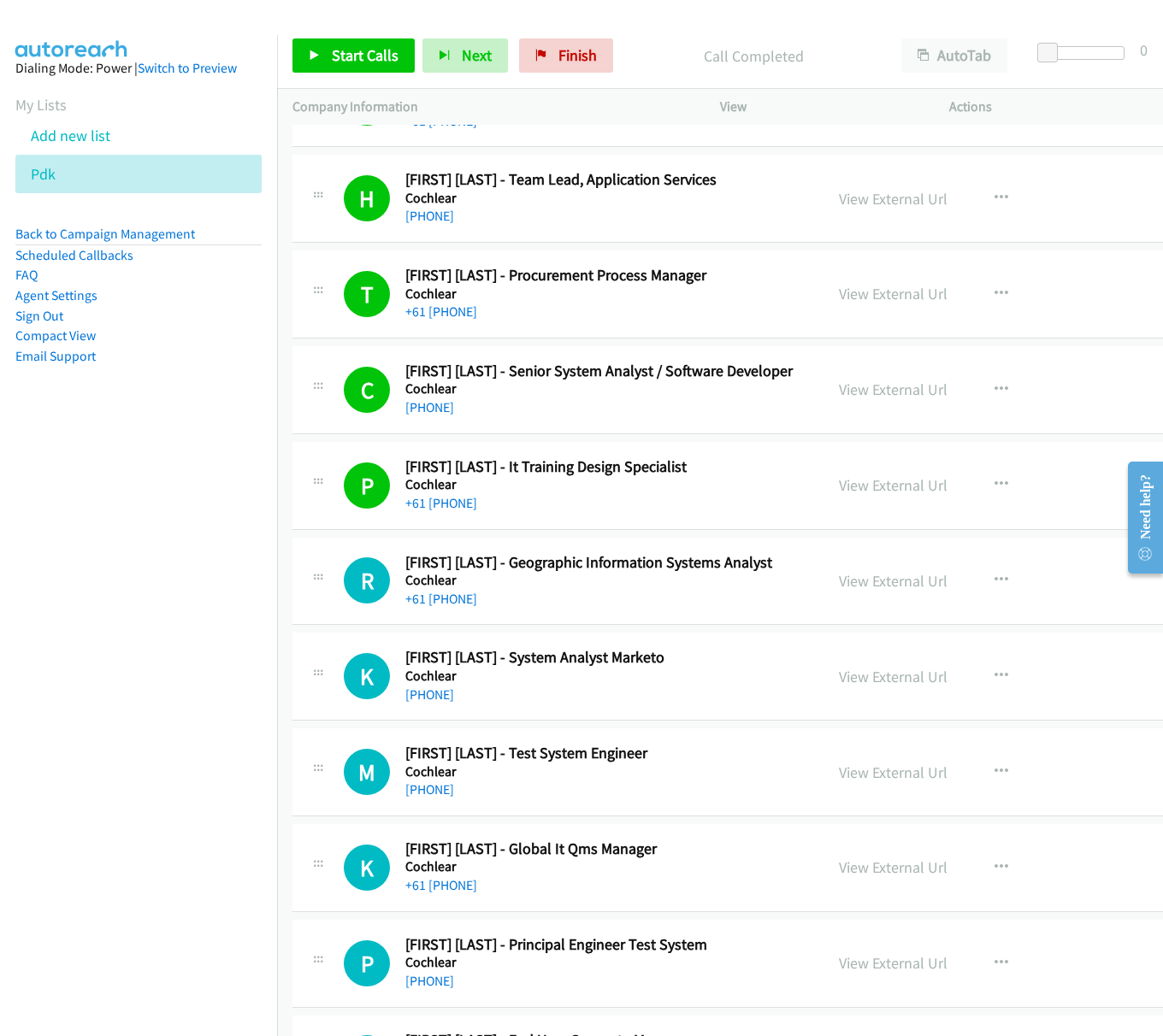 scroll, scrollTop: 5772, scrollLeft: 0, axis: vertical 